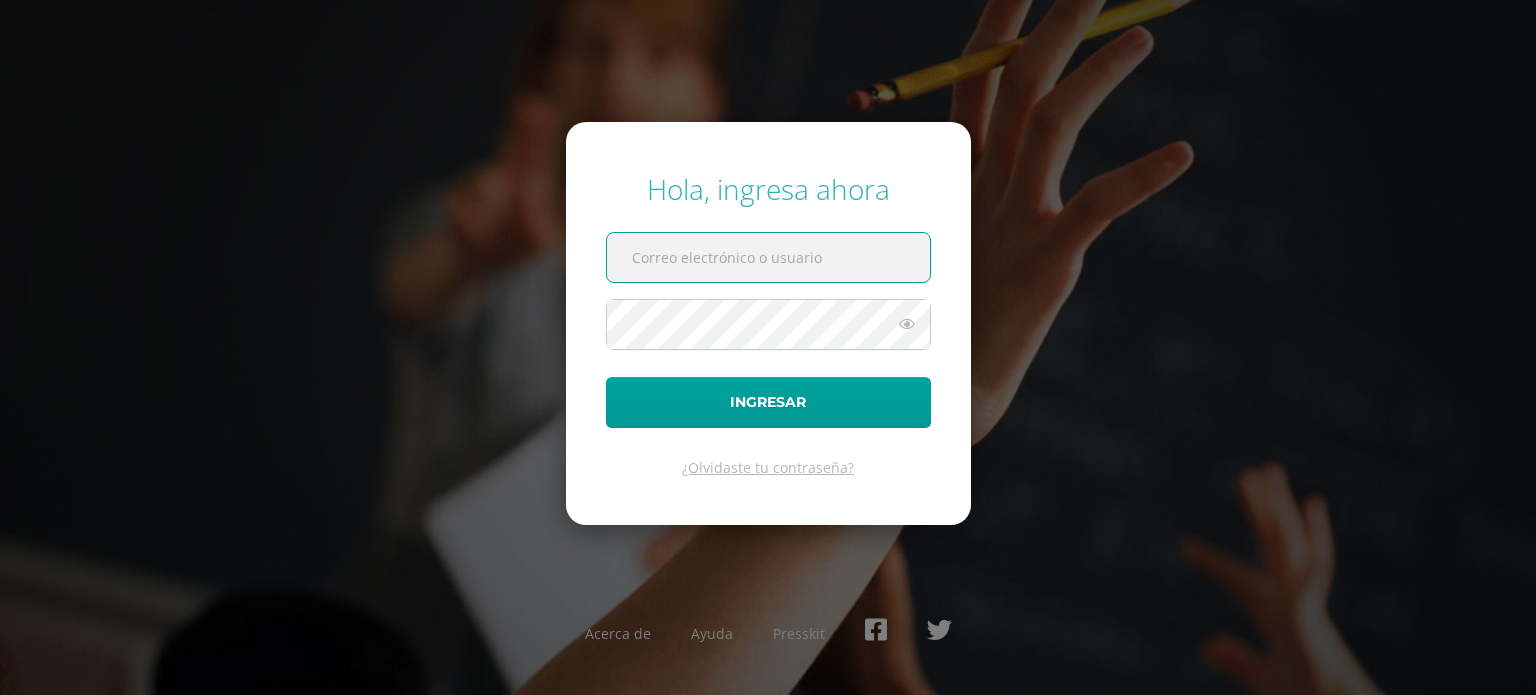 scroll, scrollTop: 0, scrollLeft: 0, axis: both 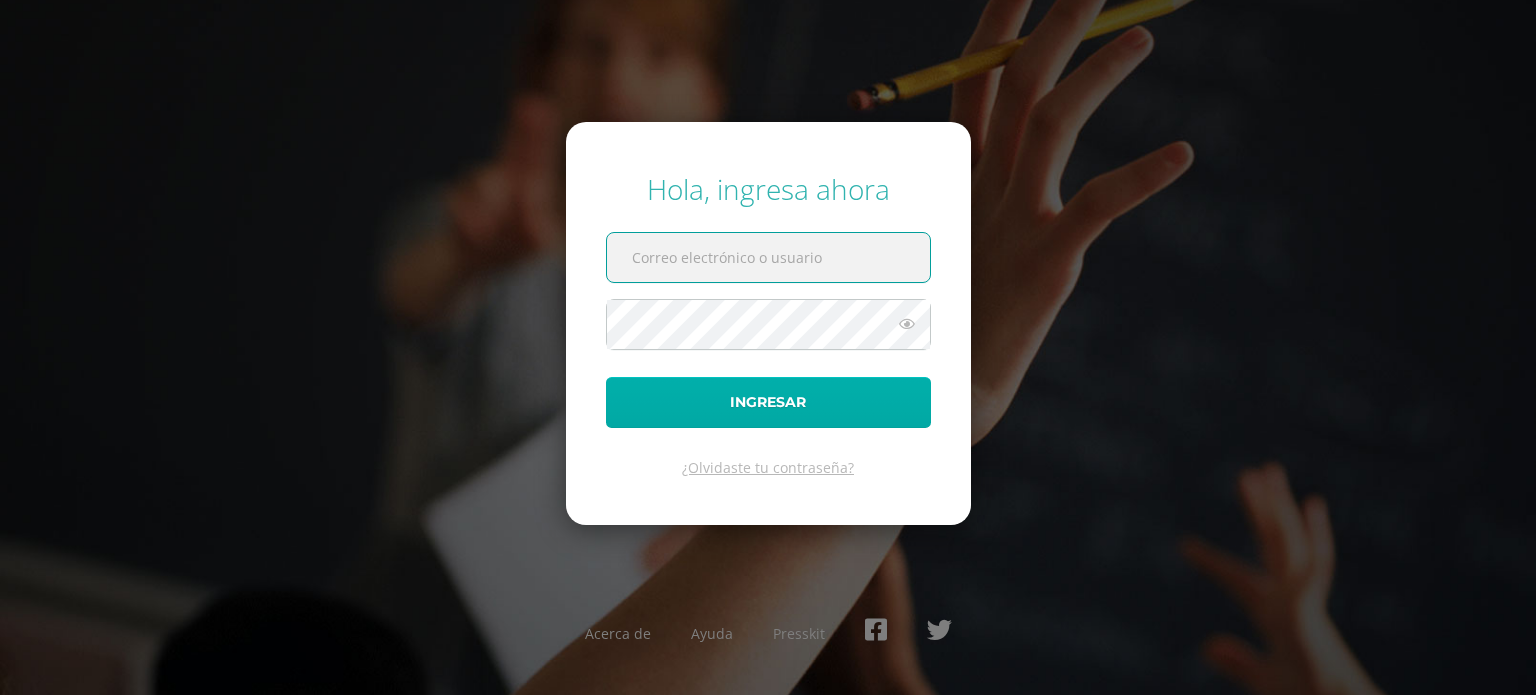 type on "20210072@liceoguatemala.edu.gt" 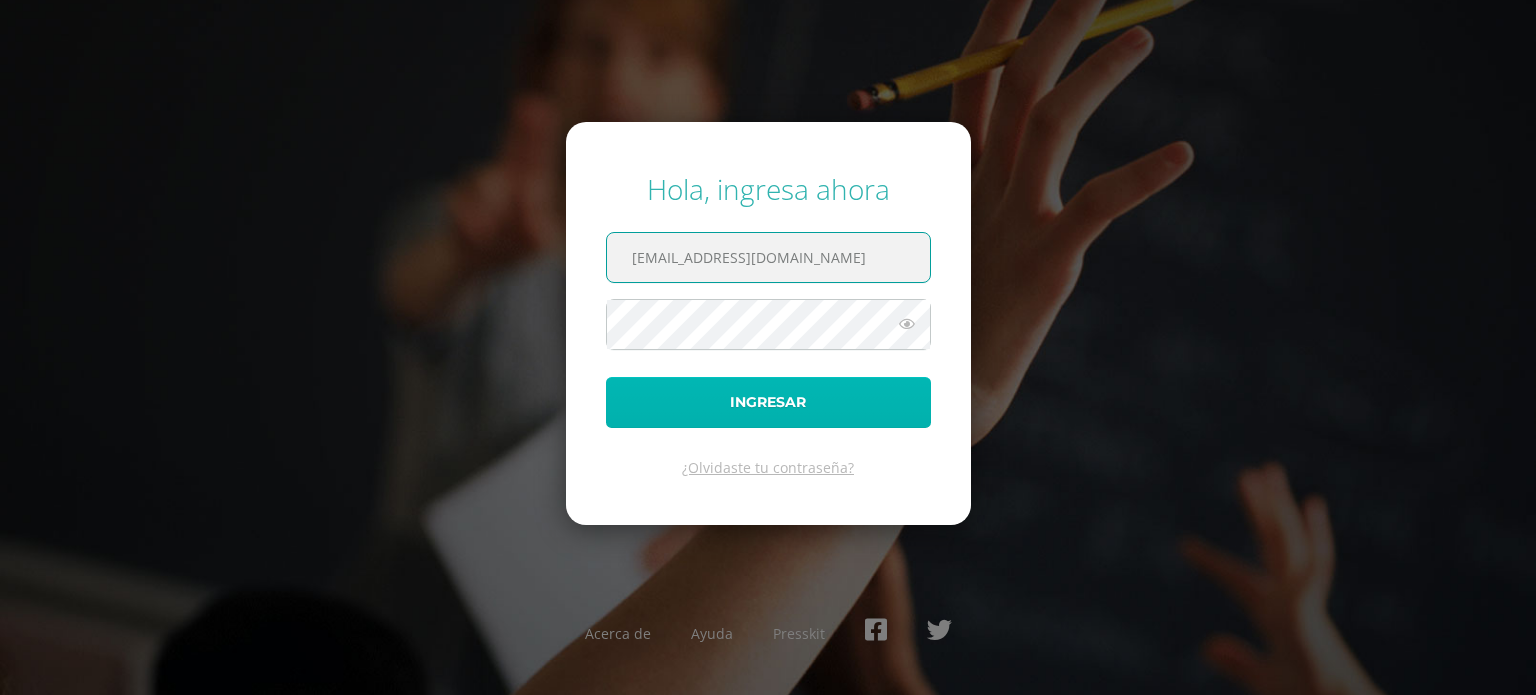 click on "Ingresar" at bounding box center [768, 402] 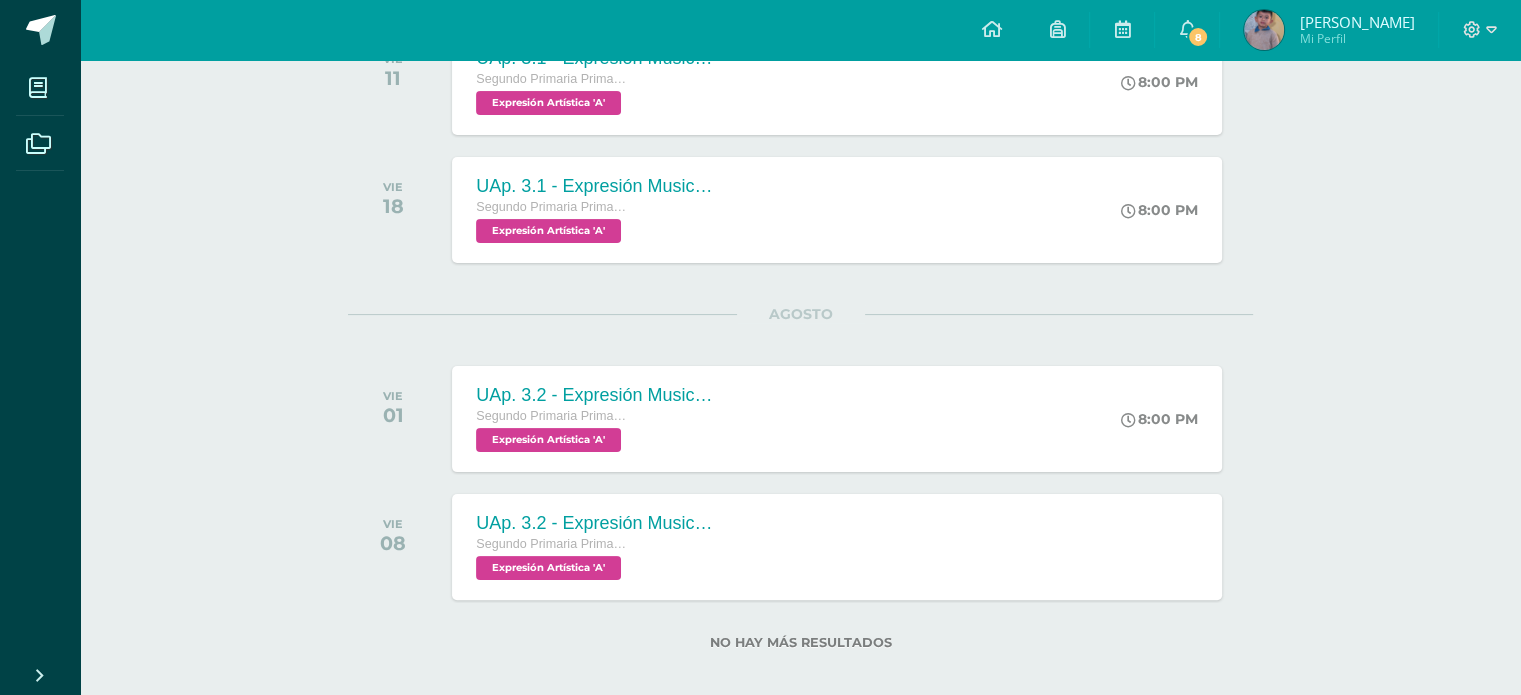 scroll, scrollTop: 384, scrollLeft: 0, axis: vertical 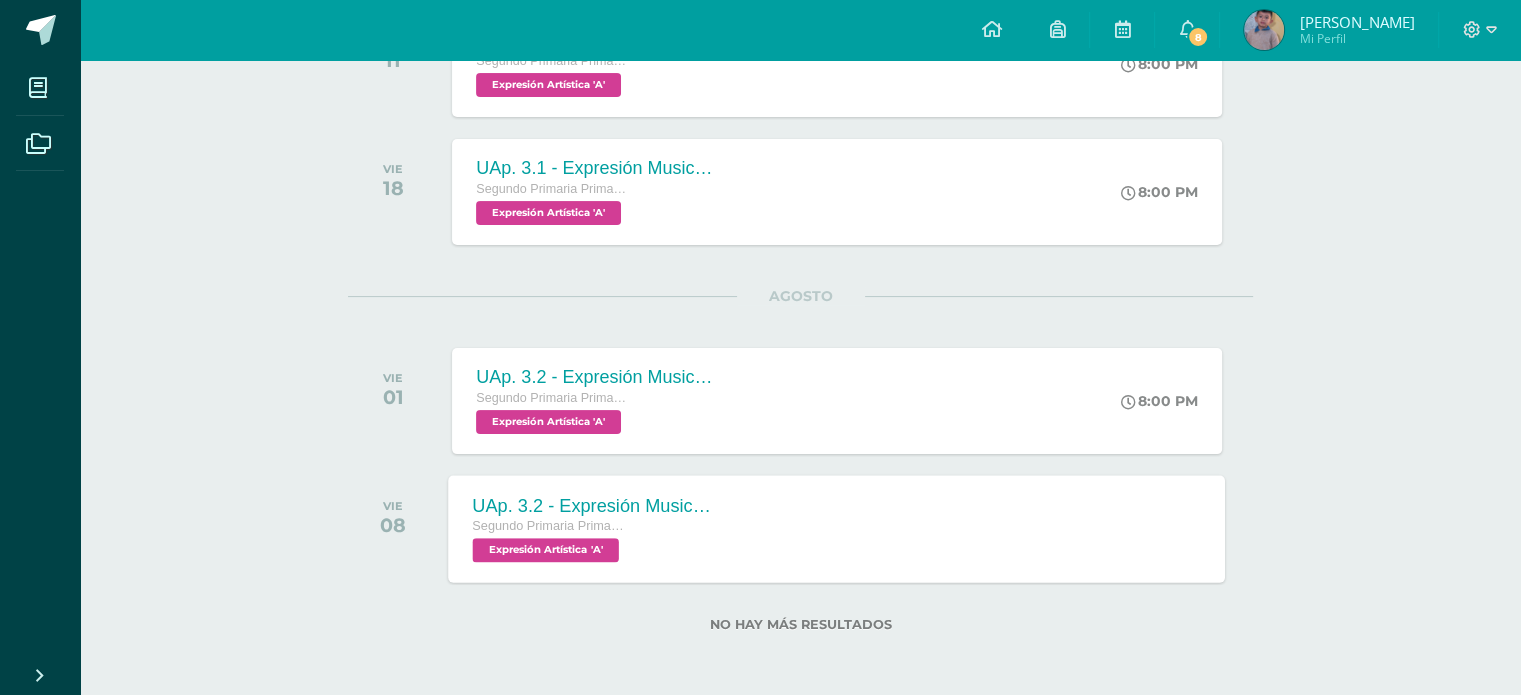 click on "Expresión Artística 'A'" at bounding box center (546, 550) 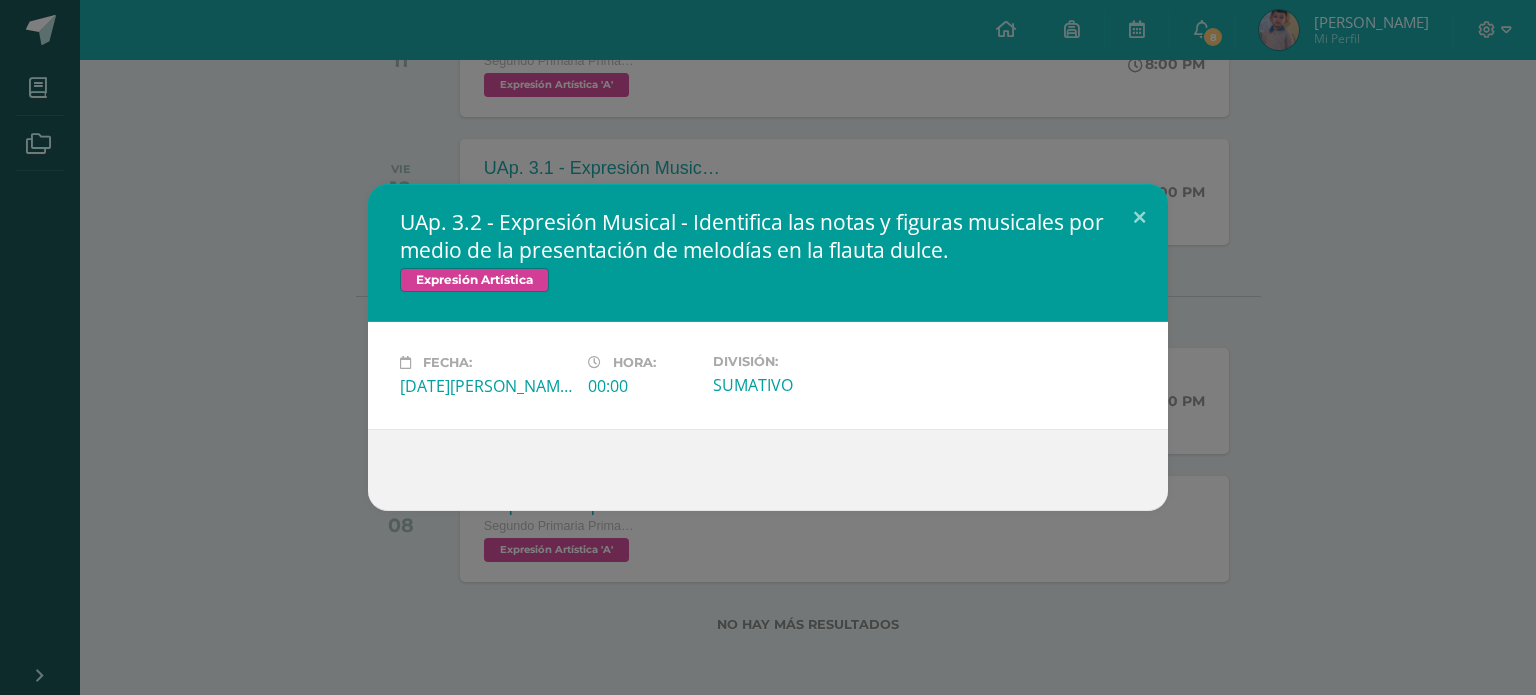 click on "UAp. 3.2 - Expresión Musical - Identifica las notas y figuras musicales por medio de la presentación de melodías en la flauta dulce.
Expresión Artística
Fecha:
[DATE][PERSON_NAME]
Hora:
00:00" at bounding box center [768, 347] 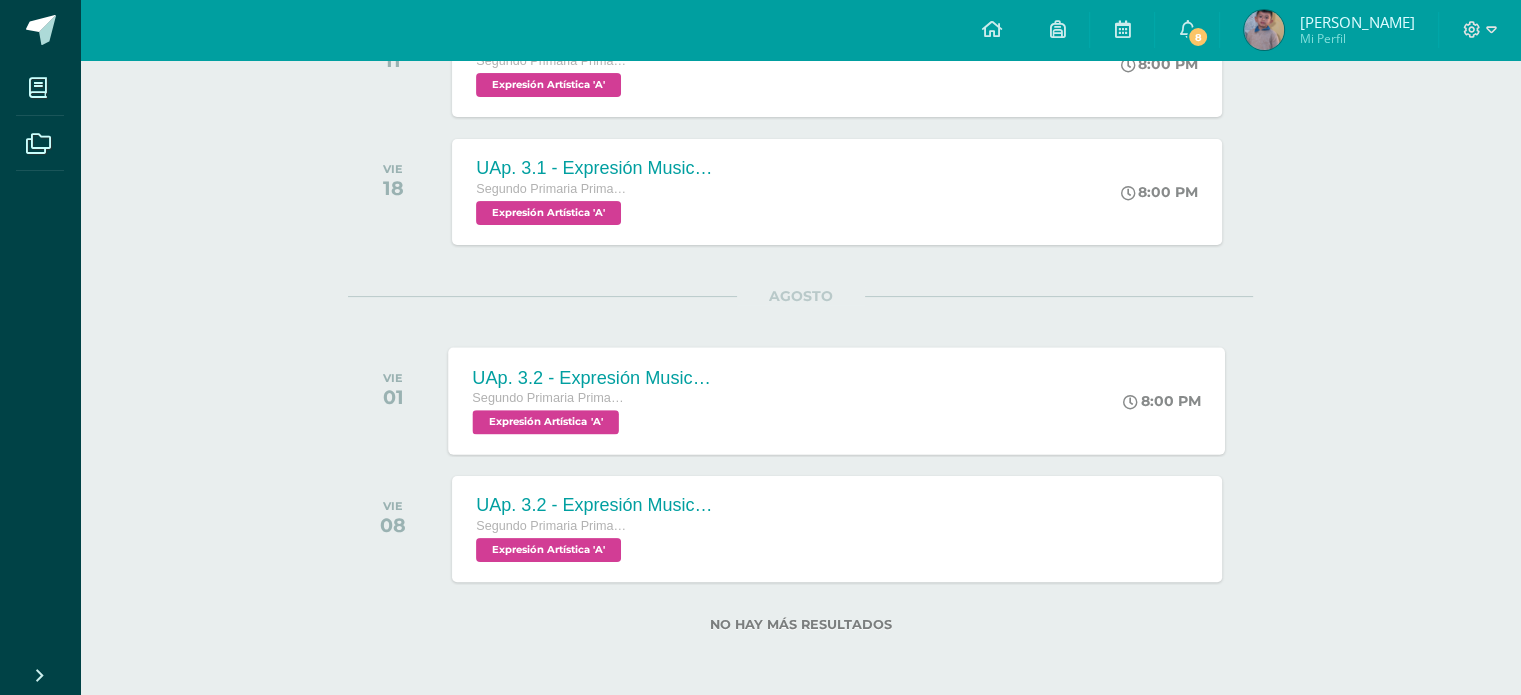 click on "Expresión Artística 'A'" at bounding box center [546, 422] 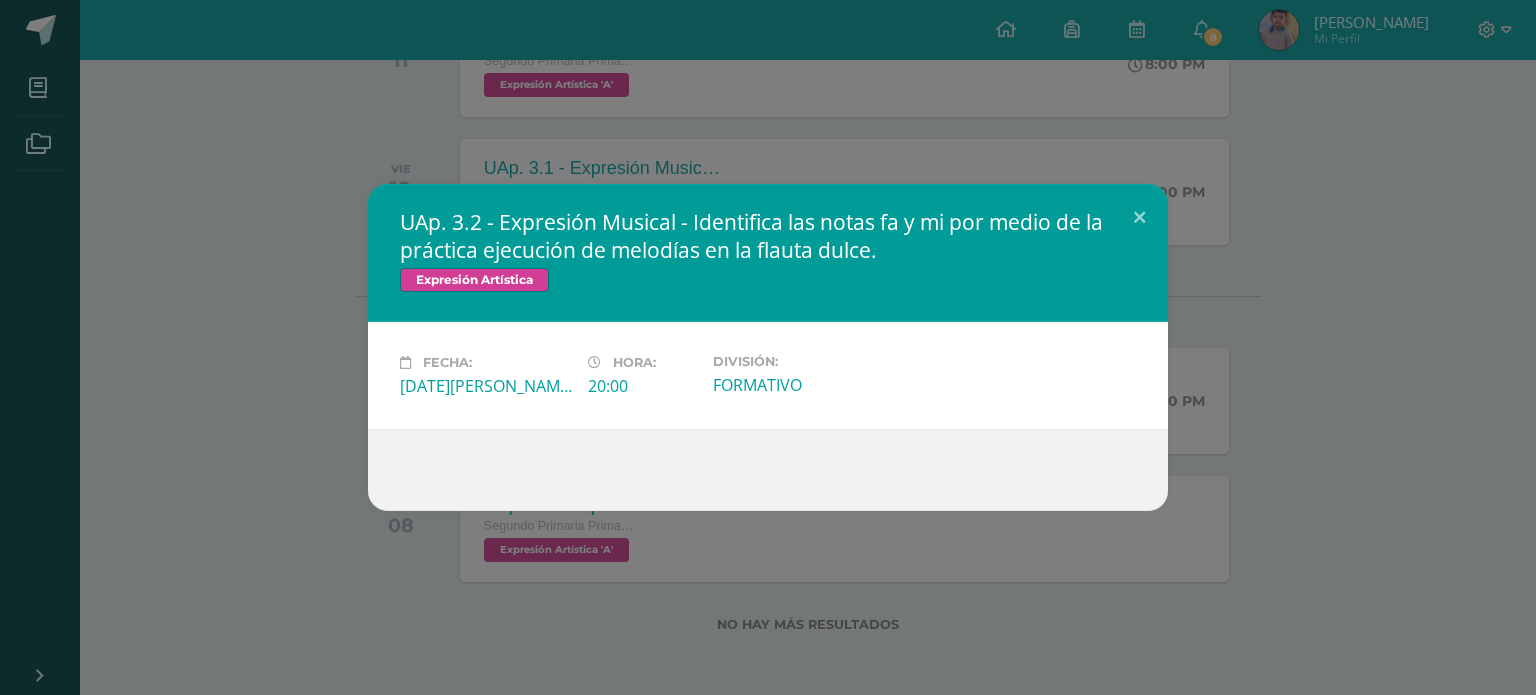 click on "UAp. 3.2 - Expresión Musical -  Identifica las notas fa y mi  por medio de la práctica ejecución de melodías en la flauta dulce.
Expresión Artística
Fecha:
Viernes 01 de Agosto
Hora:
20:00" at bounding box center [768, 347] 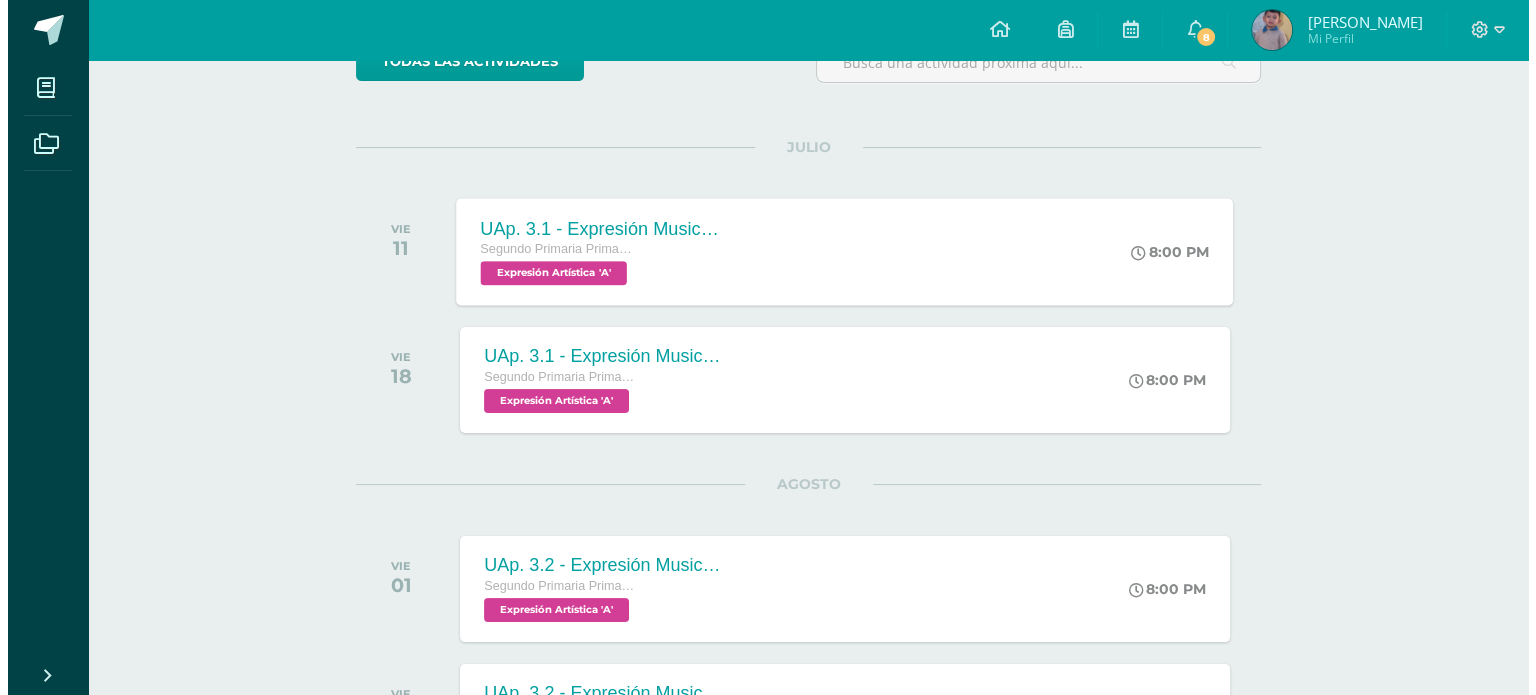 scroll, scrollTop: 184, scrollLeft: 0, axis: vertical 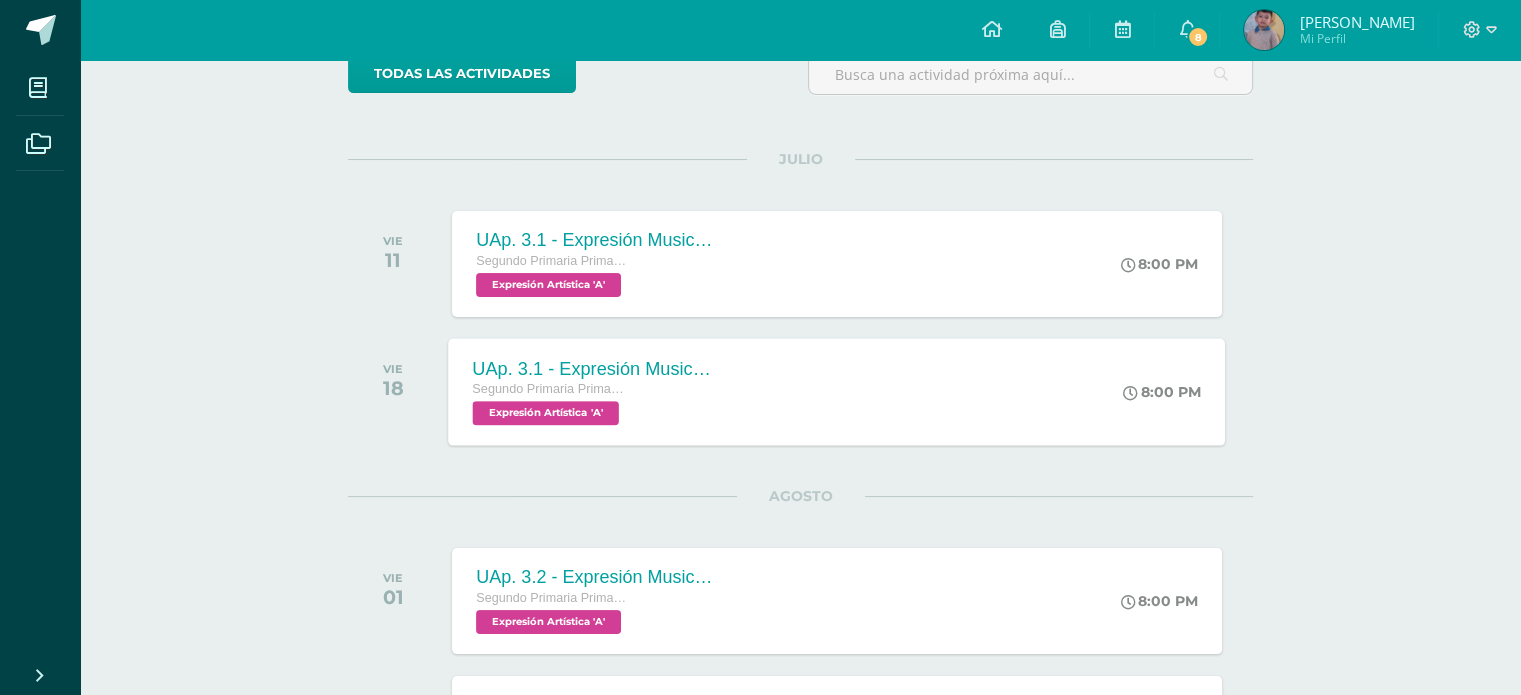 click on "Expresión Artística 'A'" at bounding box center [546, 413] 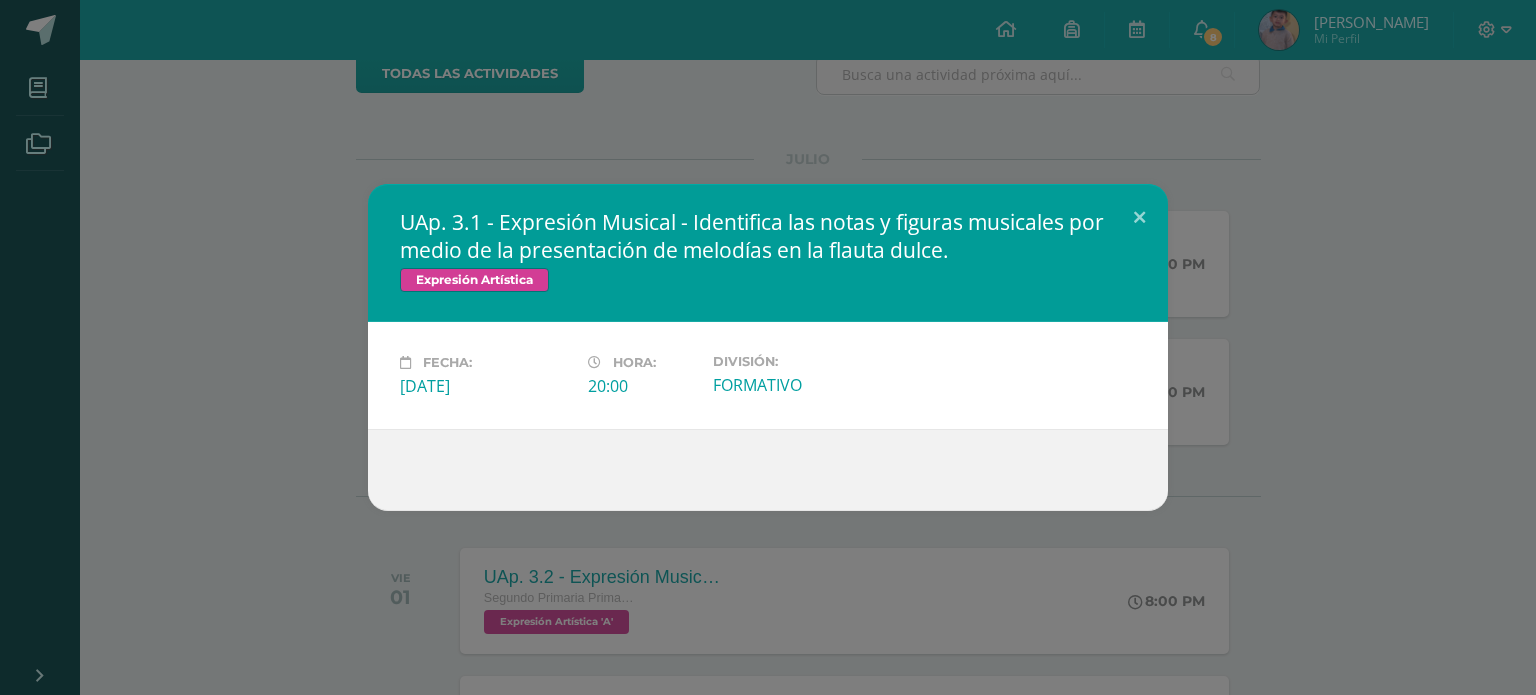 click on "UAp. 3.1 - Expresión Musical - Identifica las notas y figuras musicales por medio de la presentación de melodías en la flauta dulce.
Expresión Artística
Fecha:
Viernes 18 de Julio
Hora:
20:00" at bounding box center (768, 347) 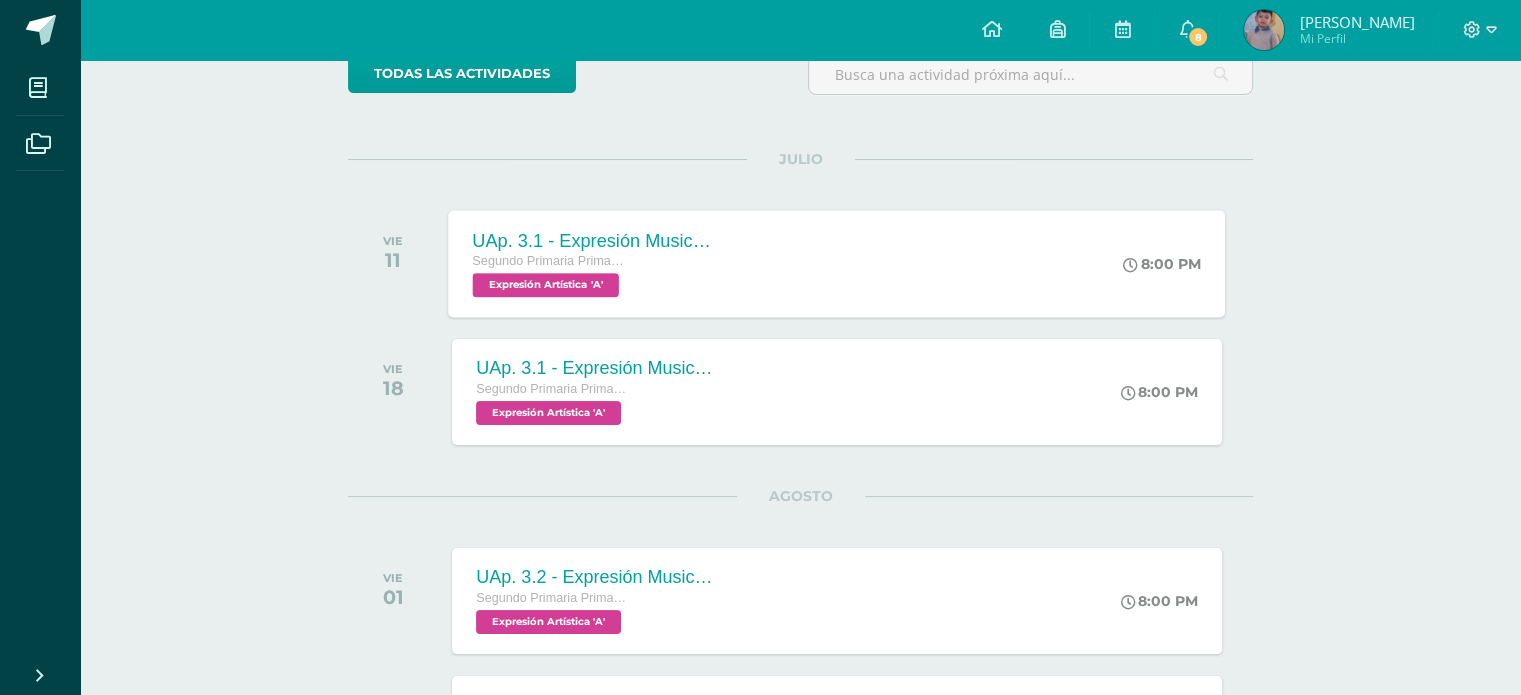 click on "Expresión Artística 'A'" at bounding box center [546, 285] 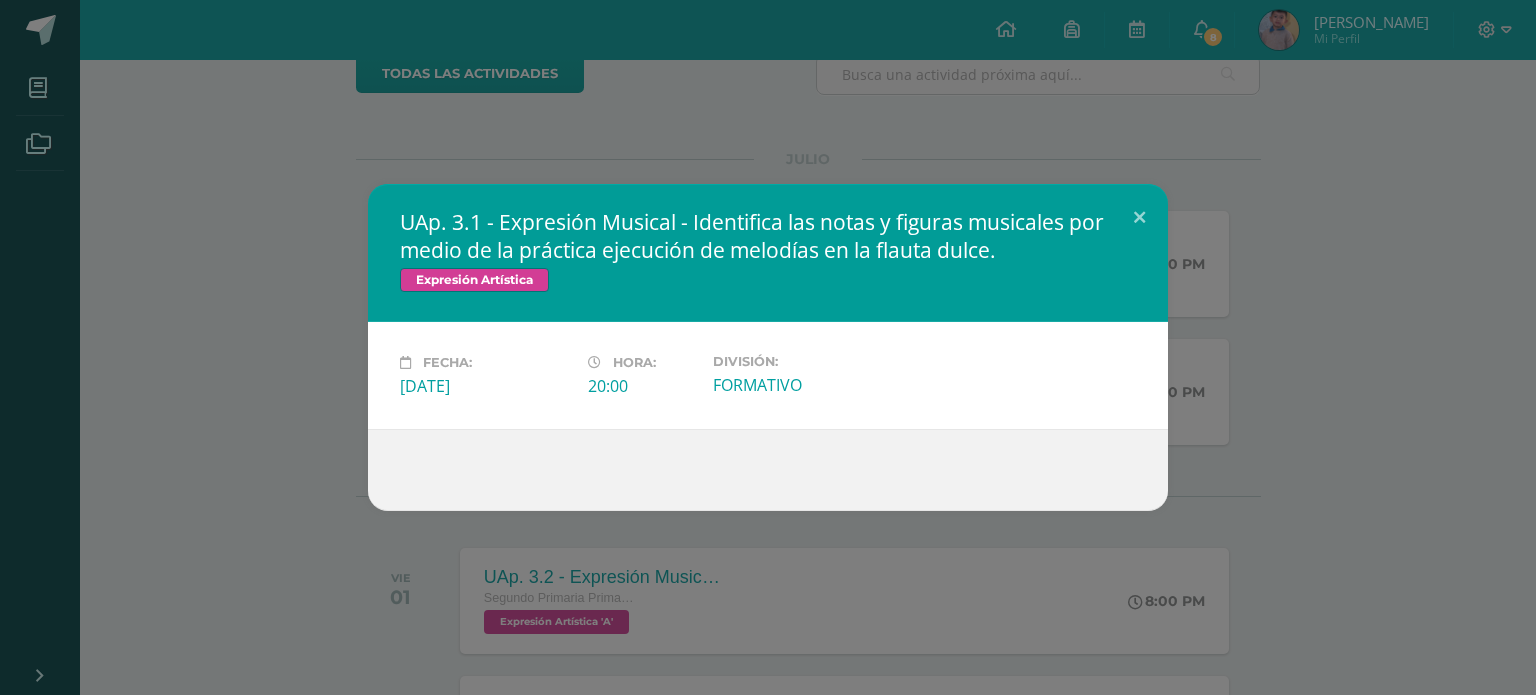 click on "UAp. 3.1 - Expresión Musical - Identifica las notas y figuras musicales por medio de la práctica ejecución de melodías en la flauta dulce.
Expresión Artística
Fecha:
Viernes 11 de Julio
Hora:
20:00" at bounding box center [768, 347] 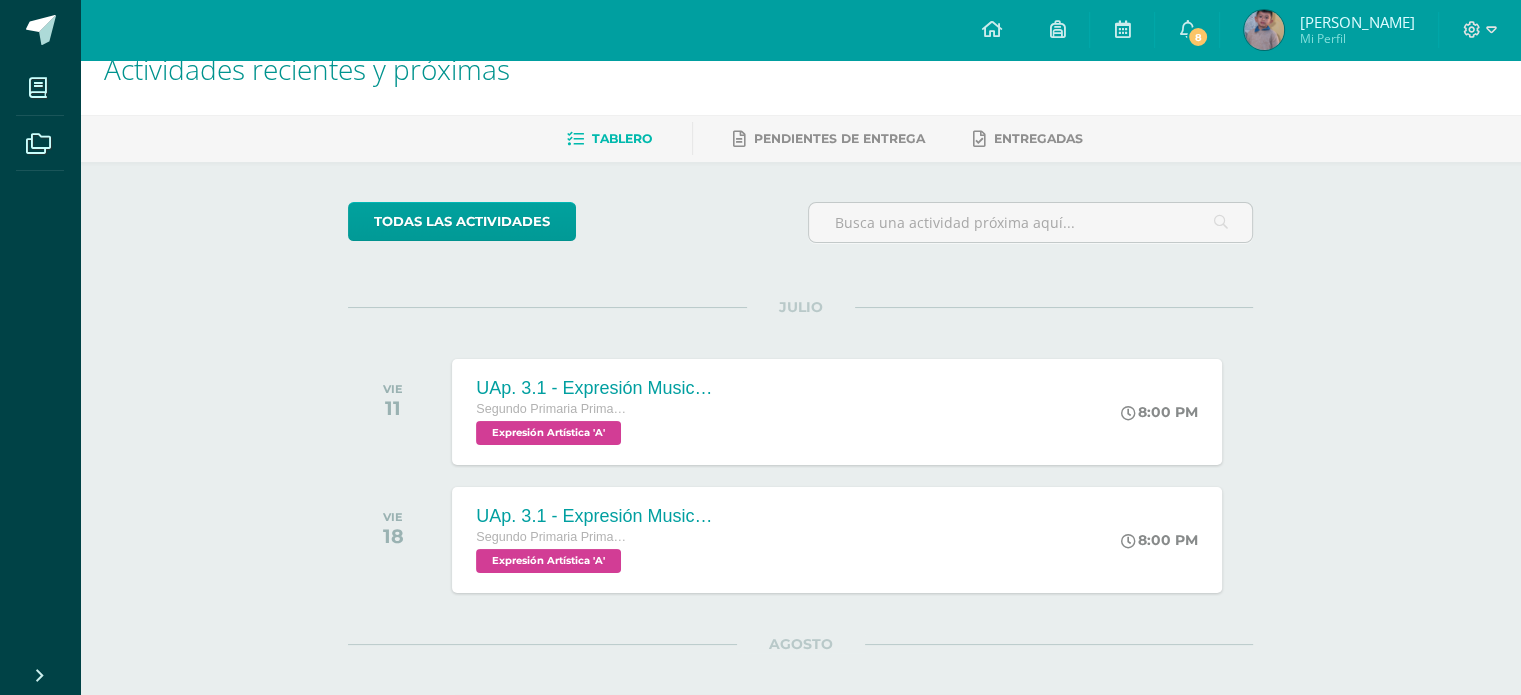 scroll, scrollTop: 0, scrollLeft: 0, axis: both 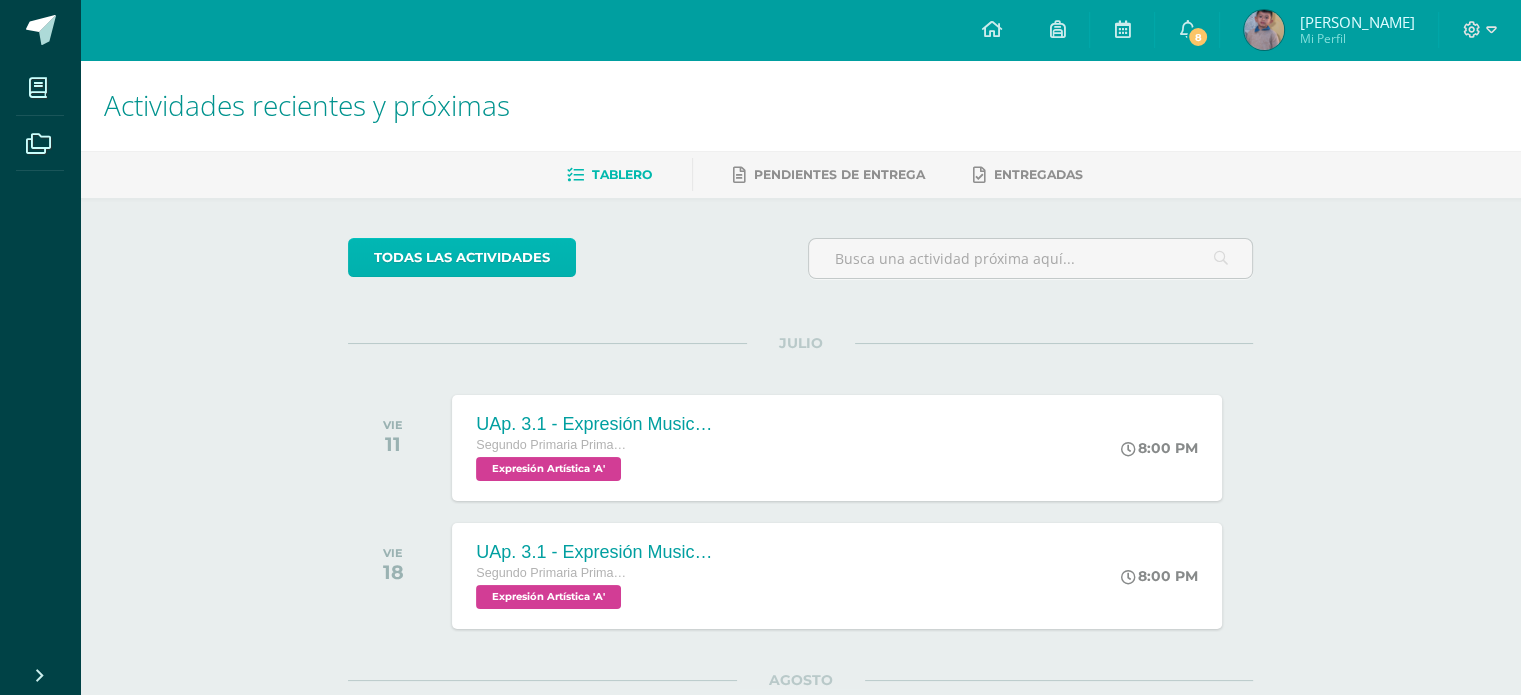 click on "todas las Actividades" at bounding box center [462, 257] 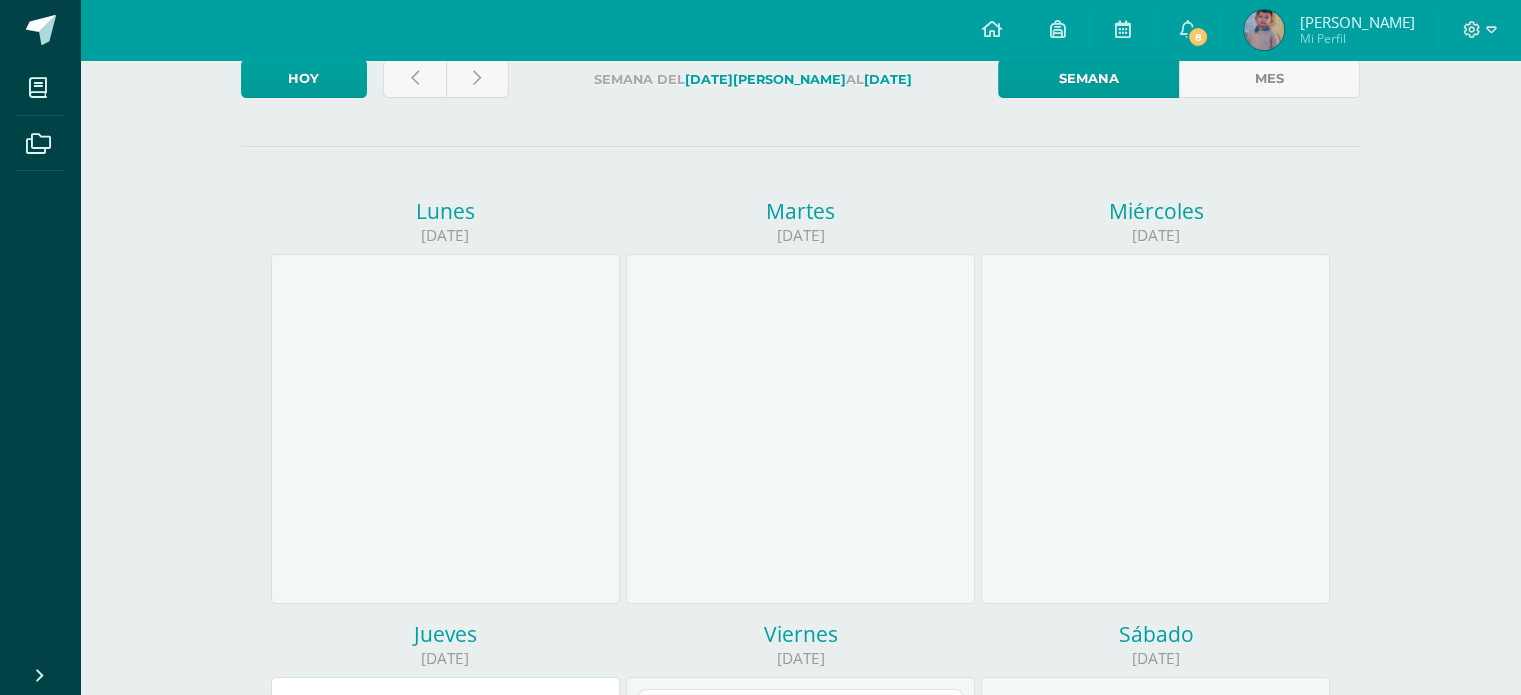 scroll, scrollTop: 100, scrollLeft: 0, axis: vertical 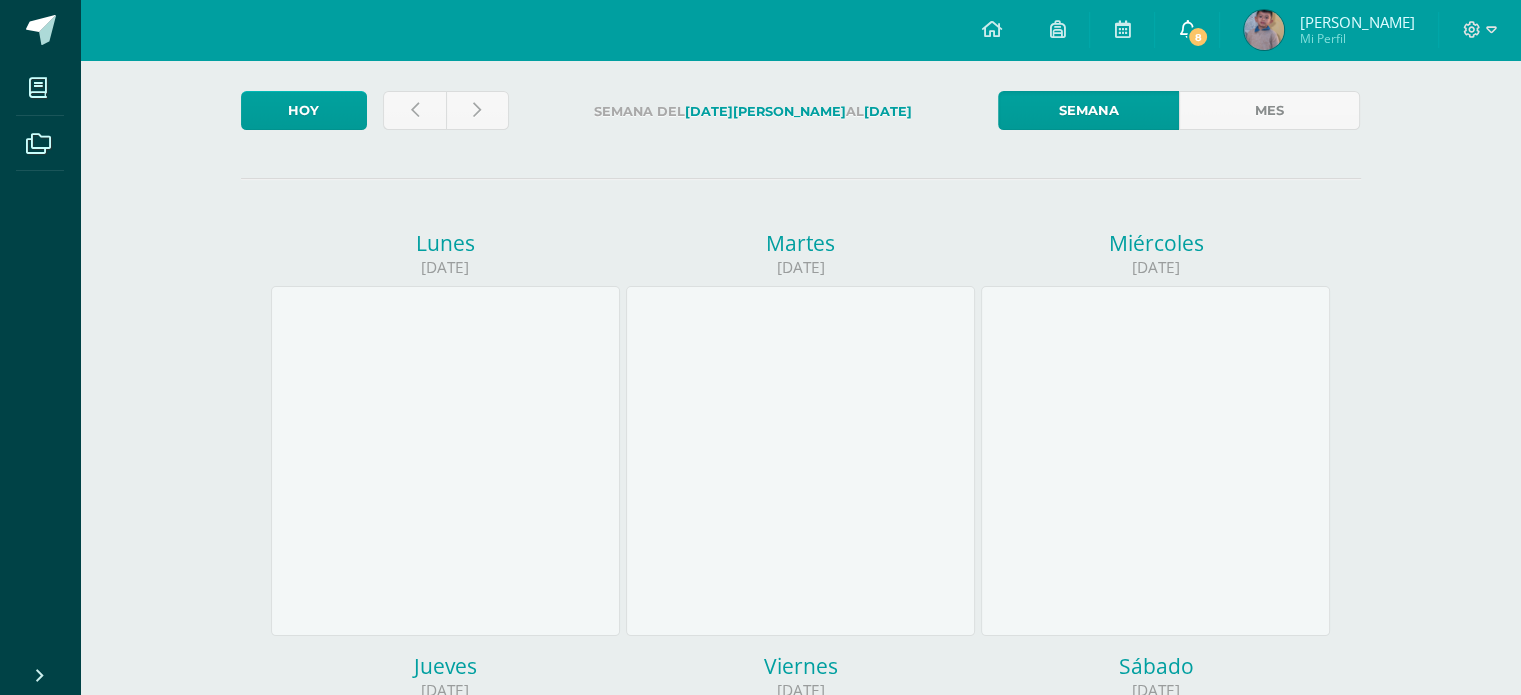 click on "8" at bounding box center [1198, 37] 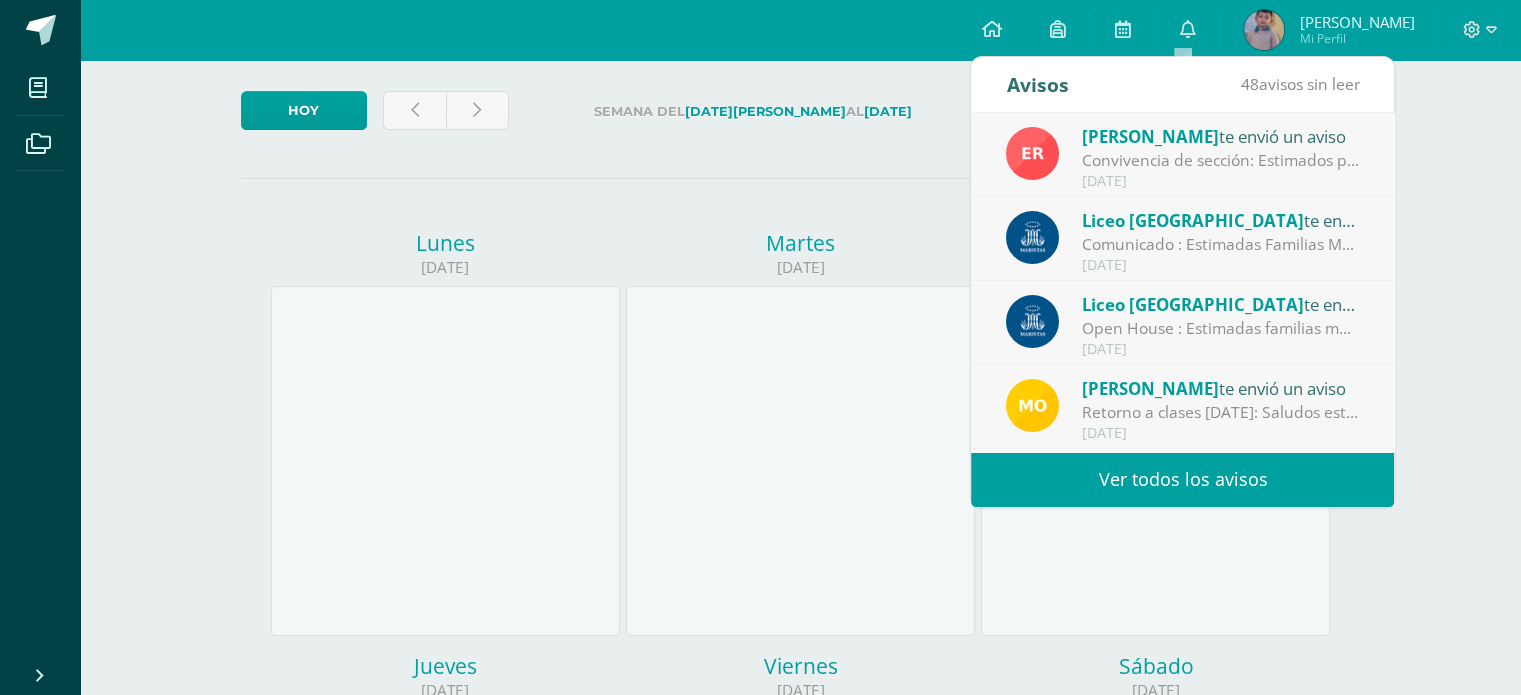 click on "Ver todos los avisos" at bounding box center (1182, 479) 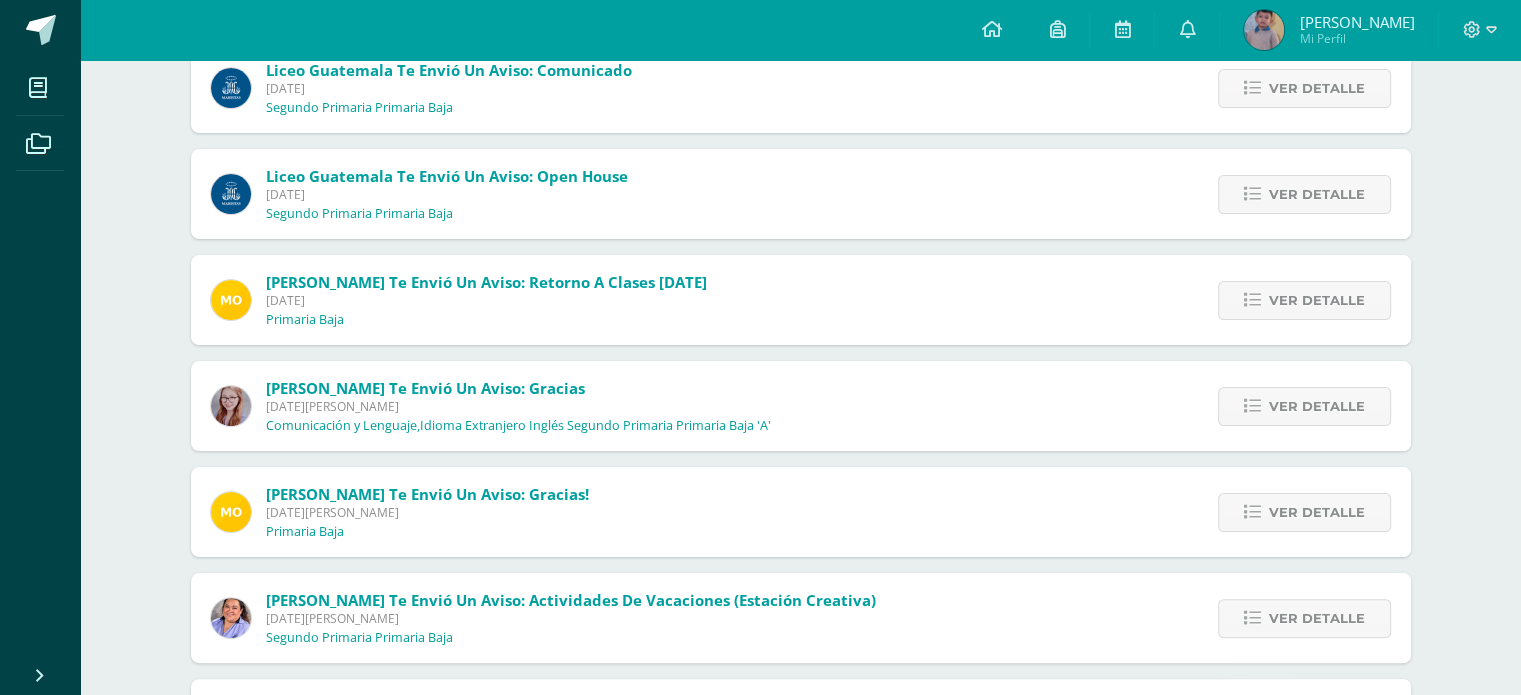 scroll, scrollTop: 400, scrollLeft: 0, axis: vertical 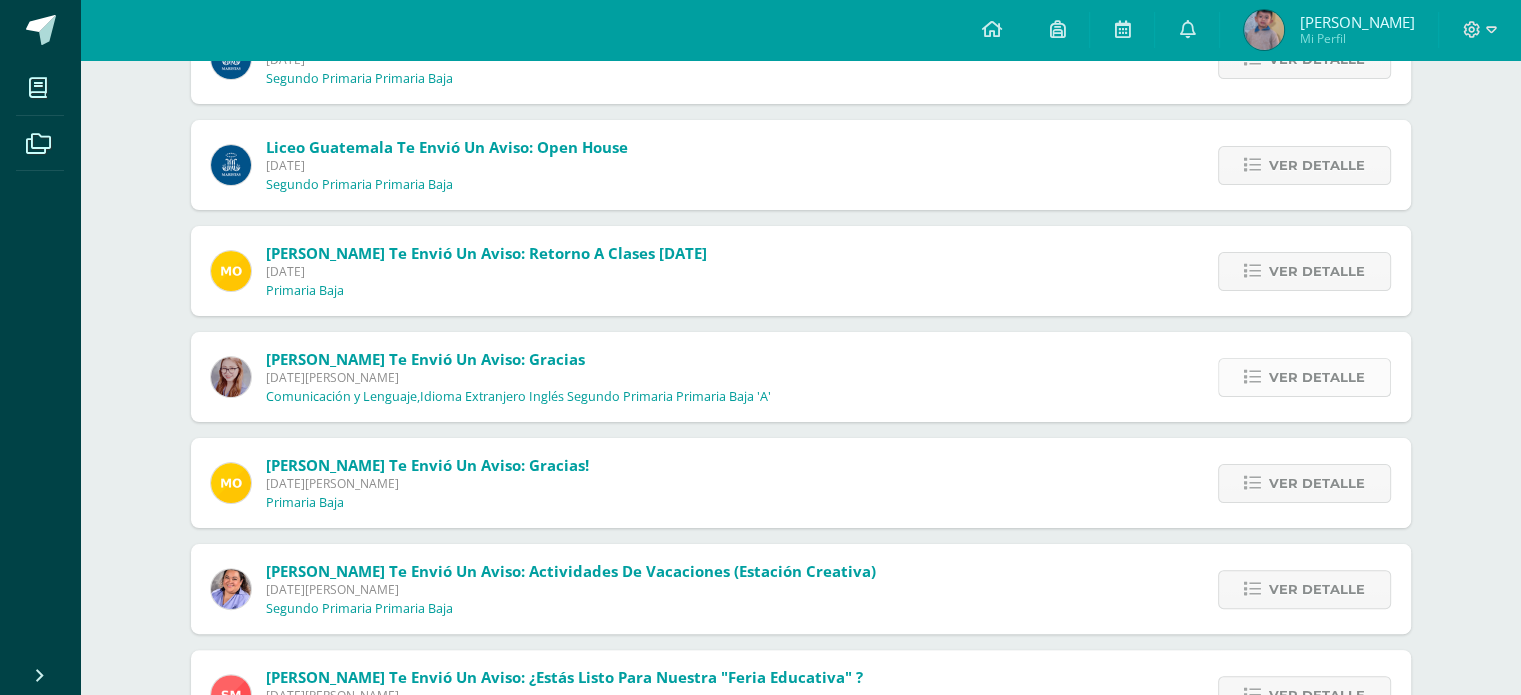 click on "Ver detalle" at bounding box center [1304, 377] 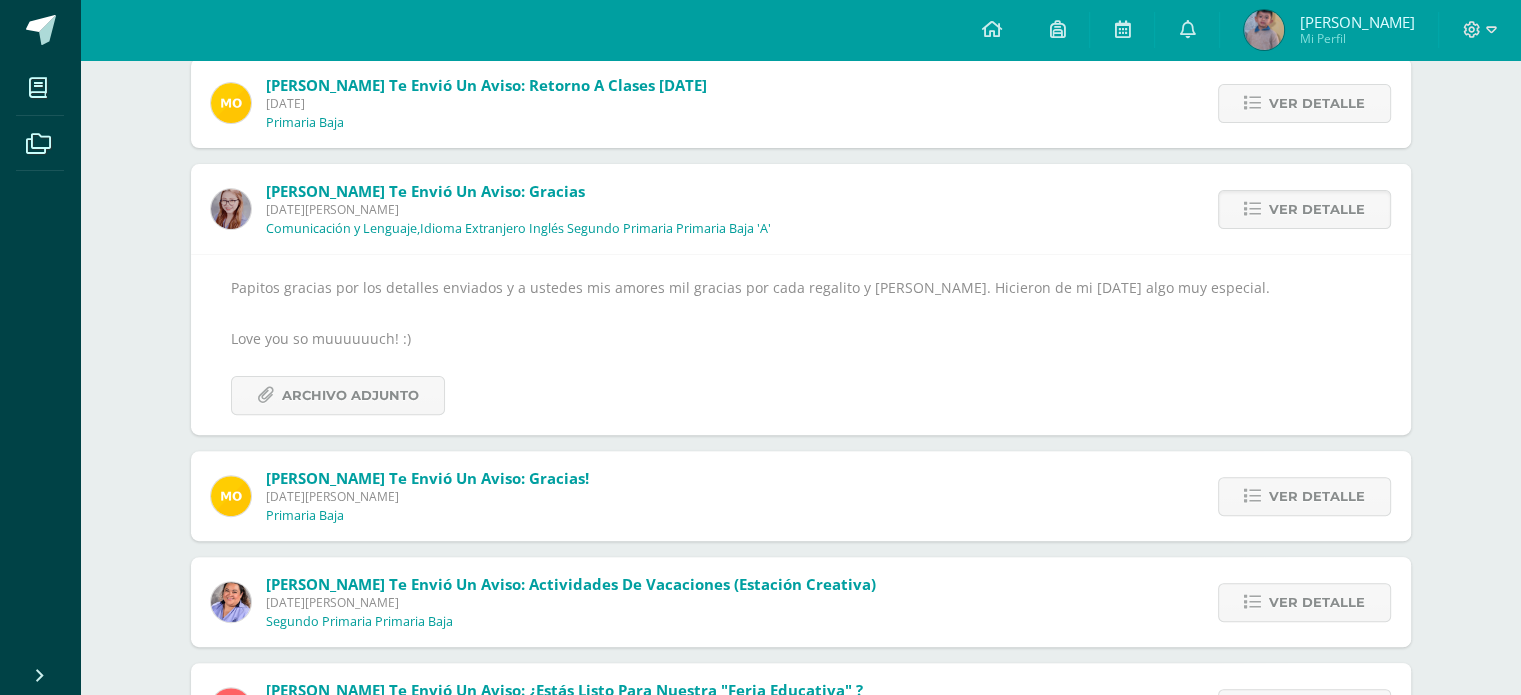 scroll, scrollTop: 600, scrollLeft: 0, axis: vertical 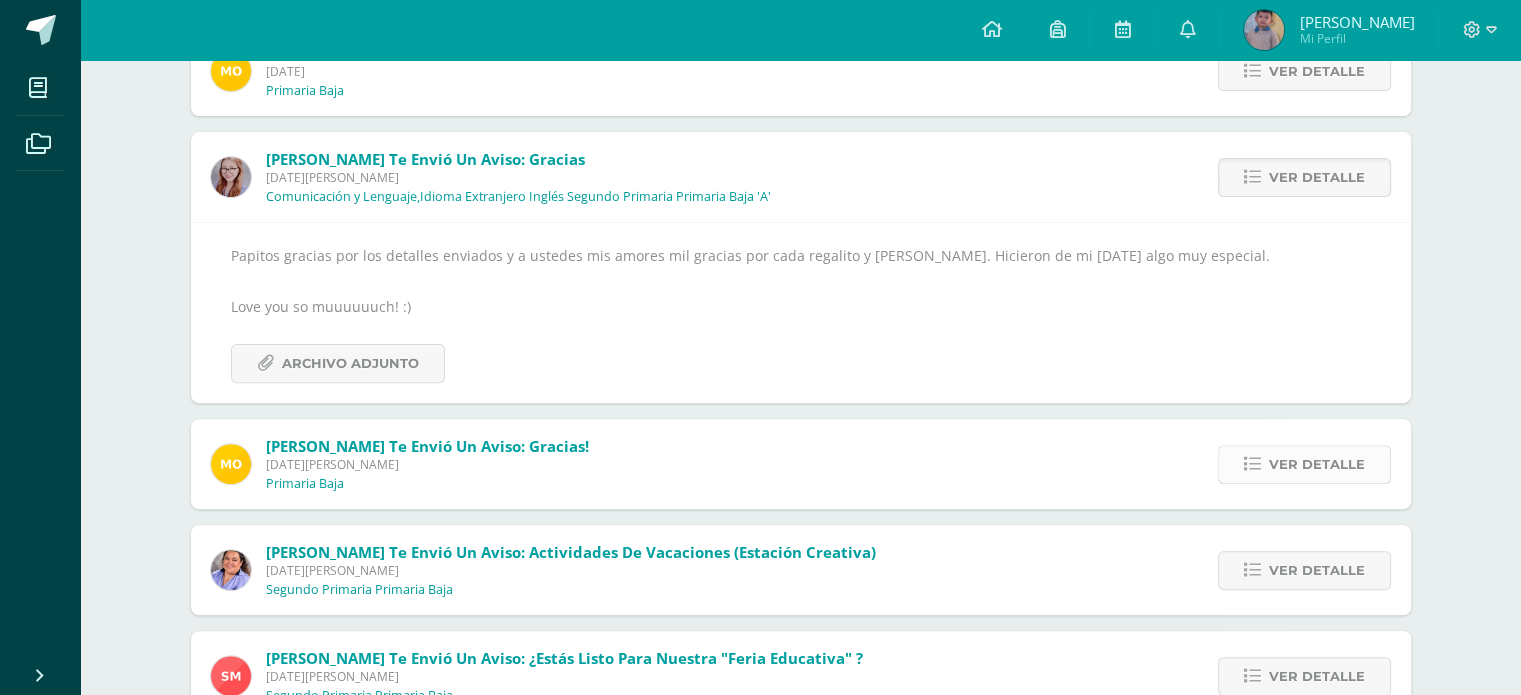 click on "Ver detalle" at bounding box center (1317, 464) 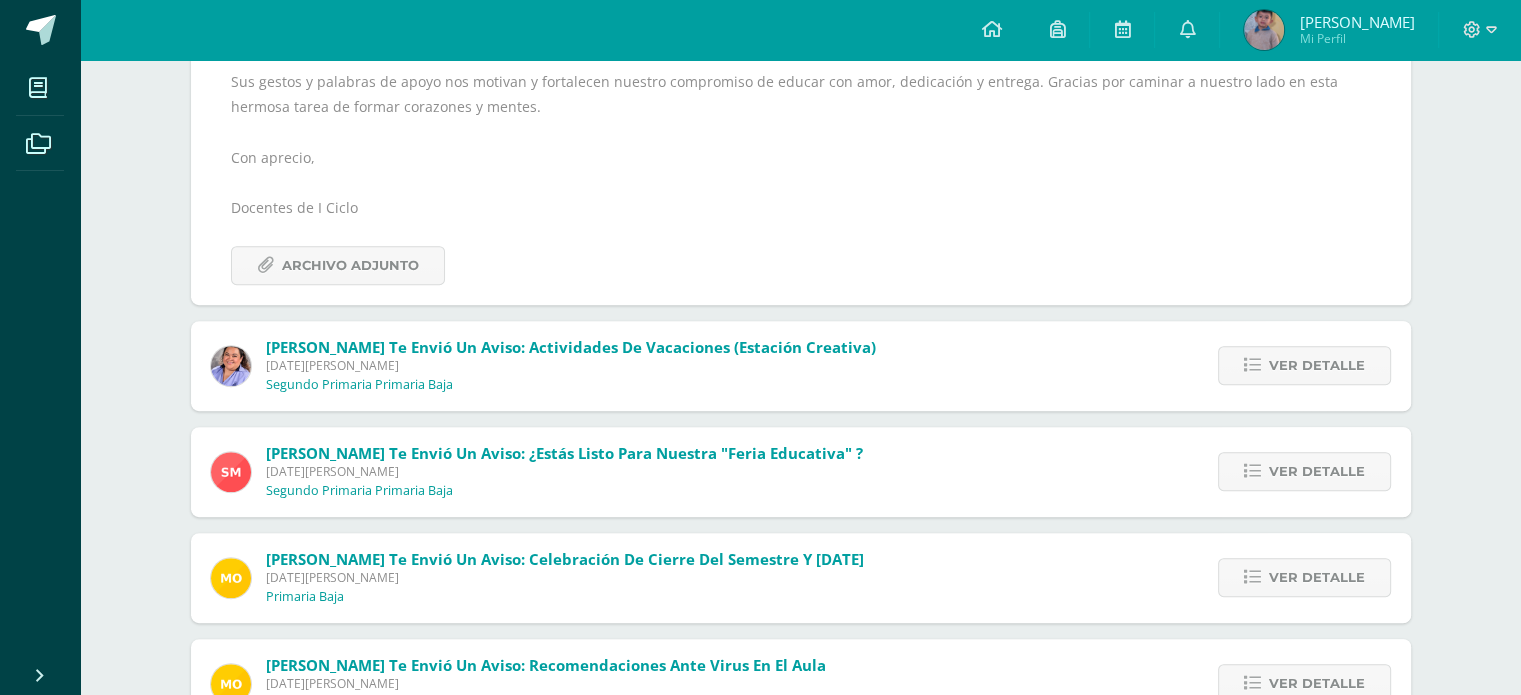 scroll, scrollTop: 1000, scrollLeft: 0, axis: vertical 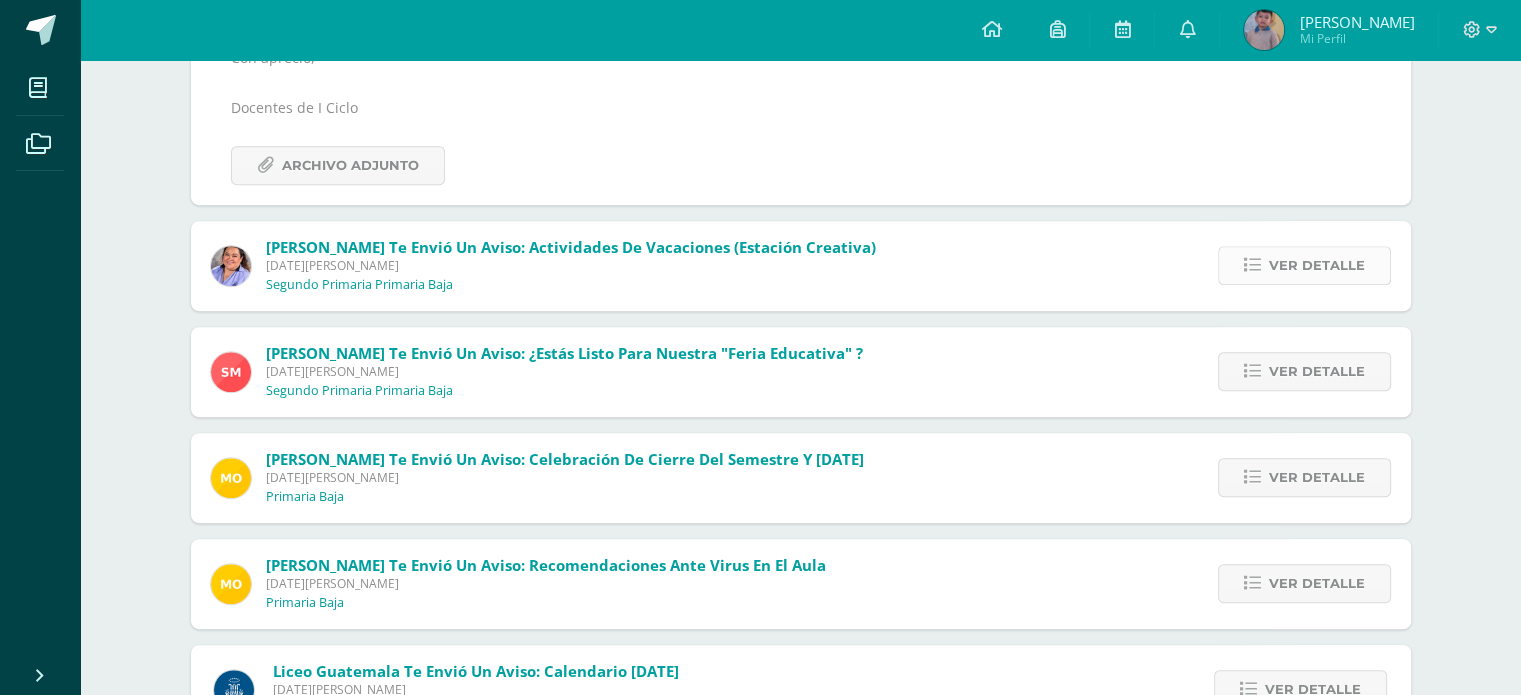 click on "Ver detalle" at bounding box center [1317, 265] 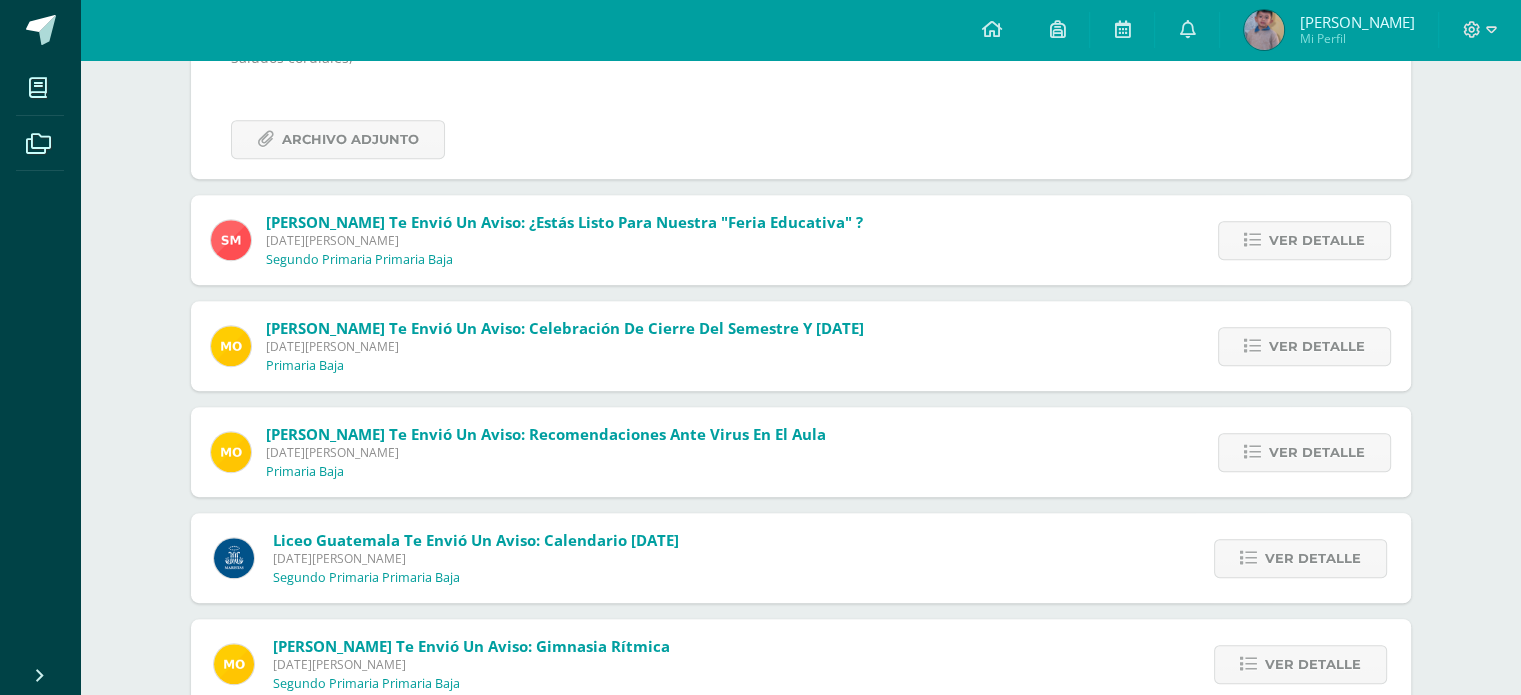 click on "Ver detalle" at bounding box center (1299, 240) 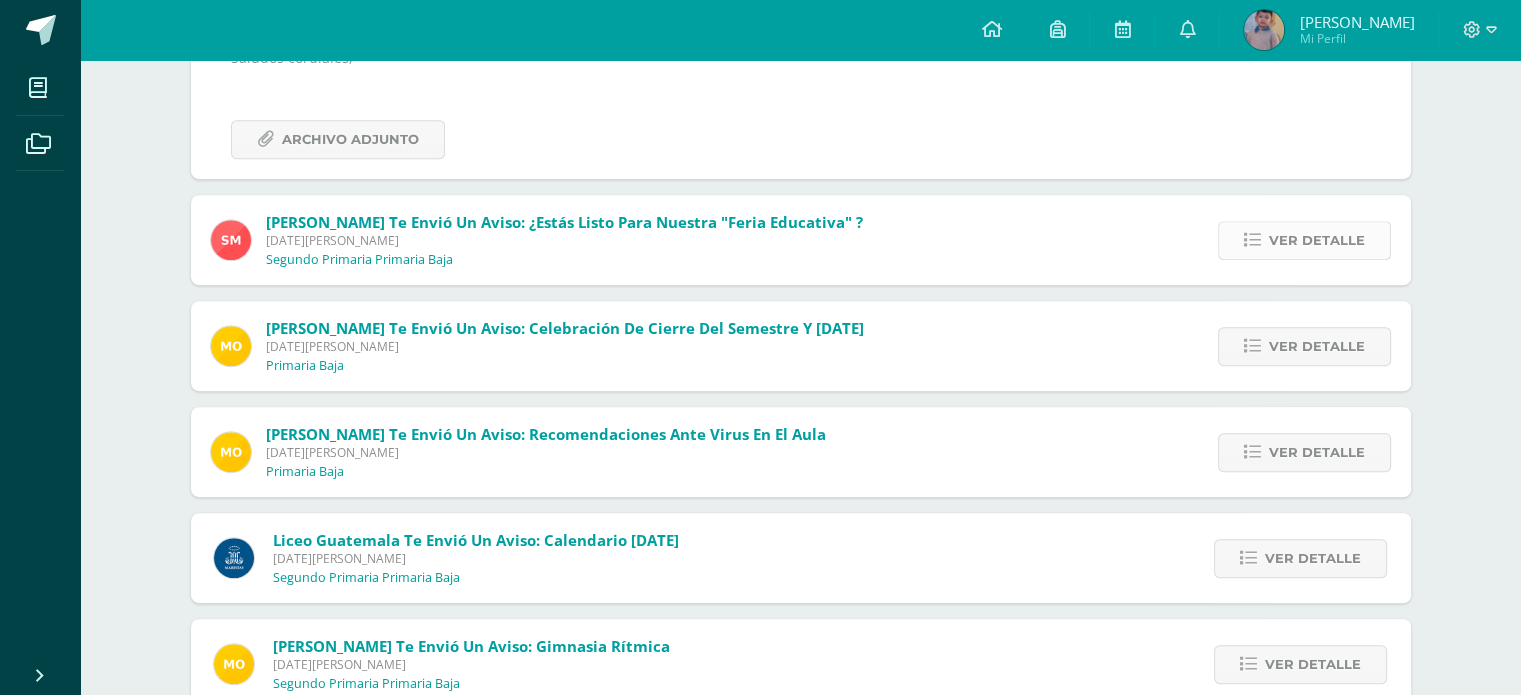 click on "Ver detalle" at bounding box center [1317, 240] 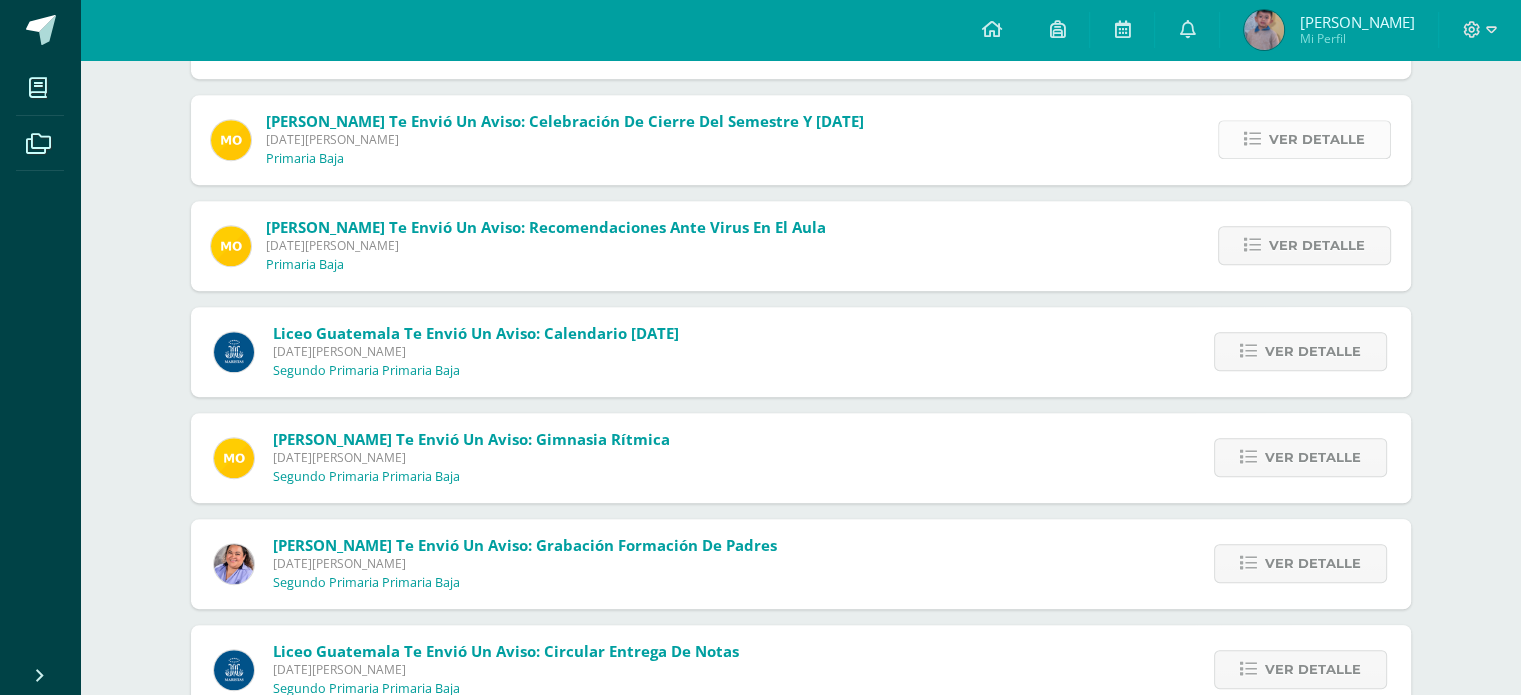 click on "Ver detalle" at bounding box center [1317, 139] 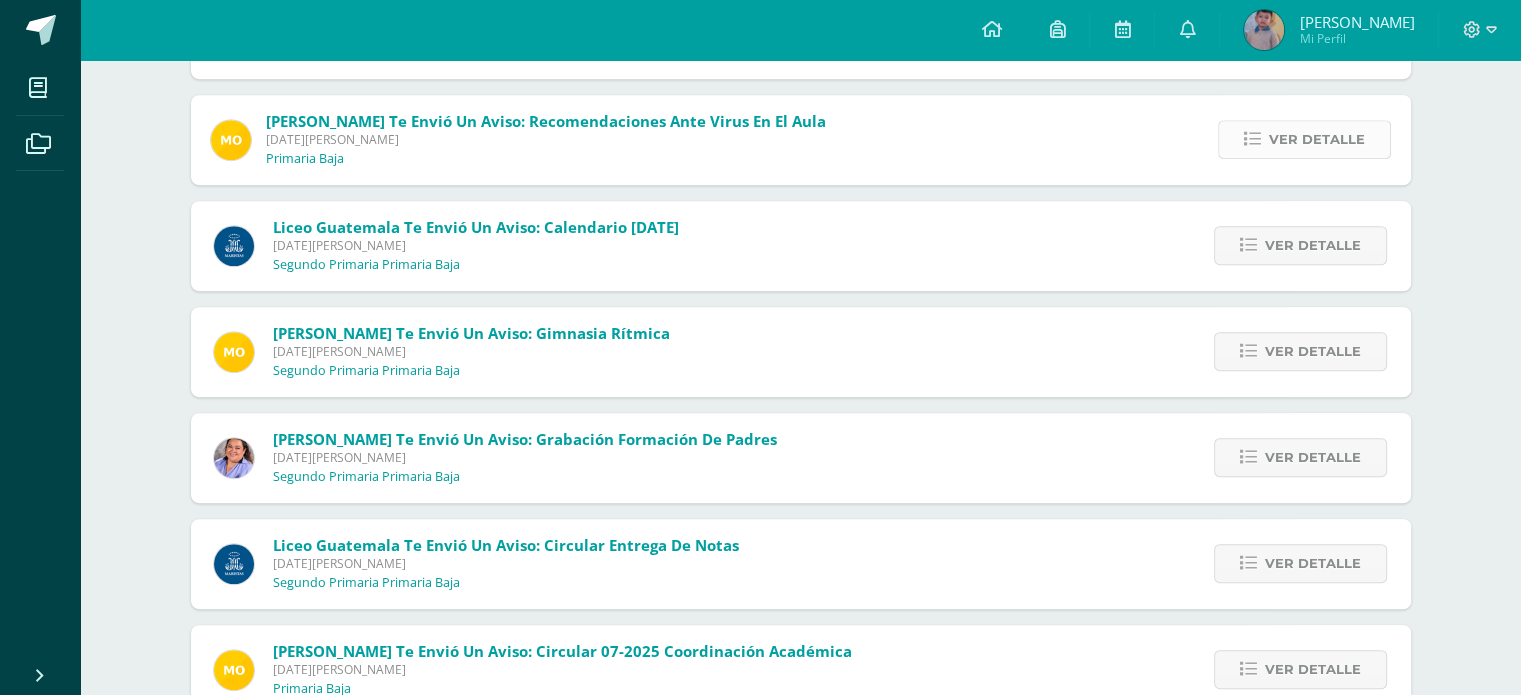 click on "Ver detalle" at bounding box center [1317, 139] 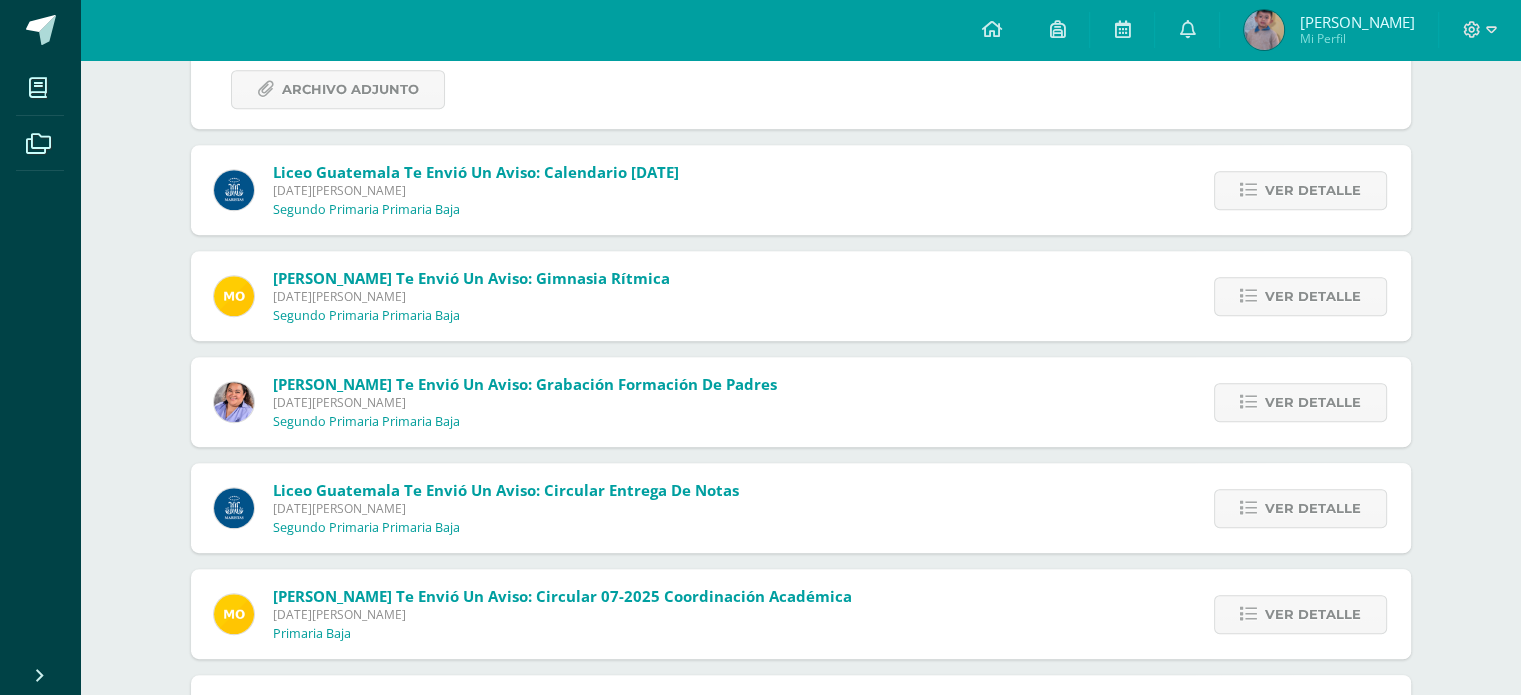 click on "Ver detalle" at bounding box center [1313, 190] 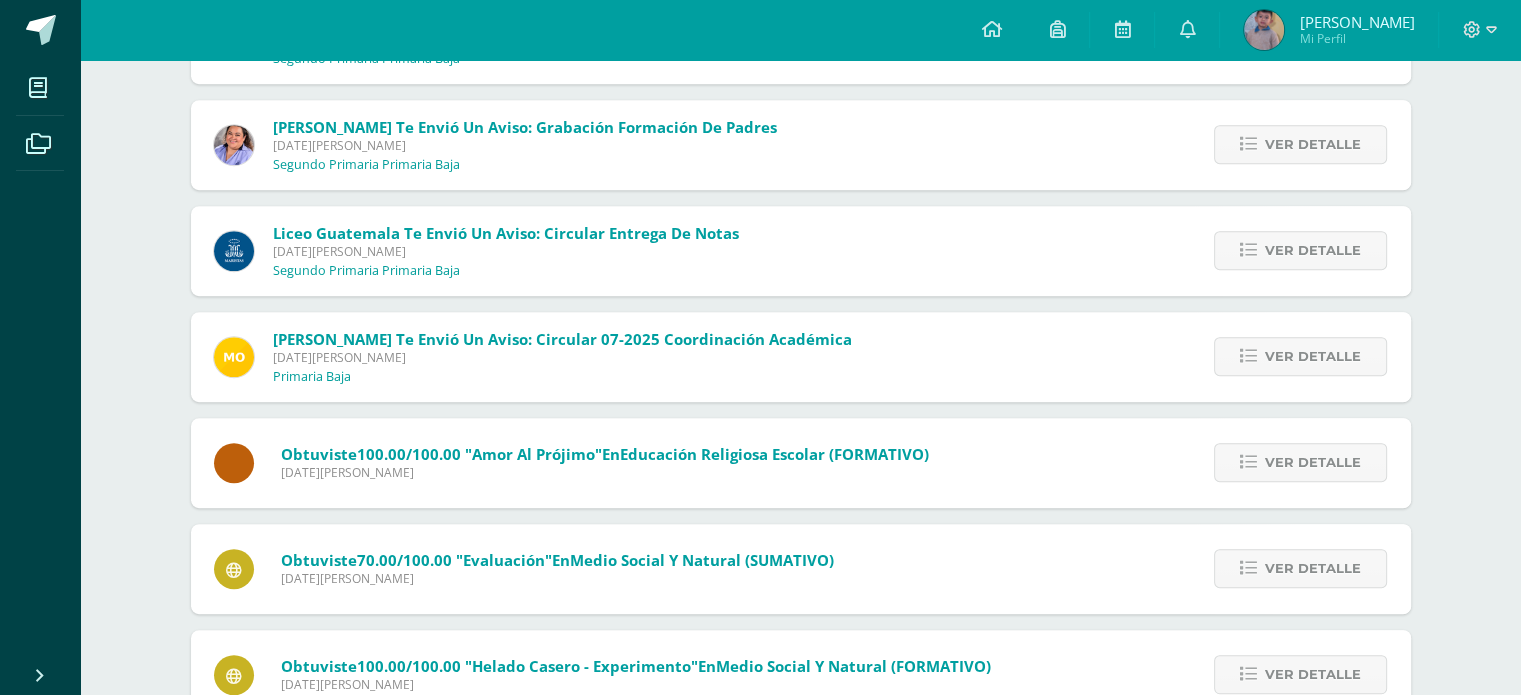 click on "Ver detalle" at bounding box center [1313, 144] 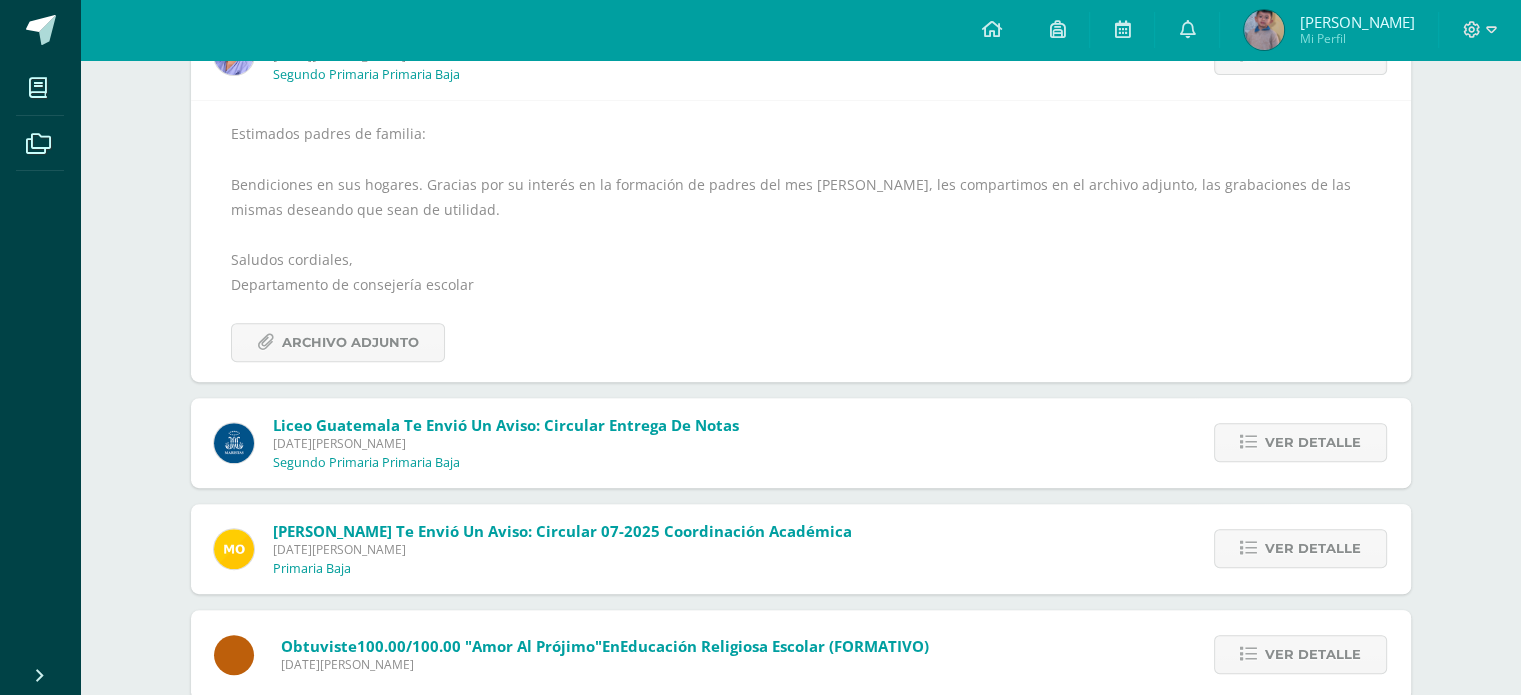 scroll, scrollTop: 738, scrollLeft: 0, axis: vertical 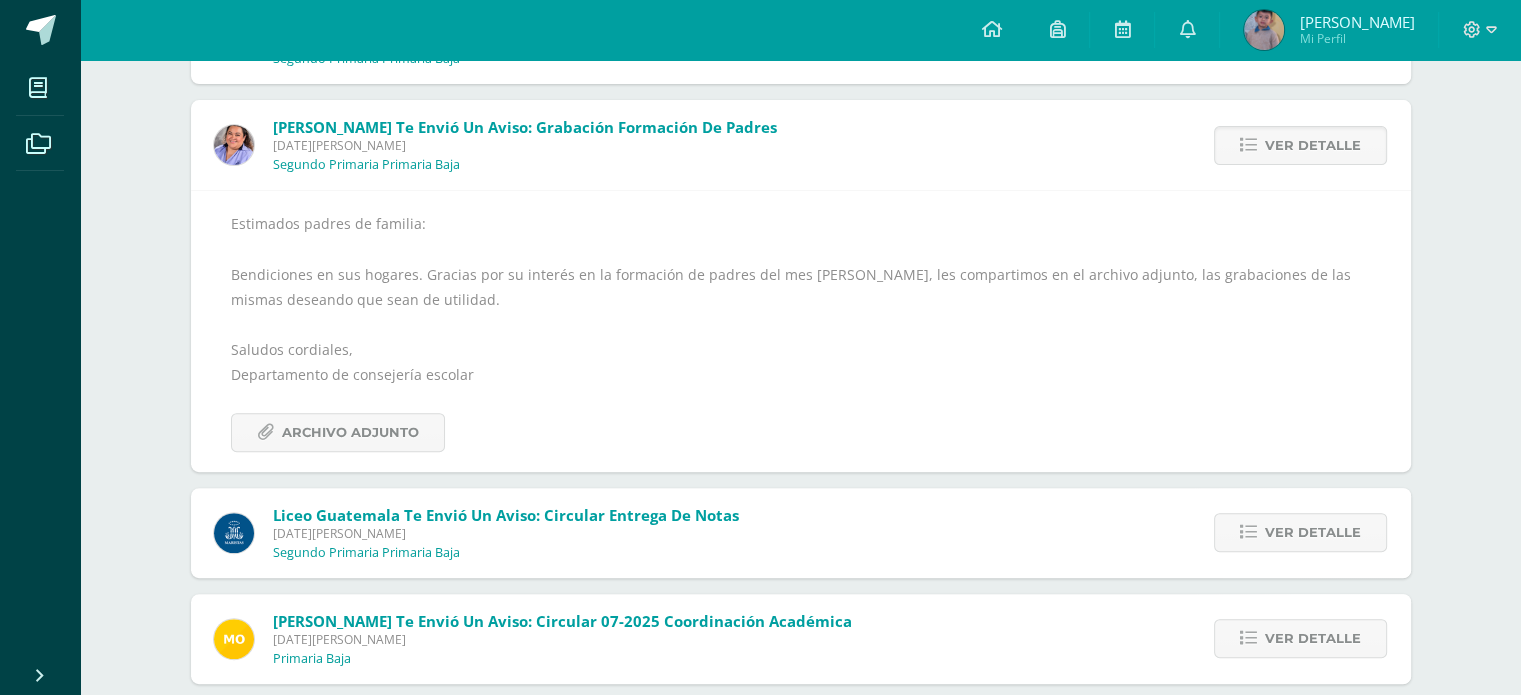 click on "Ver detalle" at bounding box center (1313, 145) 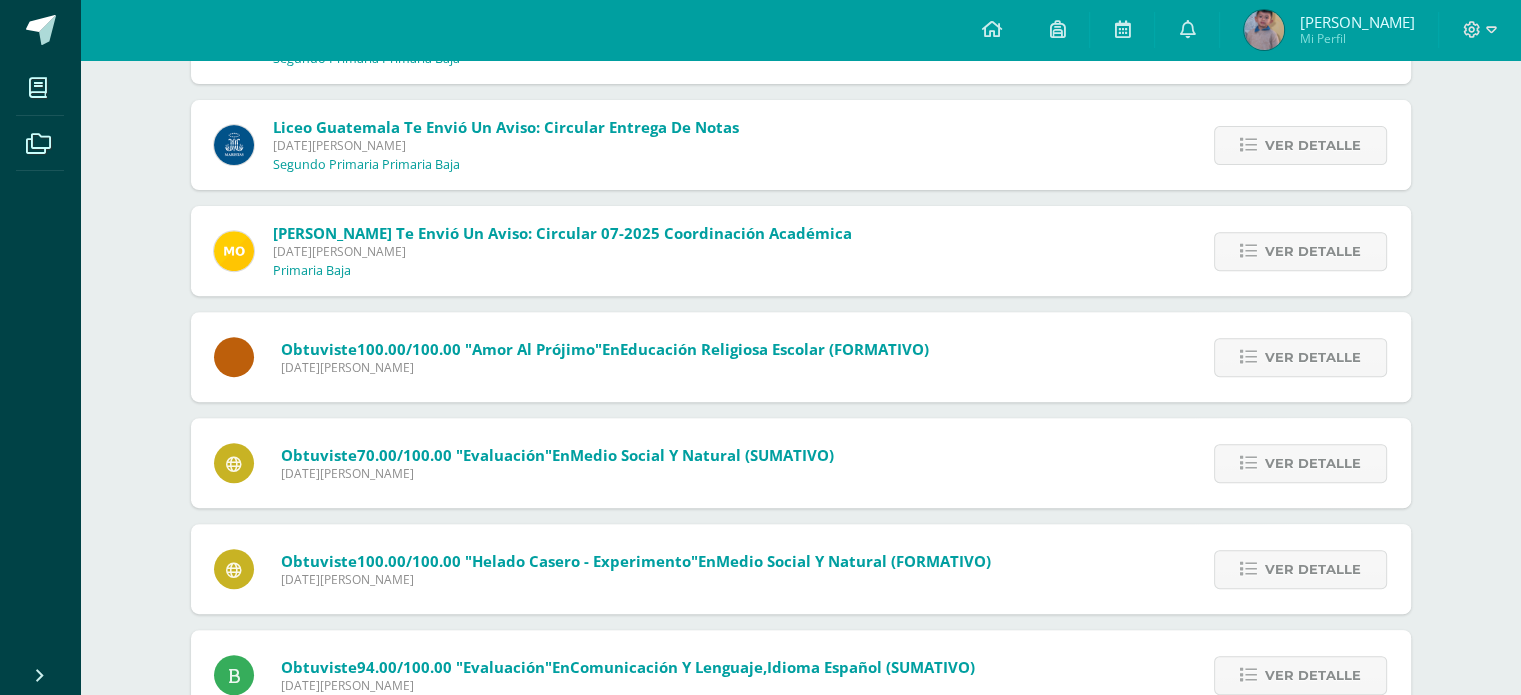 click on "Ver detalle" at bounding box center (1313, 145) 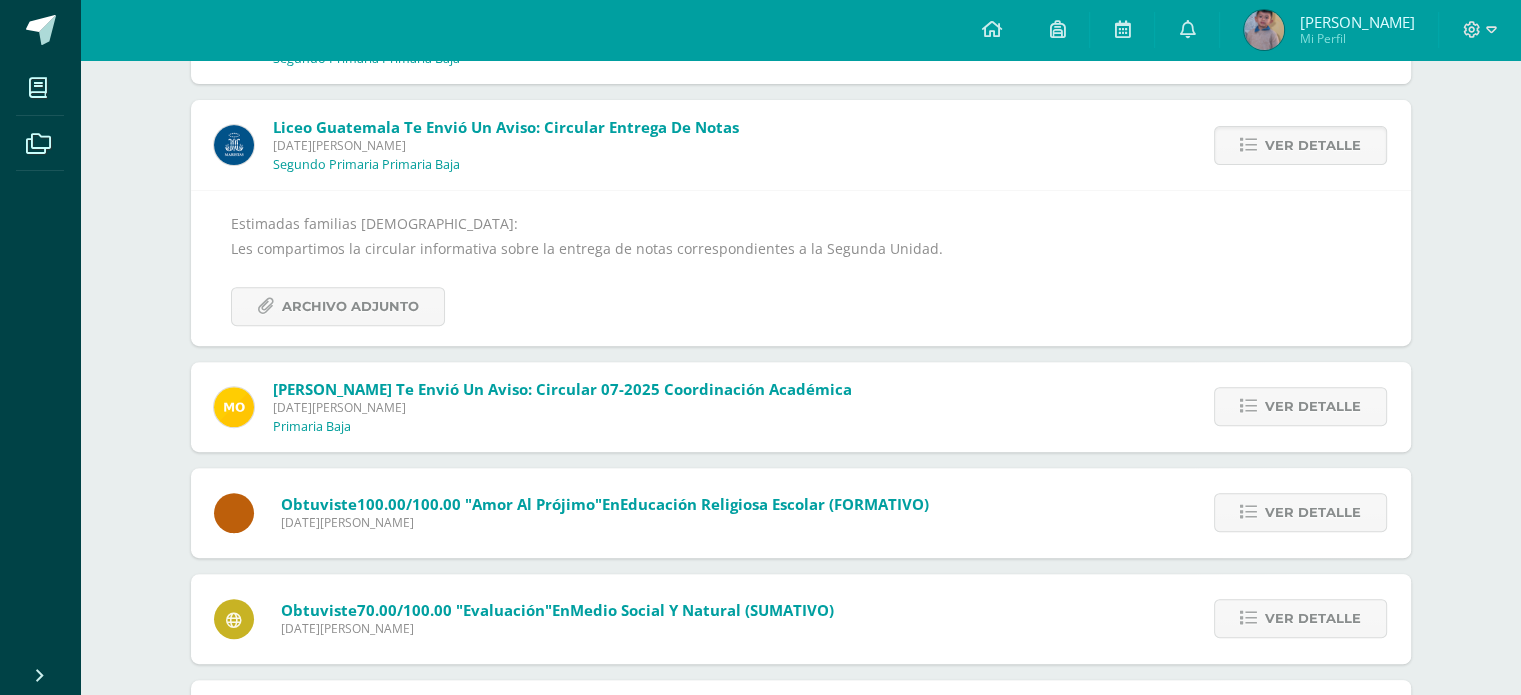 click on "Ver detalle" at bounding box center [1313, 145] 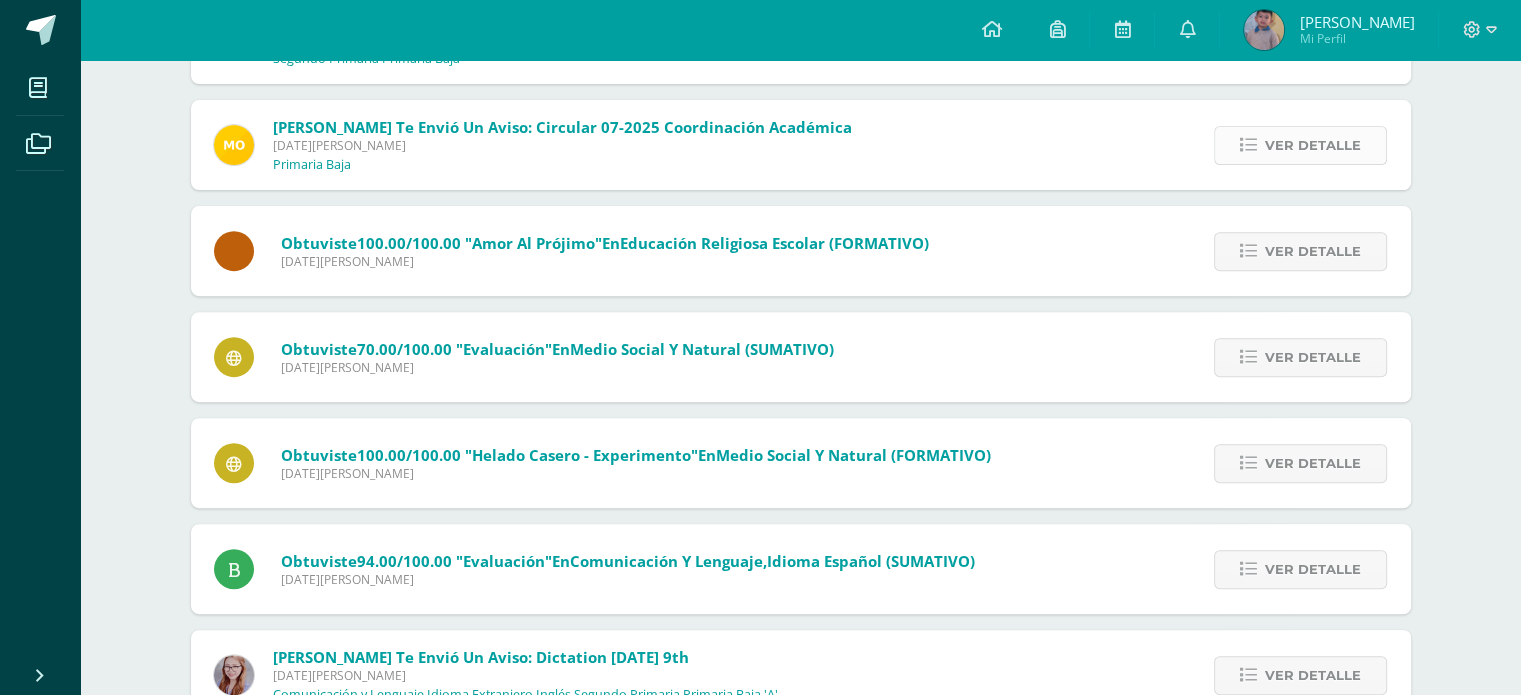 click on "Ver detalle" at bounding box center (1313, 145) 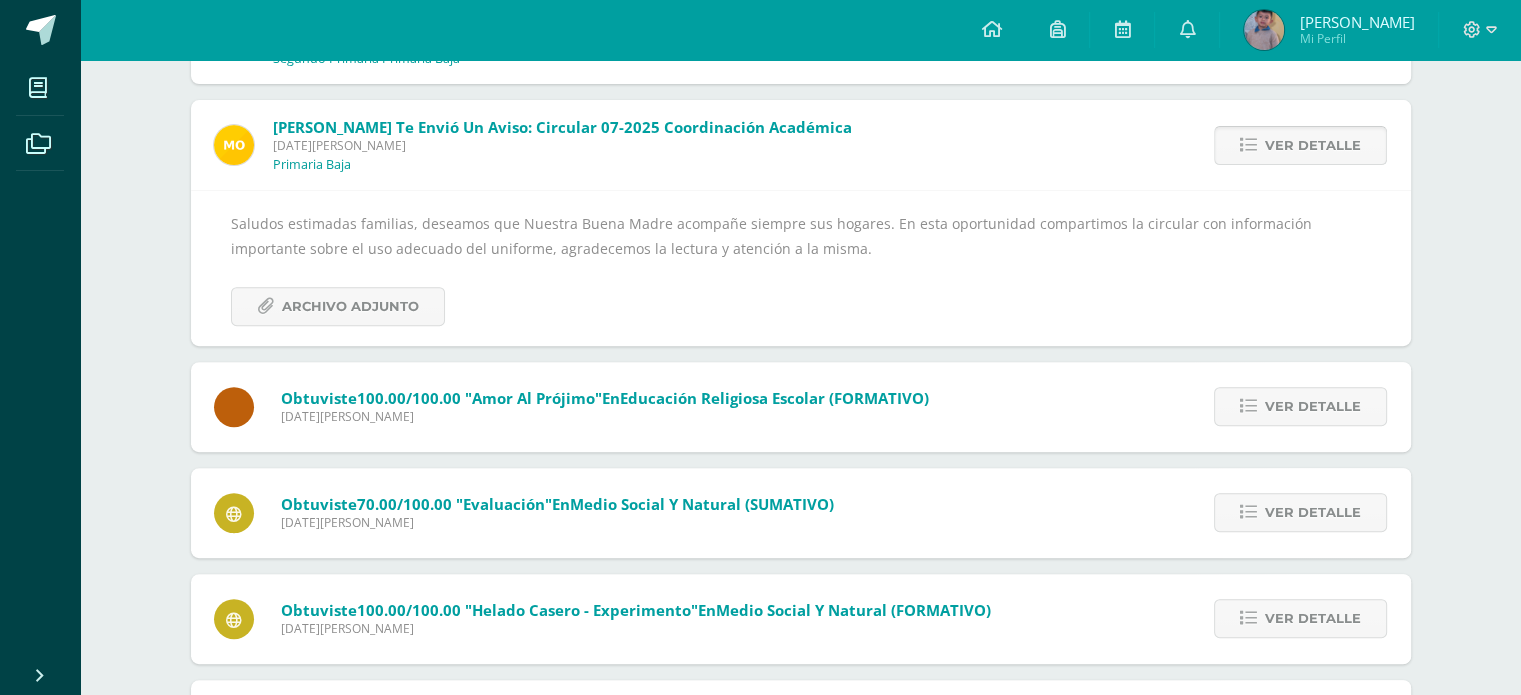 click on "Ver detalle" at bounding box center (1313, 145) 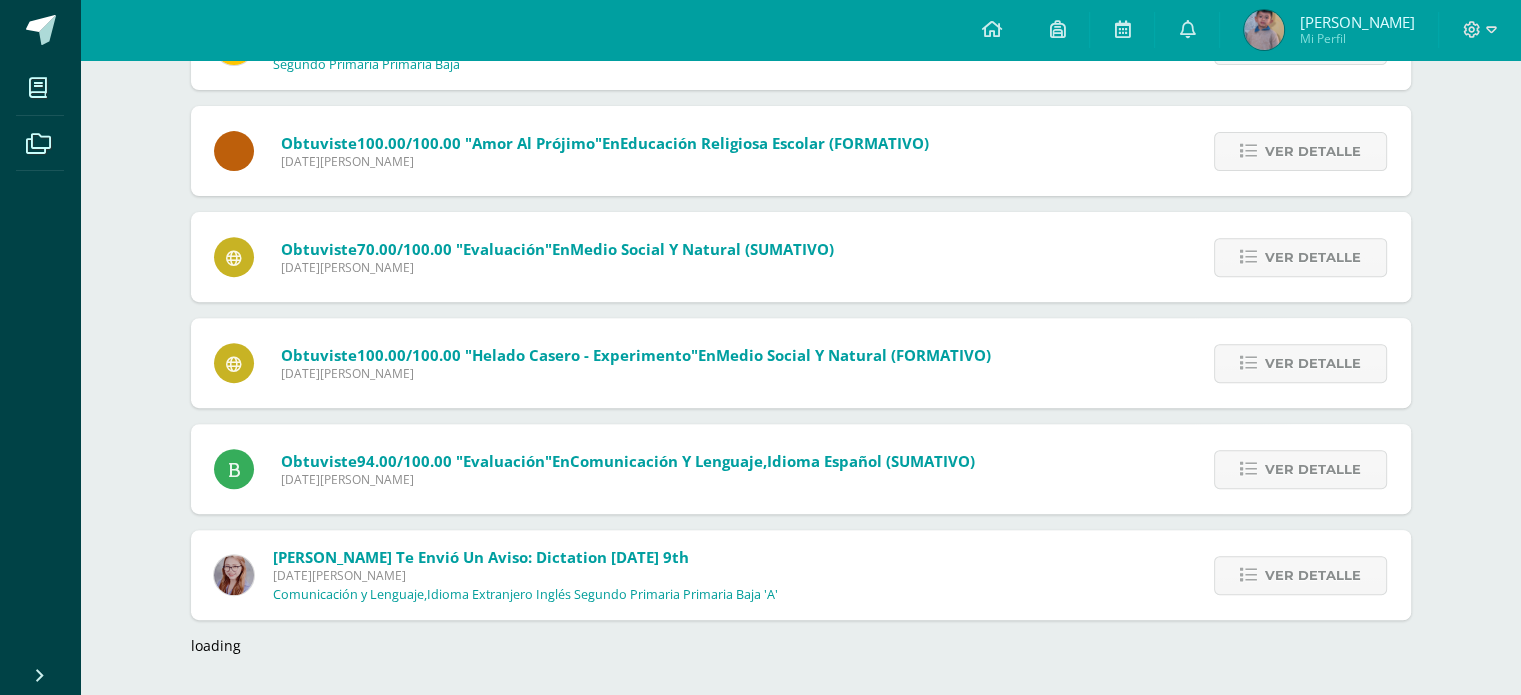 scroll, scrollTop: 738, scrollLeft: 0, axis: vertical 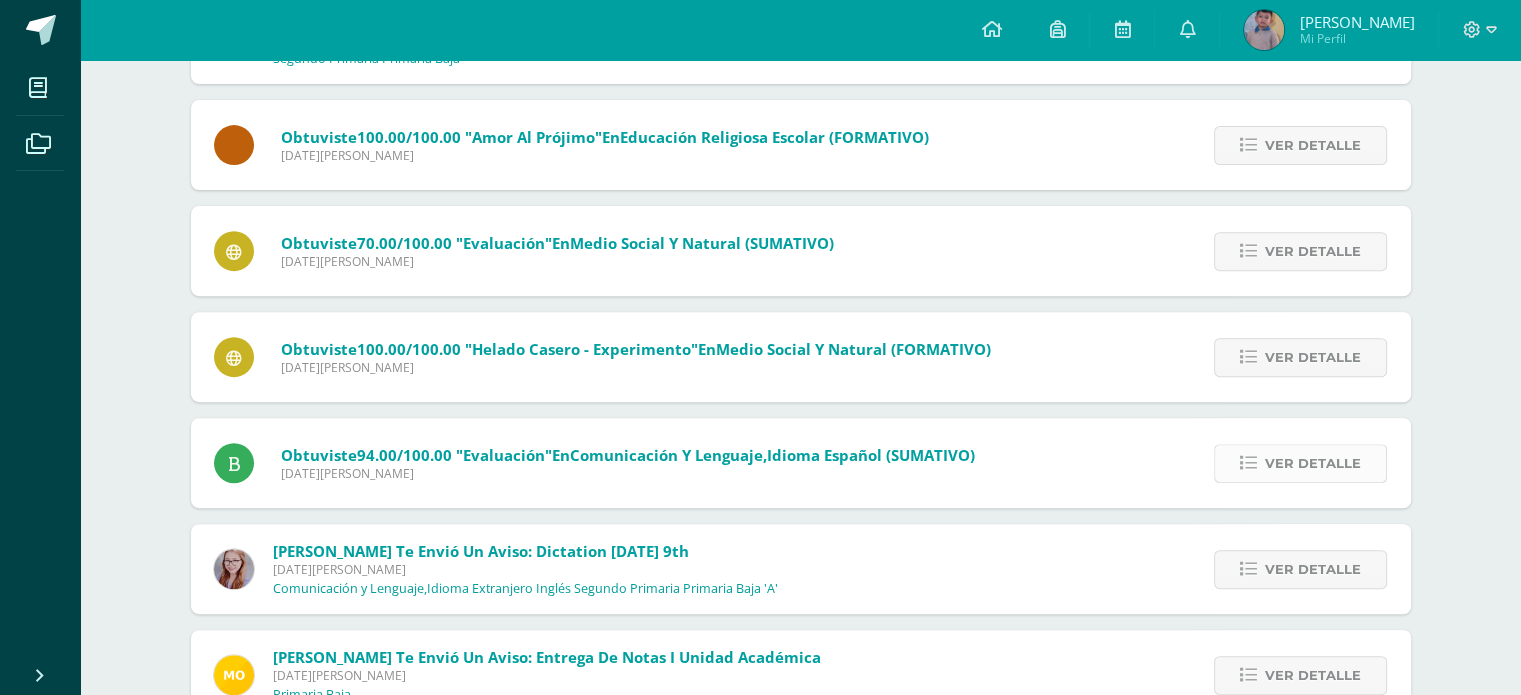 click on "Ver detalle" at bounding box center [1313, 463] 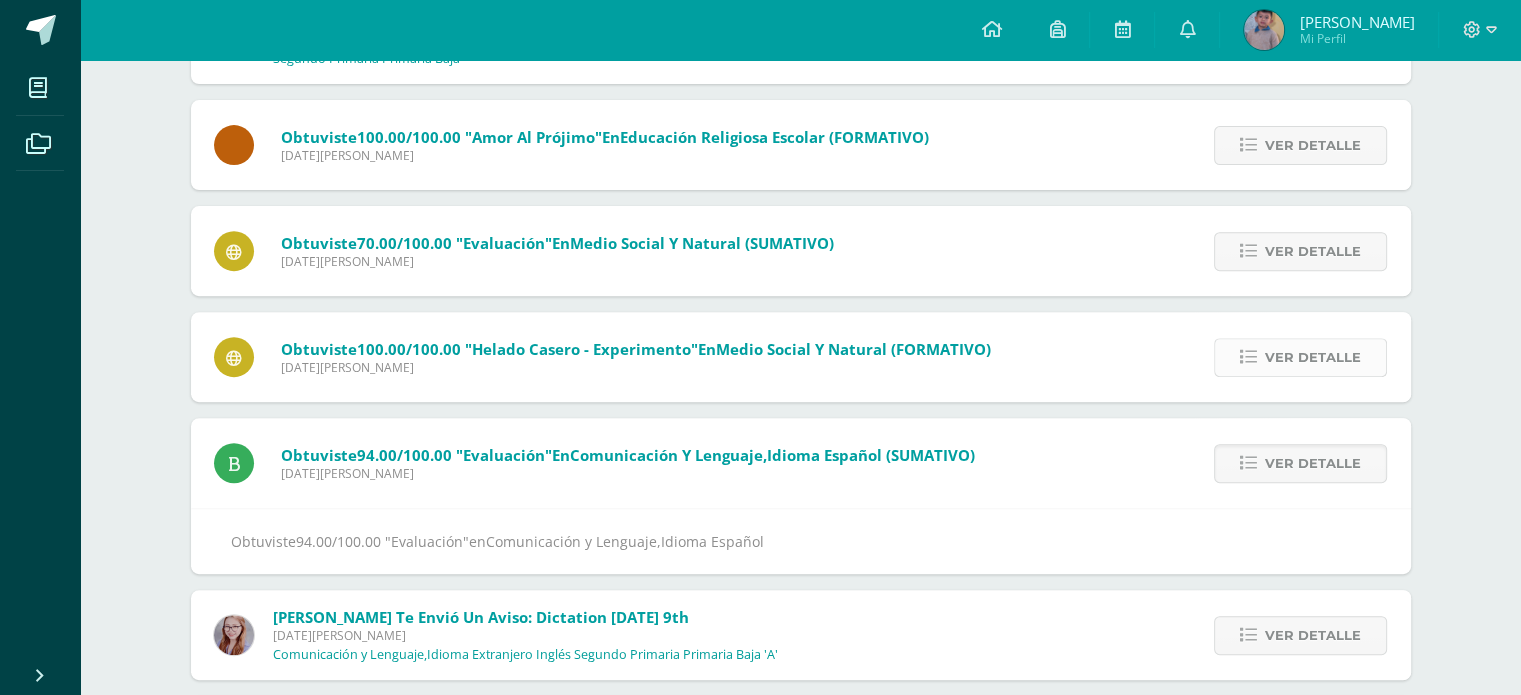 click on "Ver detalle" at bounding box center (1313, 357) 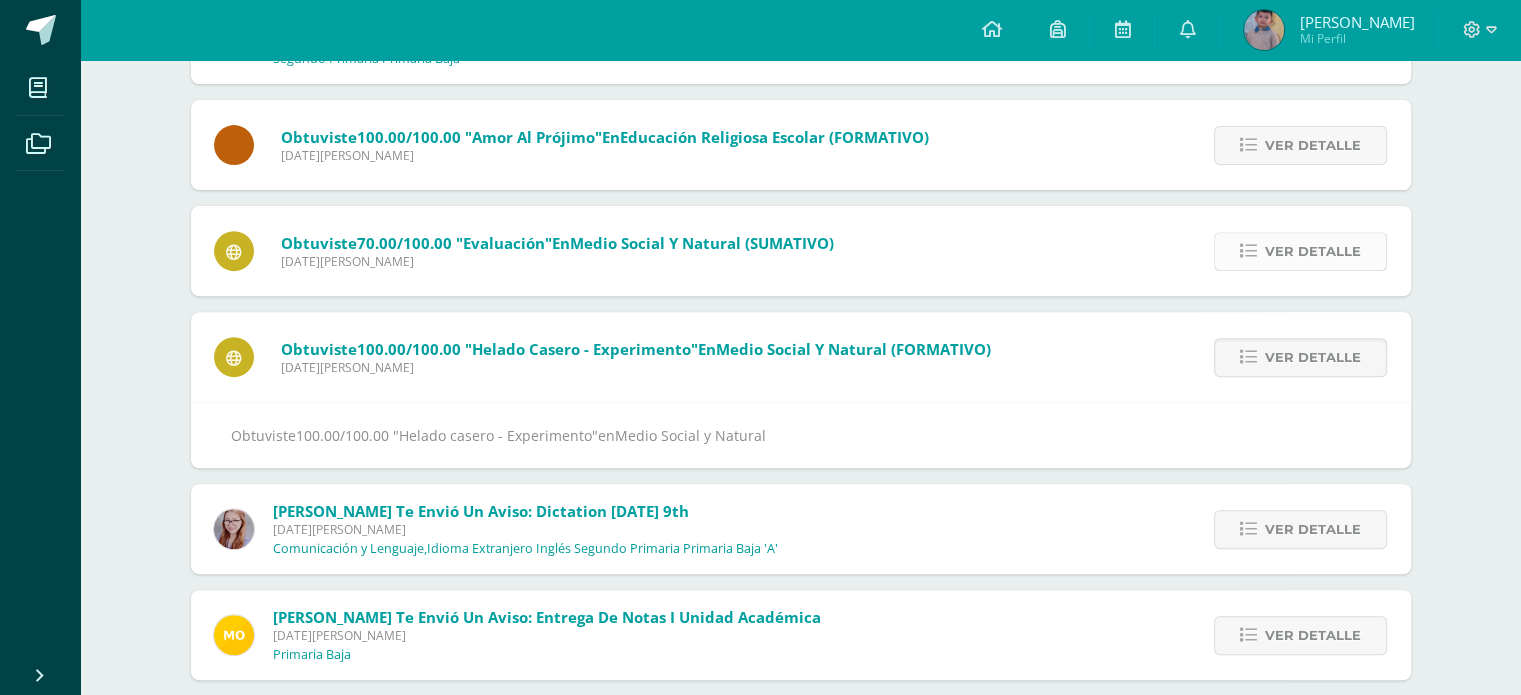click on "Ver detalle" at bounding box center (1313, 251) 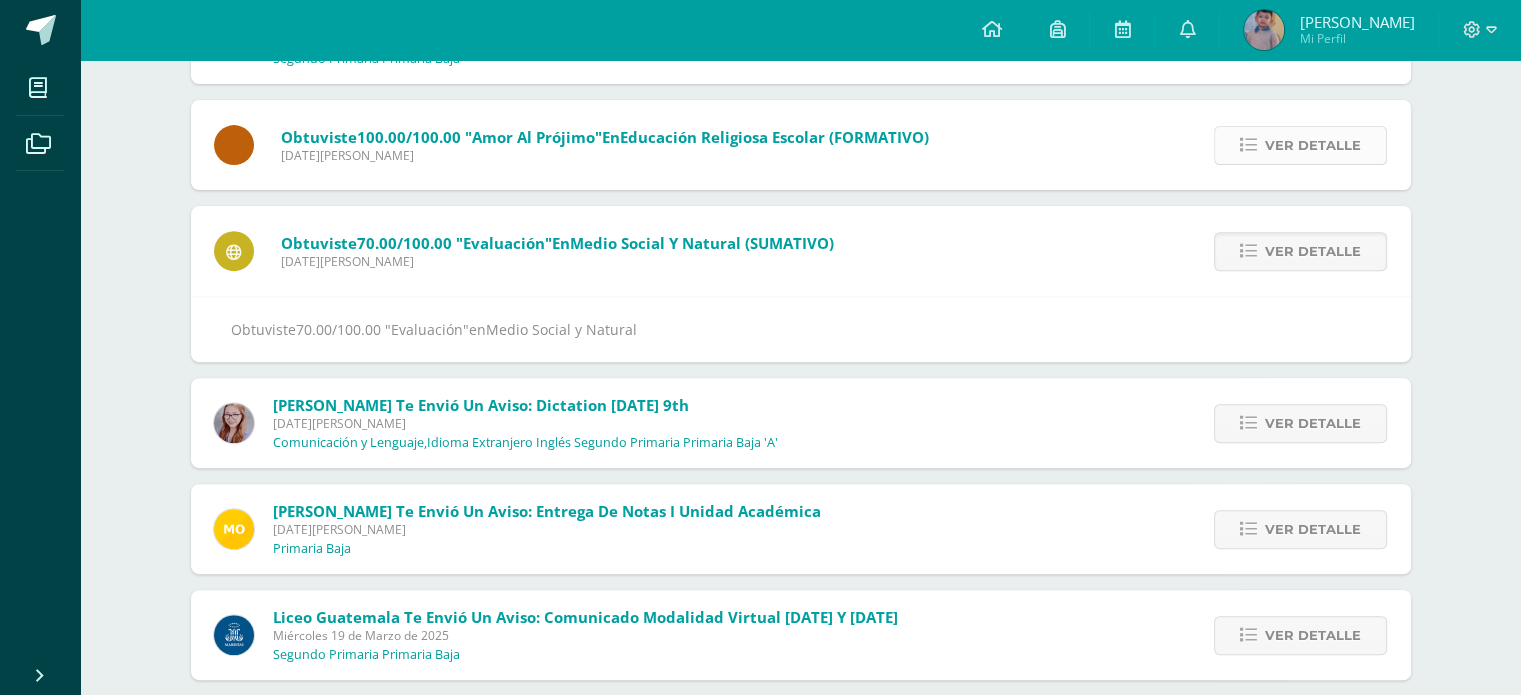 click on "Ver detalle" at bounding box center [1313, 145] 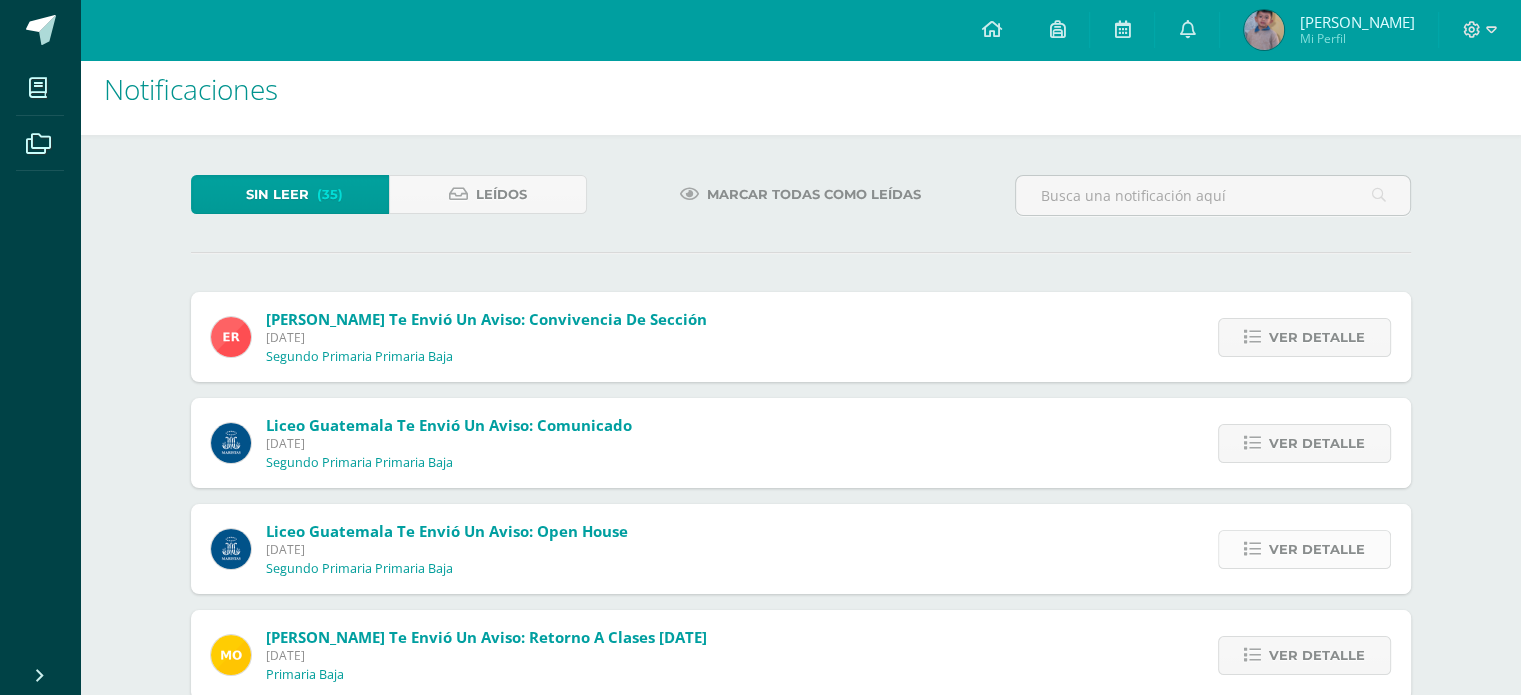 scroll, scrollTop: 0, scrollLeft: 0, axis: both 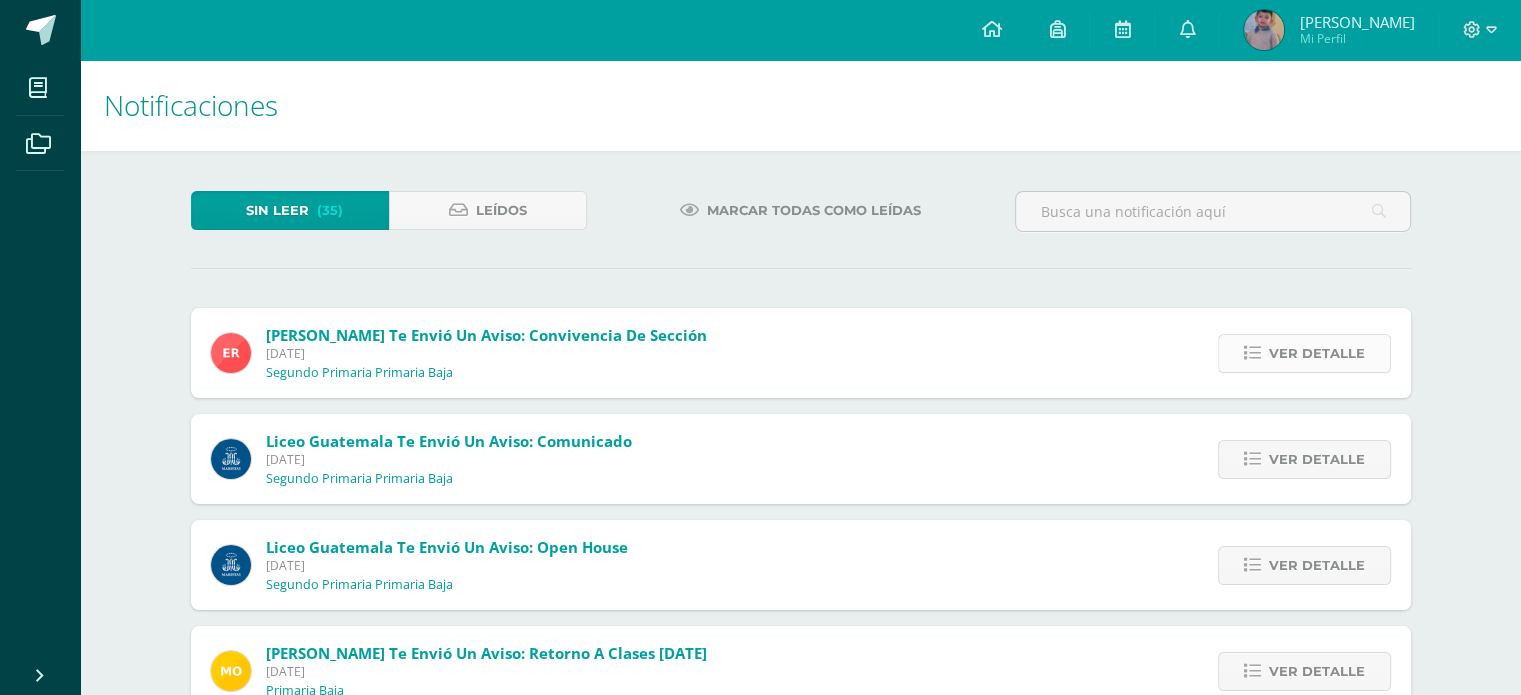 click on "Ver detalle" at bounding box center [1317, 353] 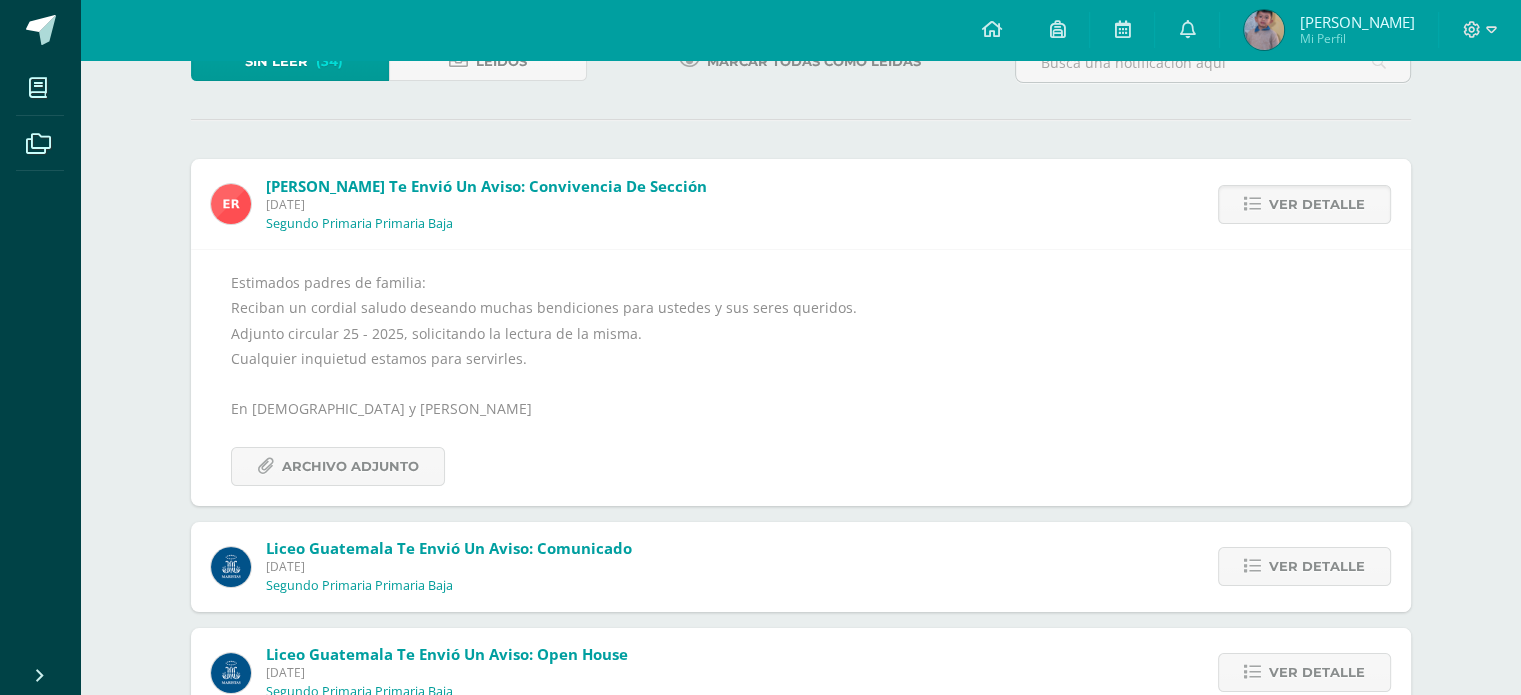 scroll, scrollTop: 200, scrollLeft: 0, axis: vertical 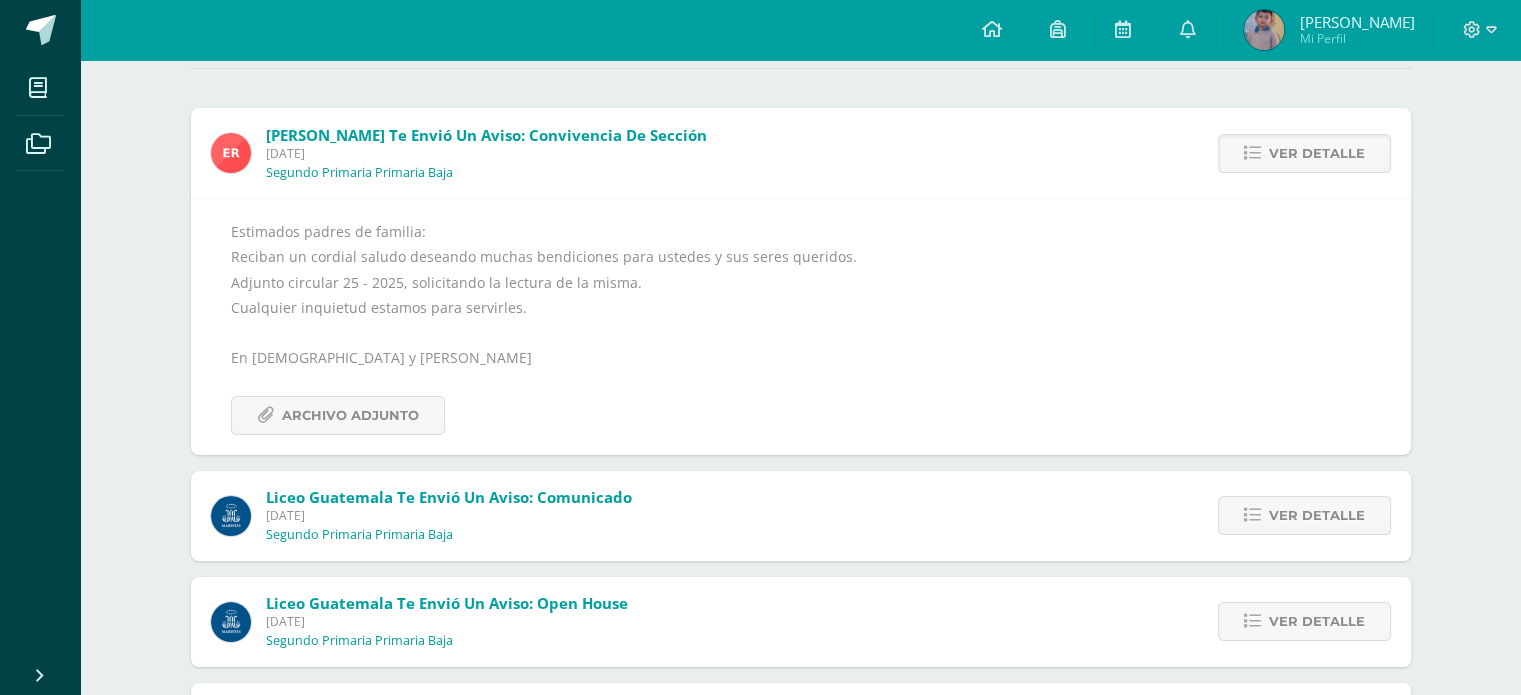 click on "Ver detalle" at bounding box center [1317, 515] 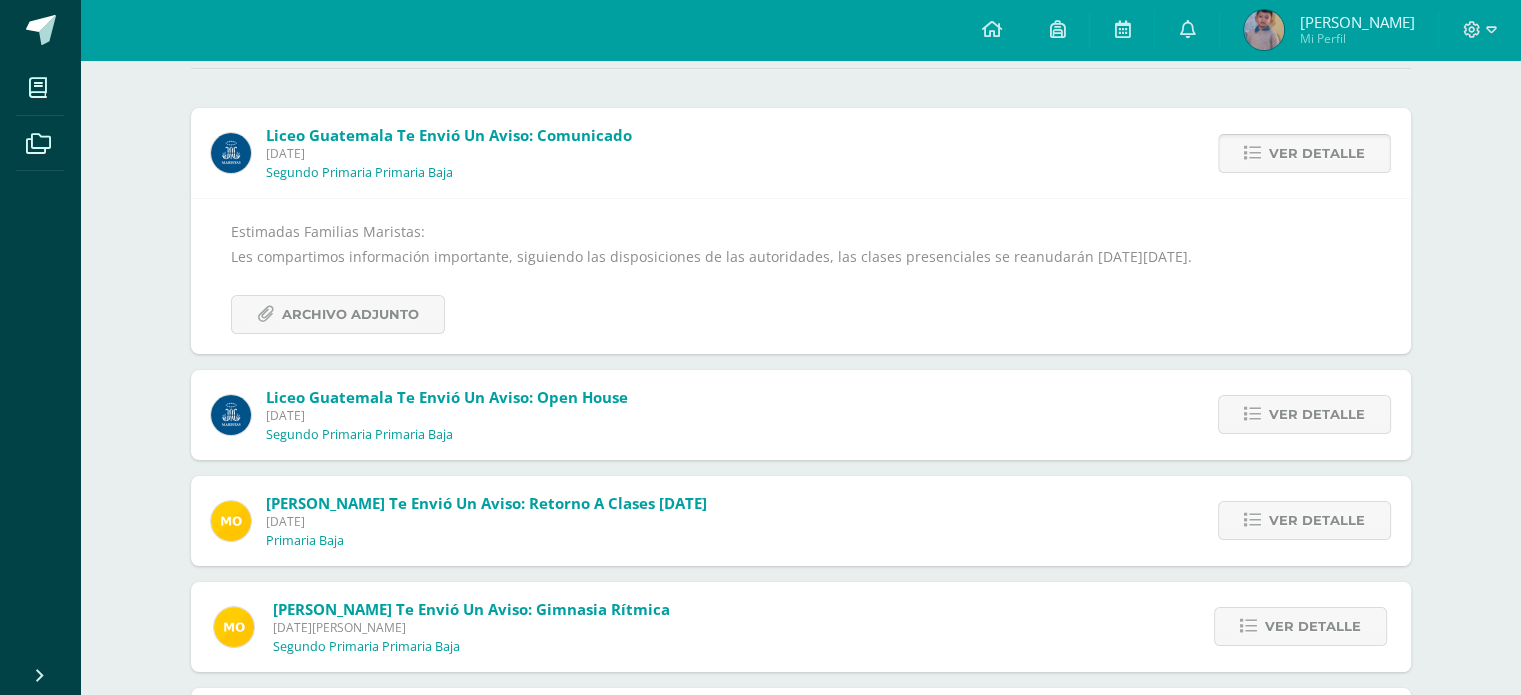 click on "Ver detalle" at bounding box center (1317, 153) 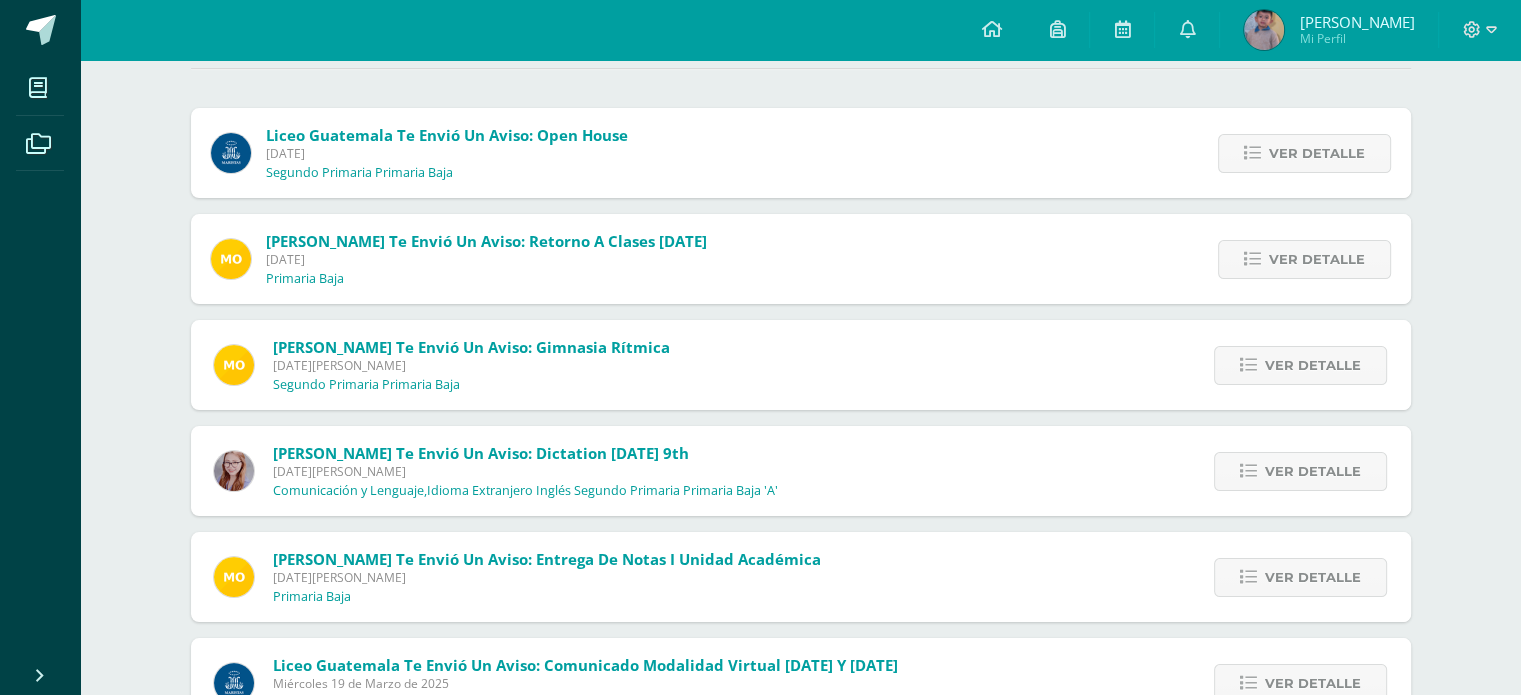 click on "Ver detalle" at bounding box center (1317, 153) 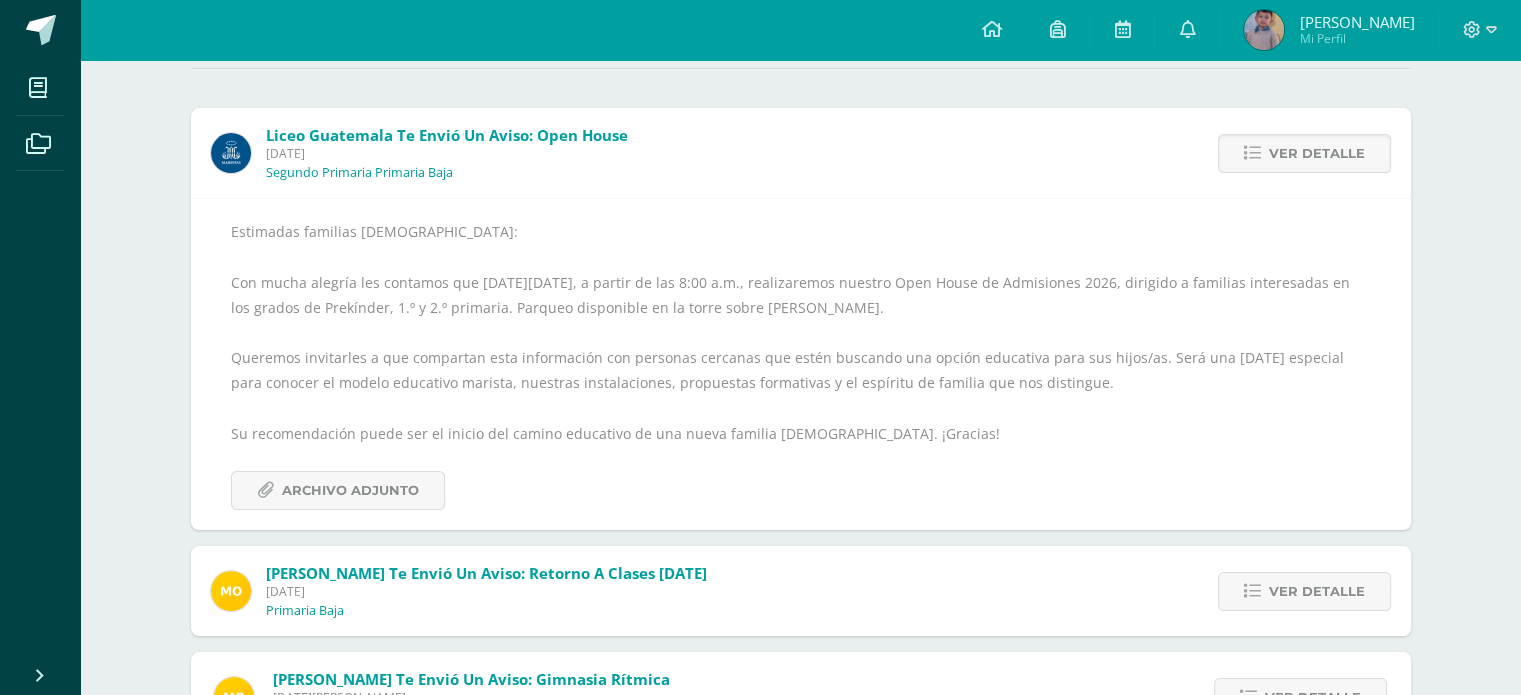click on "Ver detalle" at bounding box center [1317, 153] 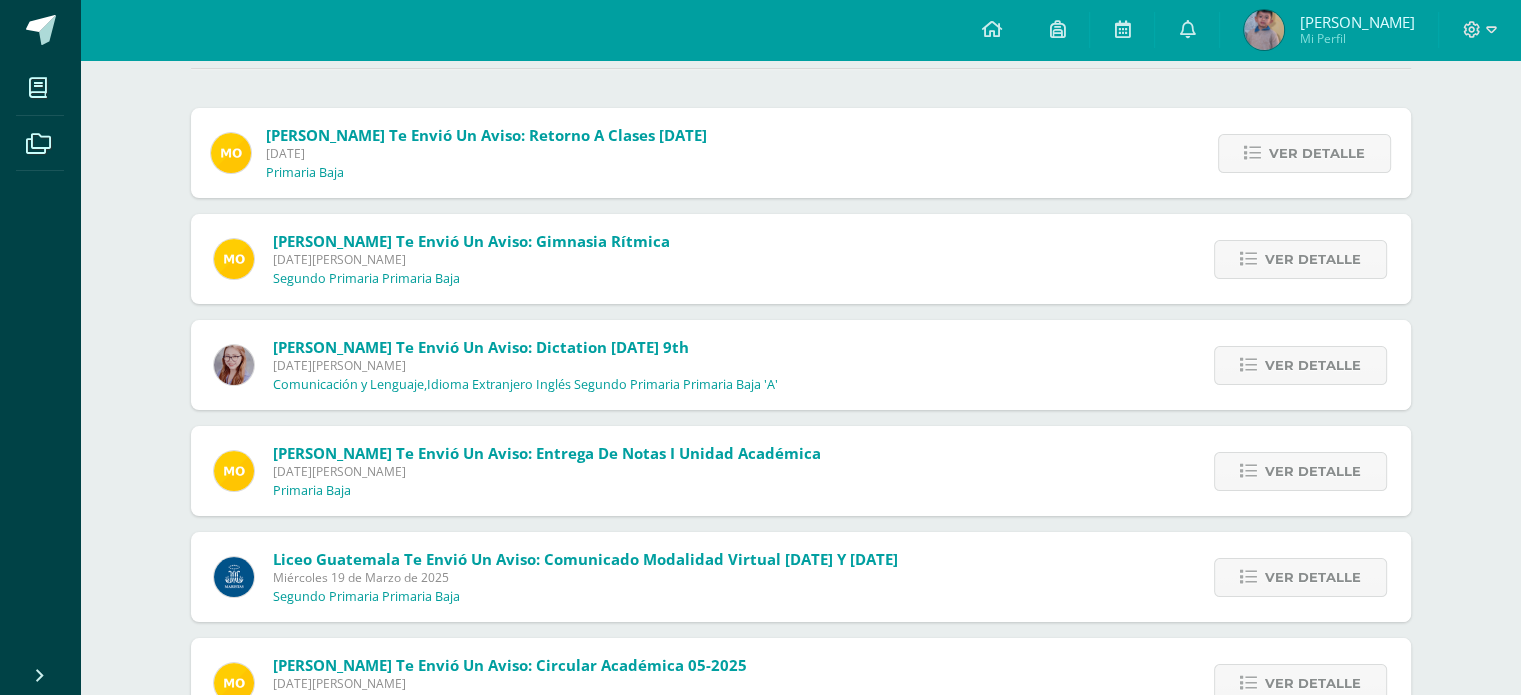 click on "Ver detalle" at bounding box center (1317, 153) 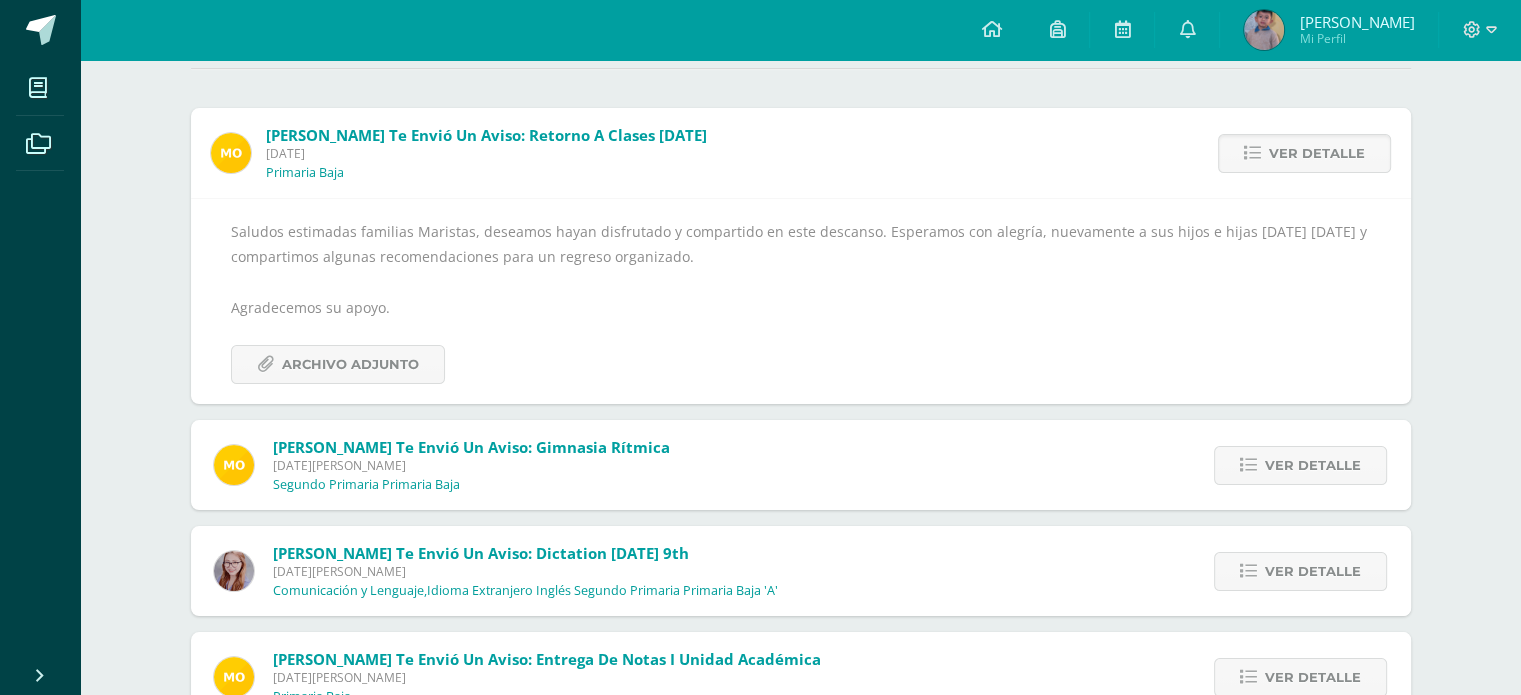 click on "Ver detalle" at bounding box center (1317, 153) 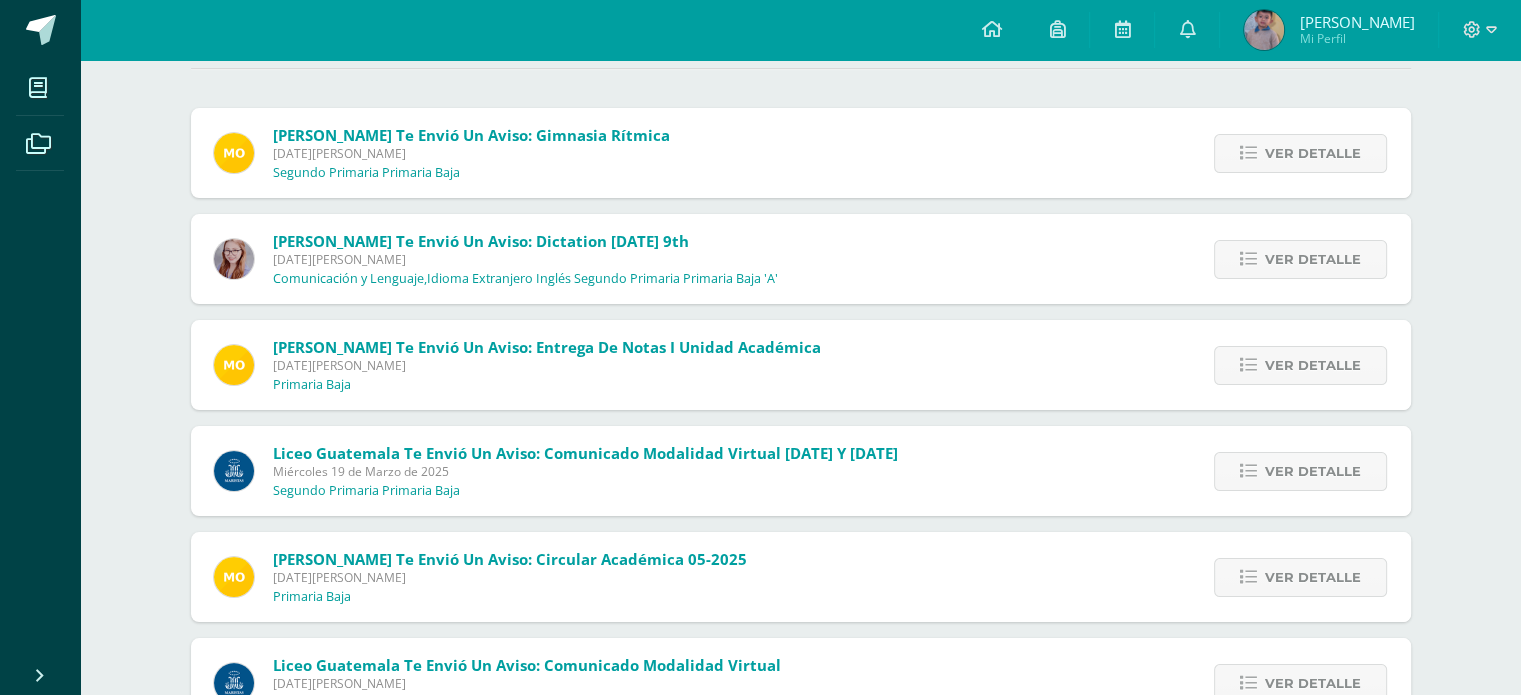 click on "Ver detalle" at bounding box center [1313, 153] 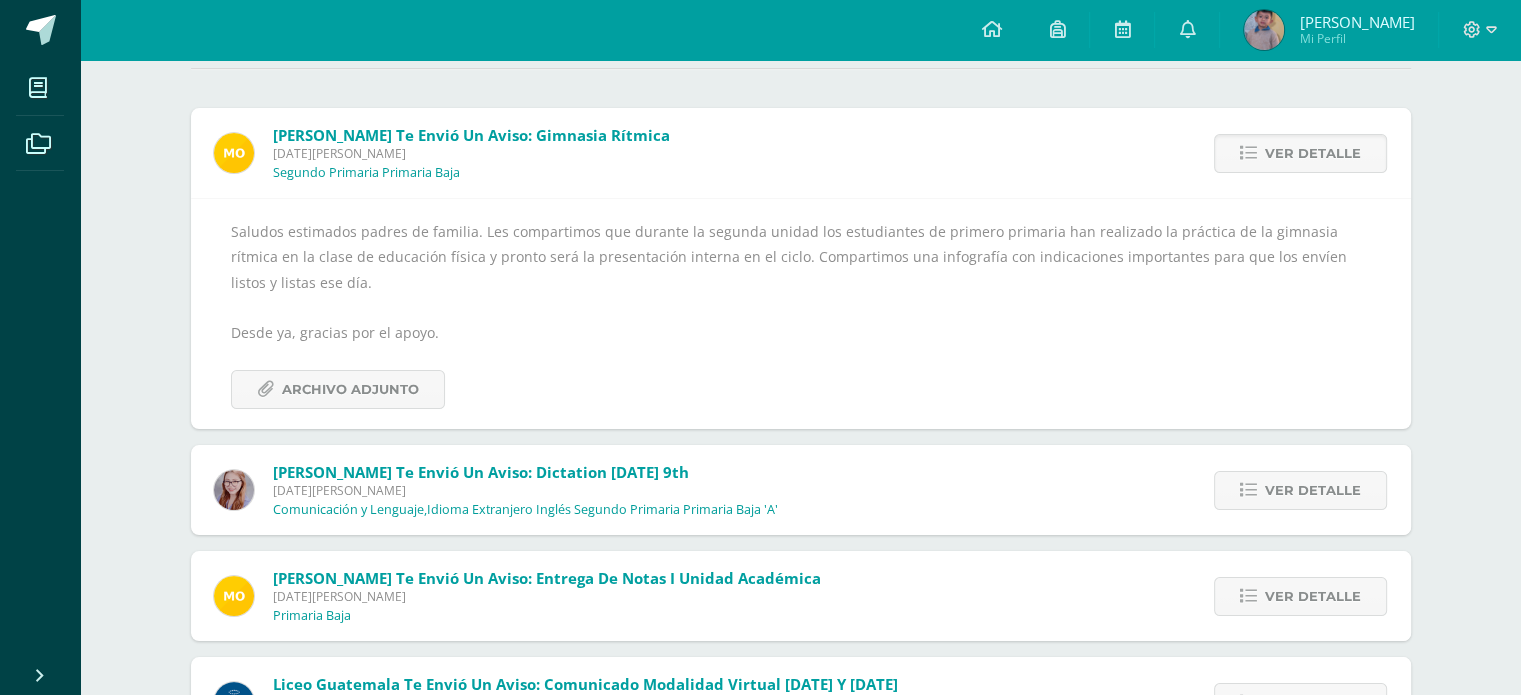 click on "Ver detalle" at bounding box center (1313, 153) 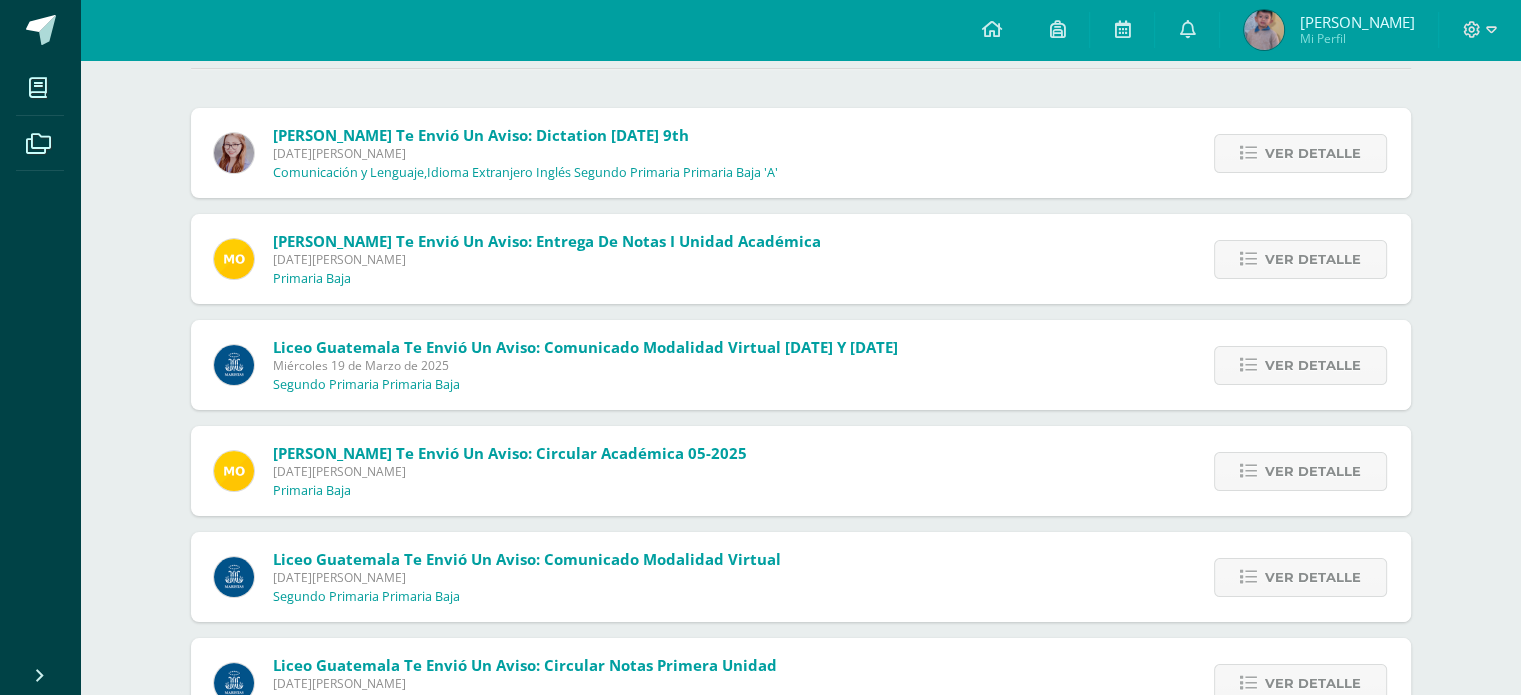 click on "Ver detalle" at bounding box center (1313, 153) 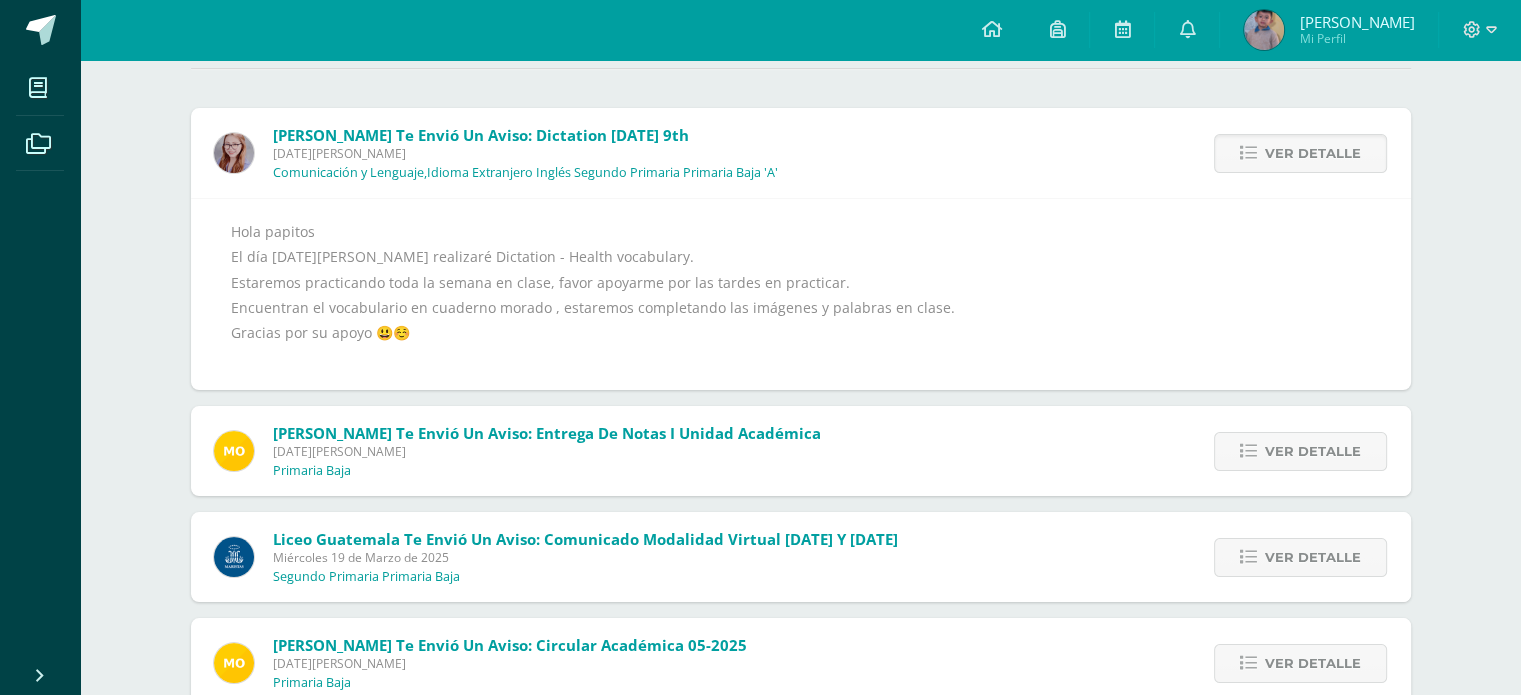 click on "Ver detalle" at bounding box center [1313, 153] 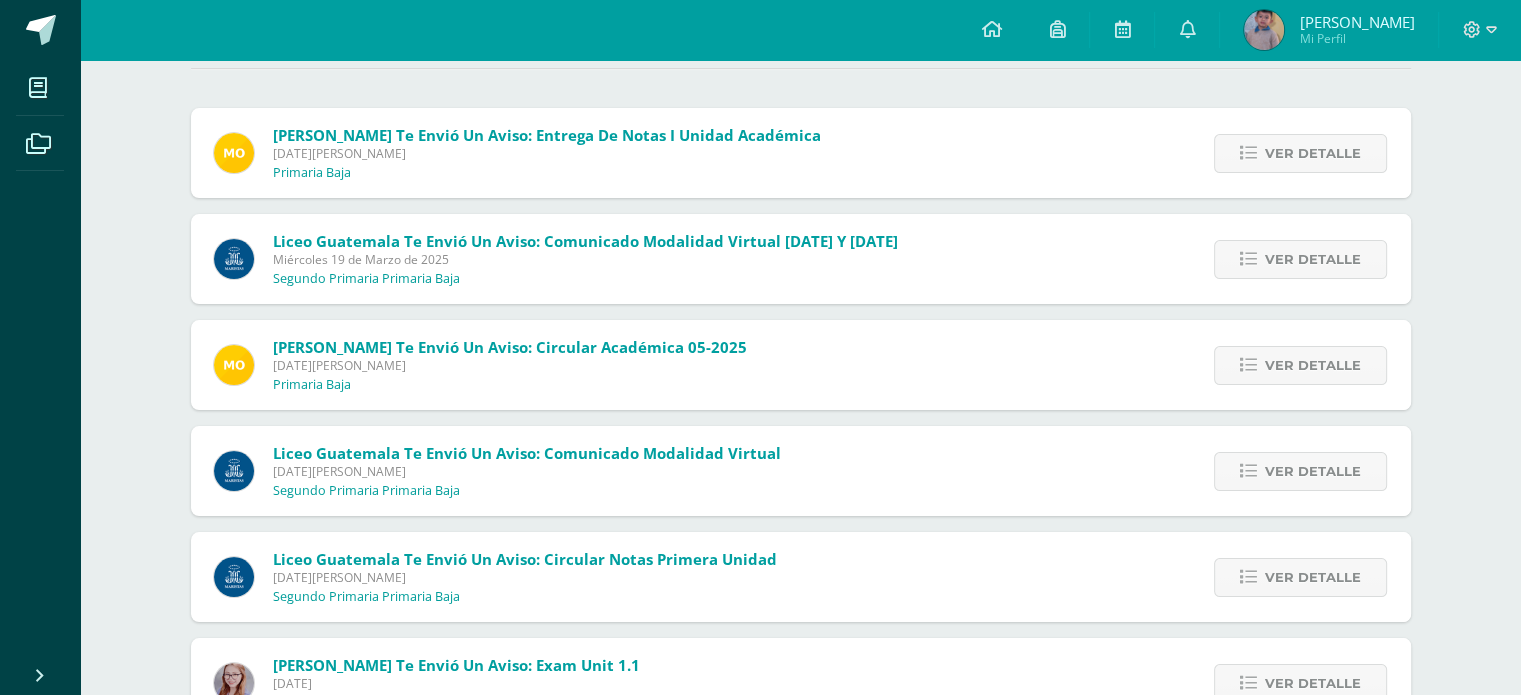 click on "Ver detalle" at bounding box center [1313, 153] 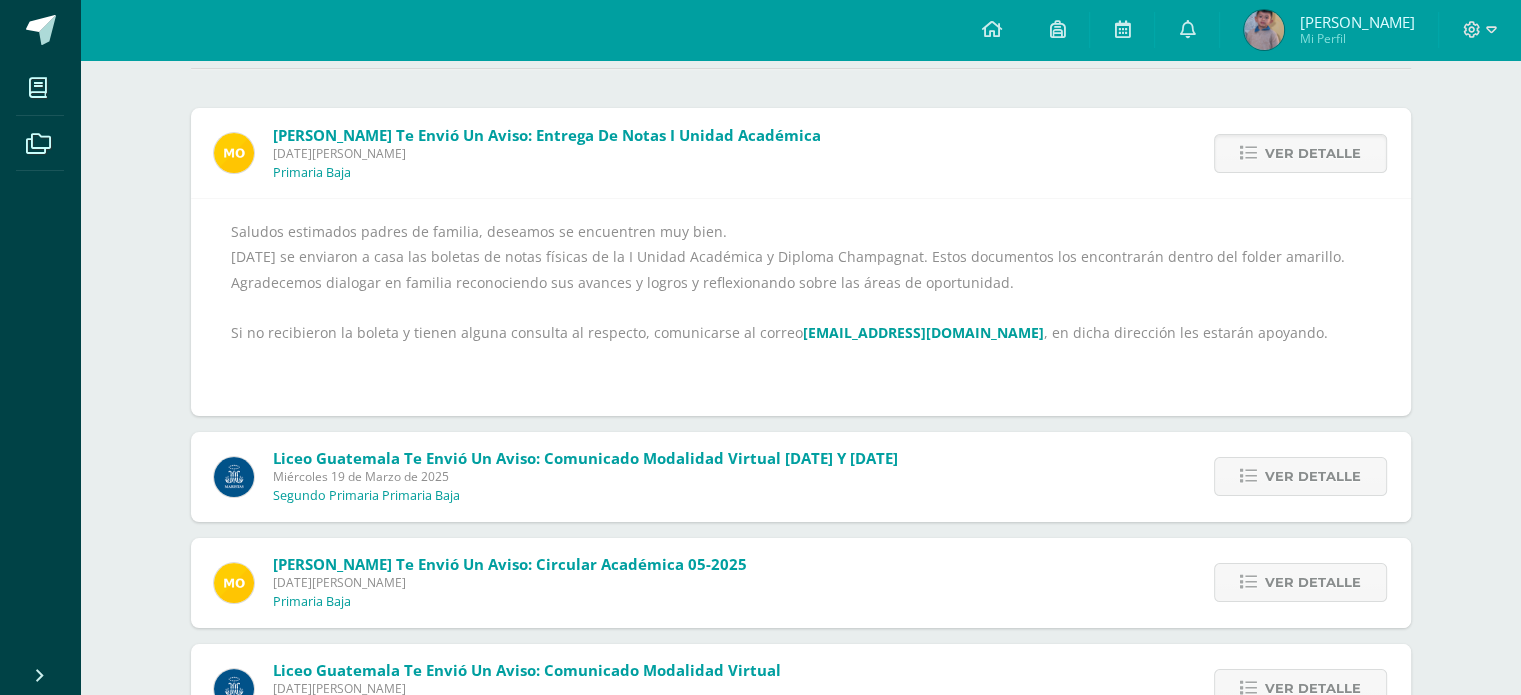 click on "Ver detalle" at bounding box center [1313, 153] 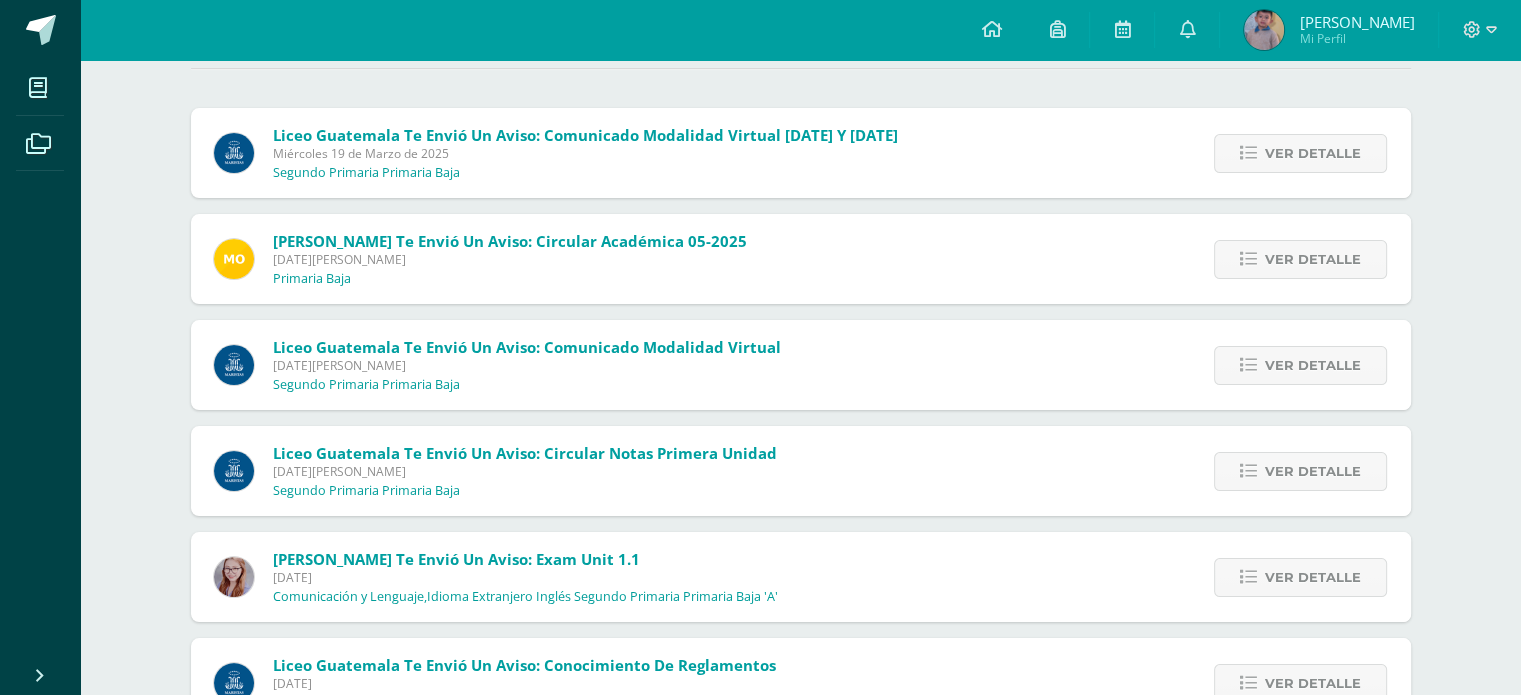 click on "Ver detalle" at bounding box center [1313, 153] 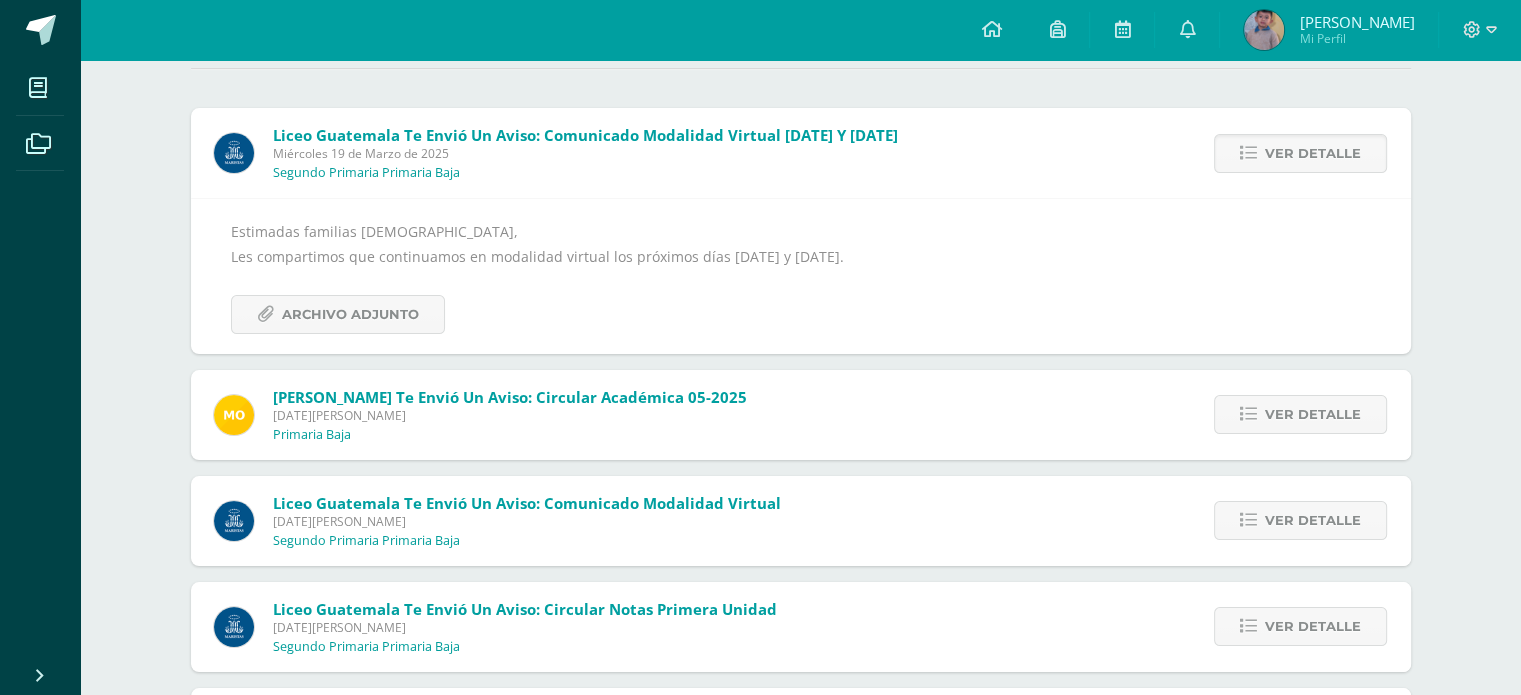 click on "Ver detalle" at bounding box center (1313, 153) 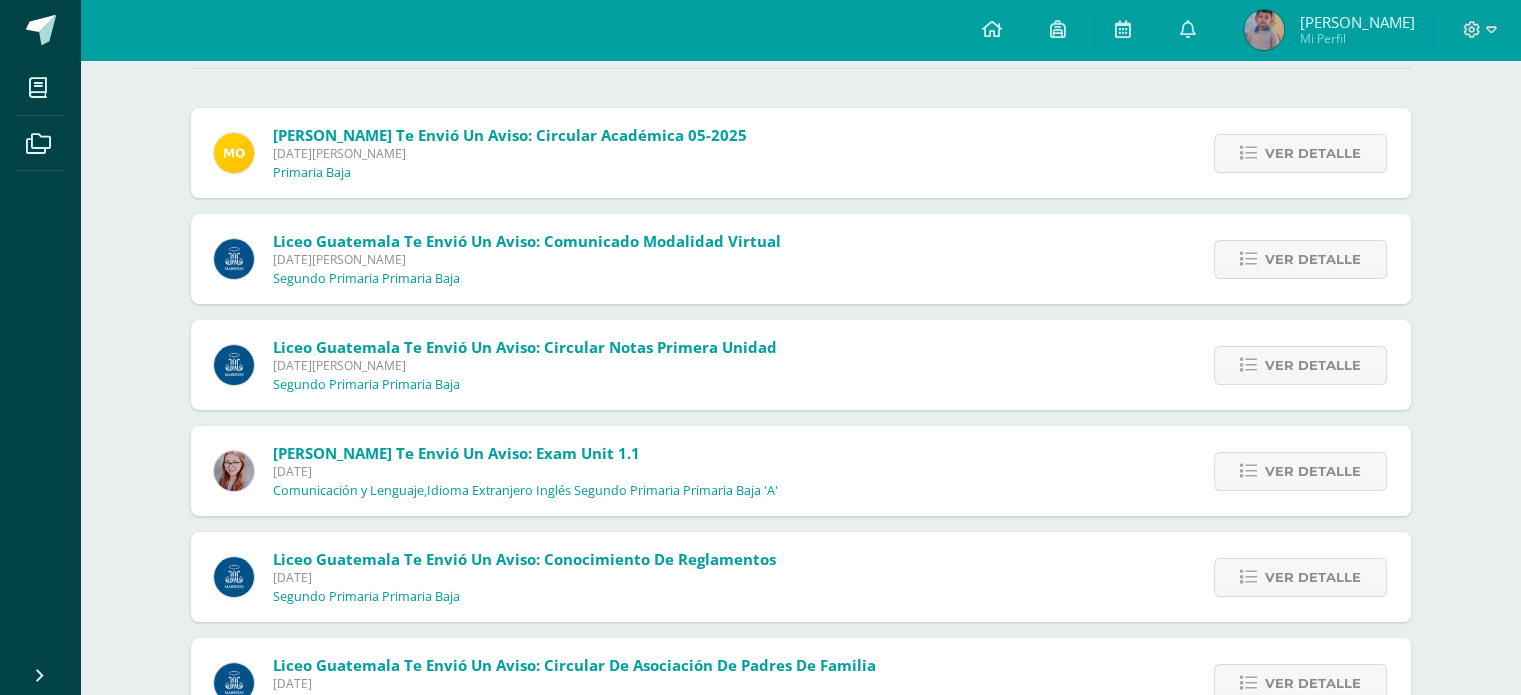 click on "Ver detalle" at bounding box center [1313, 153] 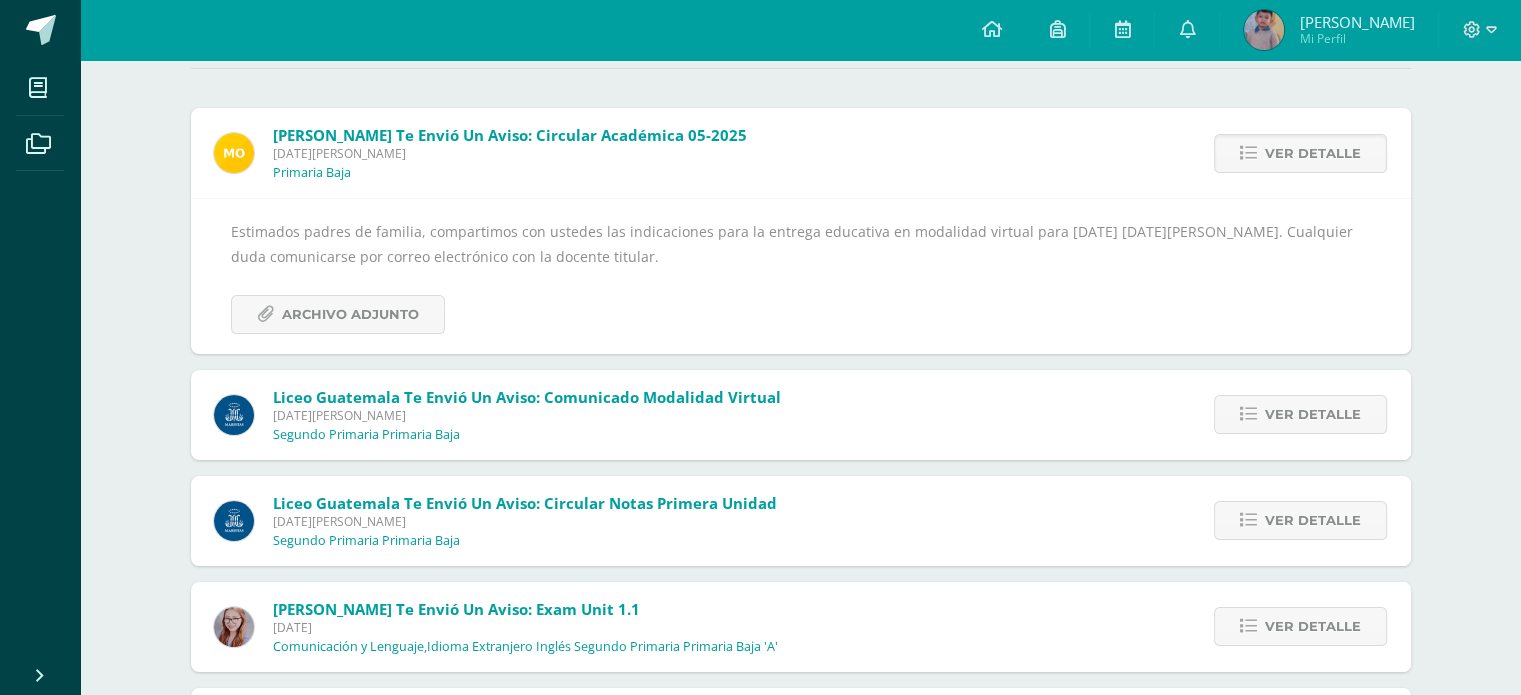 click on "Ver detalle" at bounding box center [1313, 153] 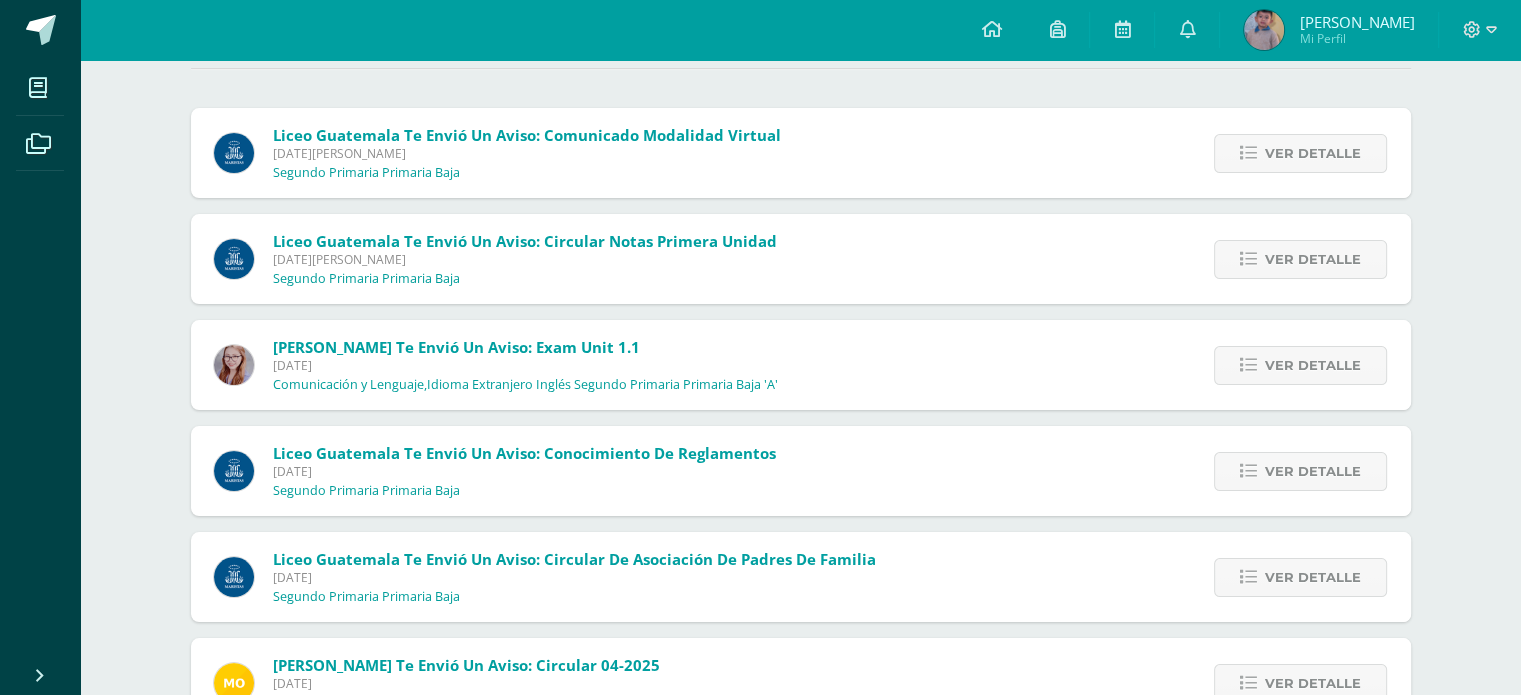 click on "Ver detalle" at bounding box center (1313, 153) 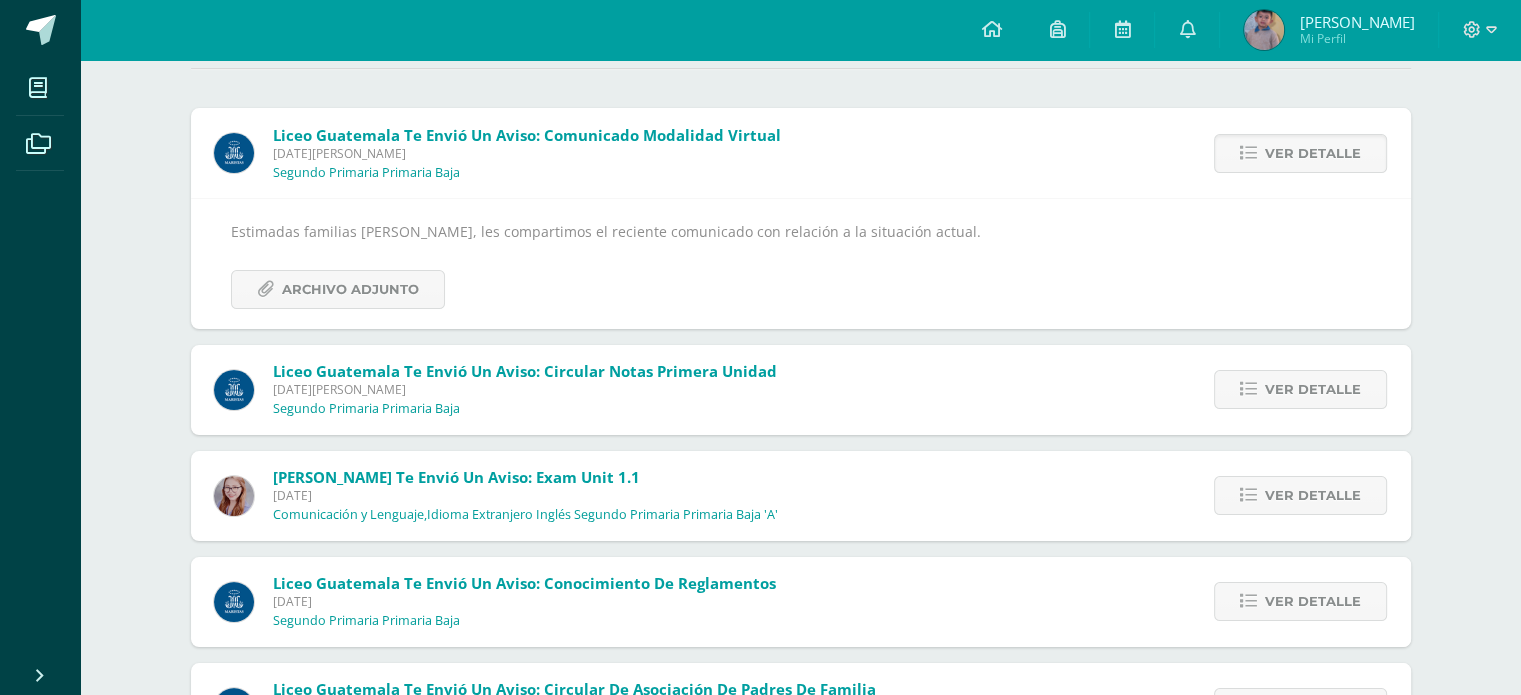 click on "Ver detalle" at bounding box center (1313, 153) 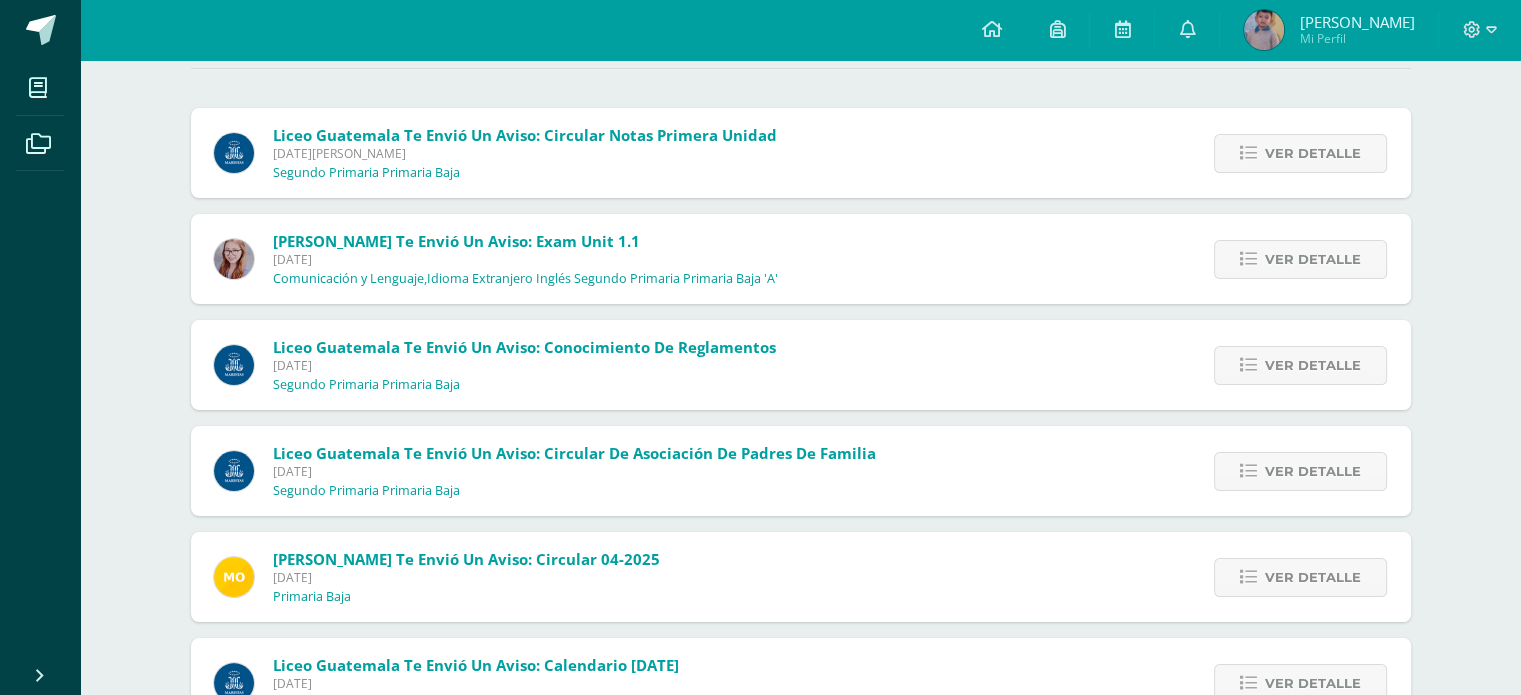 click on "Ver detalle" at bounding box center [1313, 153] 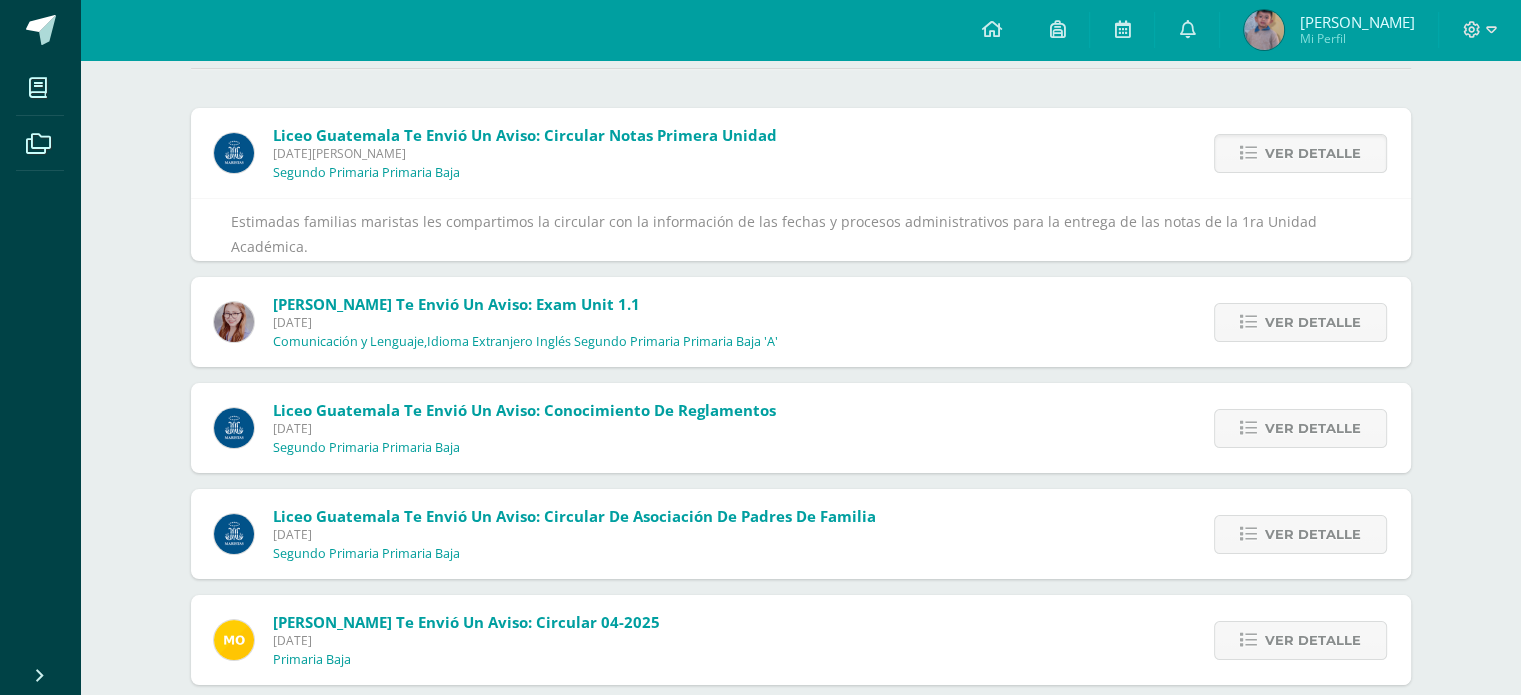 click on "Ver detalle" at bounding box center [1313, 153] 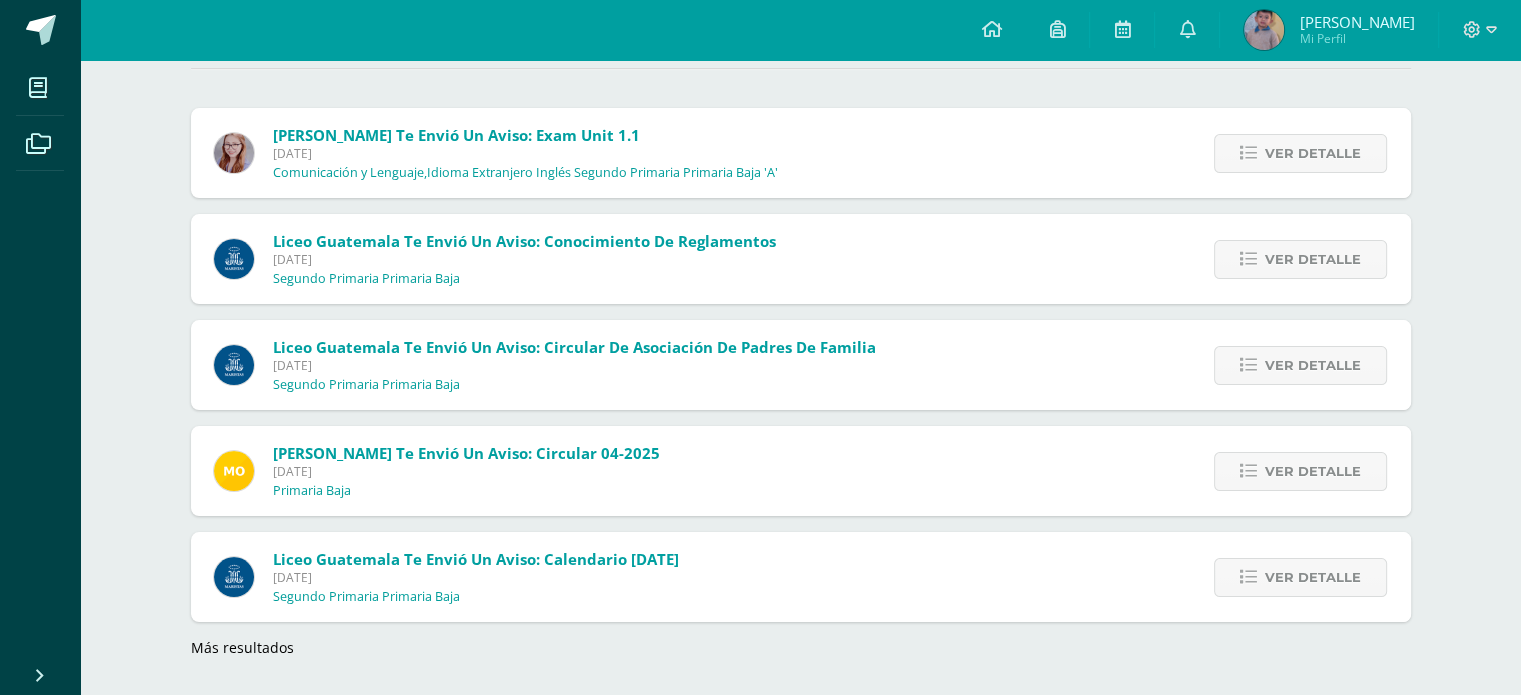 click on "Liceo Guatemala te envió un aviso: Circular Notas Primera Unidad
Martes 18 de Marzo de 2025
Segundo Primaria Primaria Baja
Ver detalle
Estimadas familias maristas les compartimos la circular con la información de las fechas y procesos administrativos para la entrega de las notas de la 1ra Unidad Académica.
Archivo Adjunto" at bounding box center (801, 382) 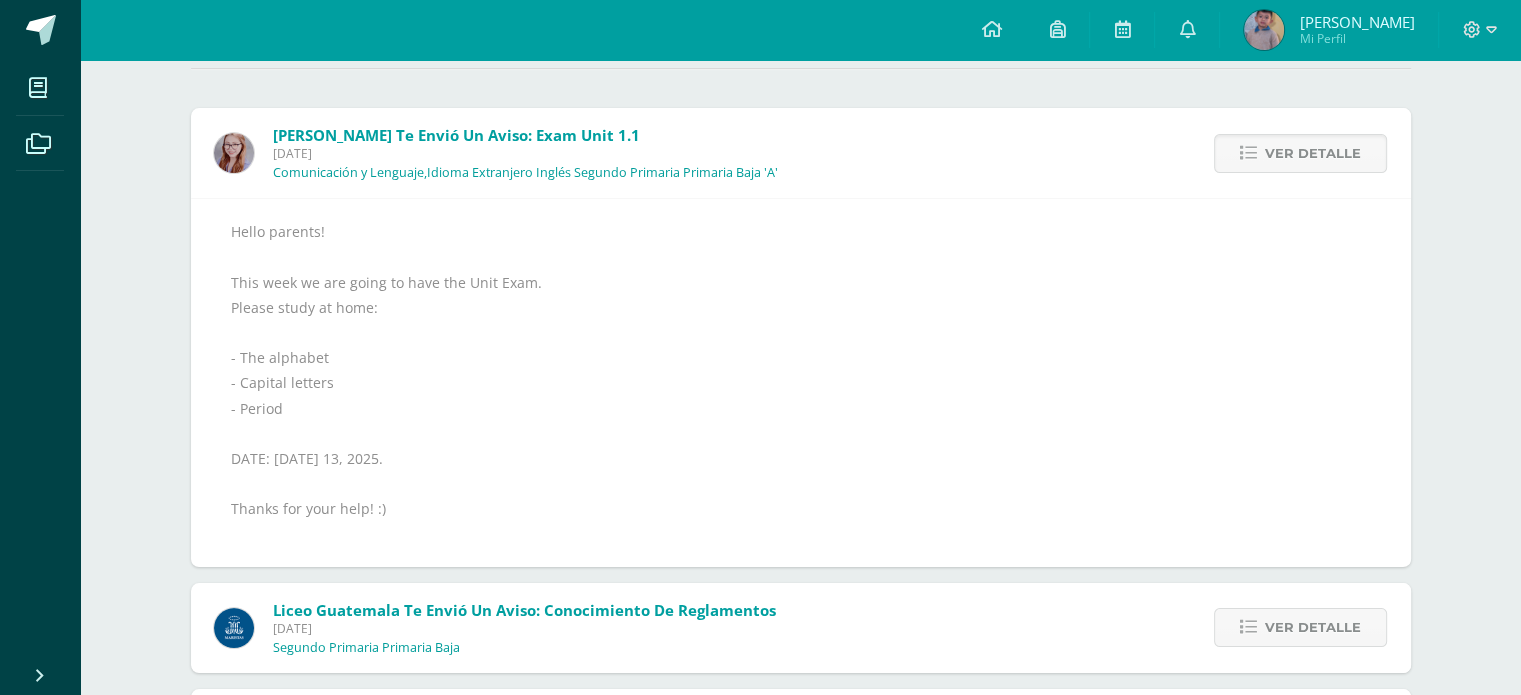 click on "Ver detalle" at bounding box center (1313, 153) 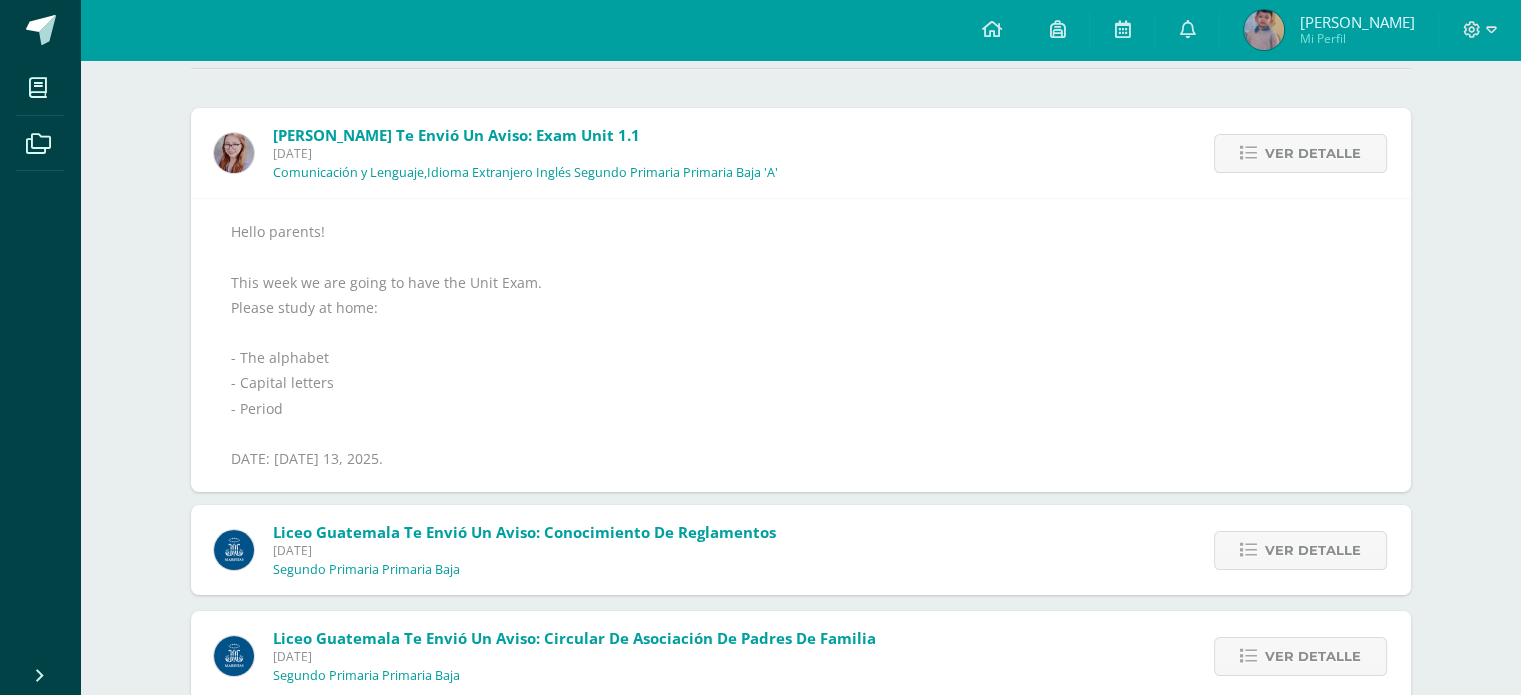 scroll, scrollTop: 96, scrollLeft: 0, axis: vertical 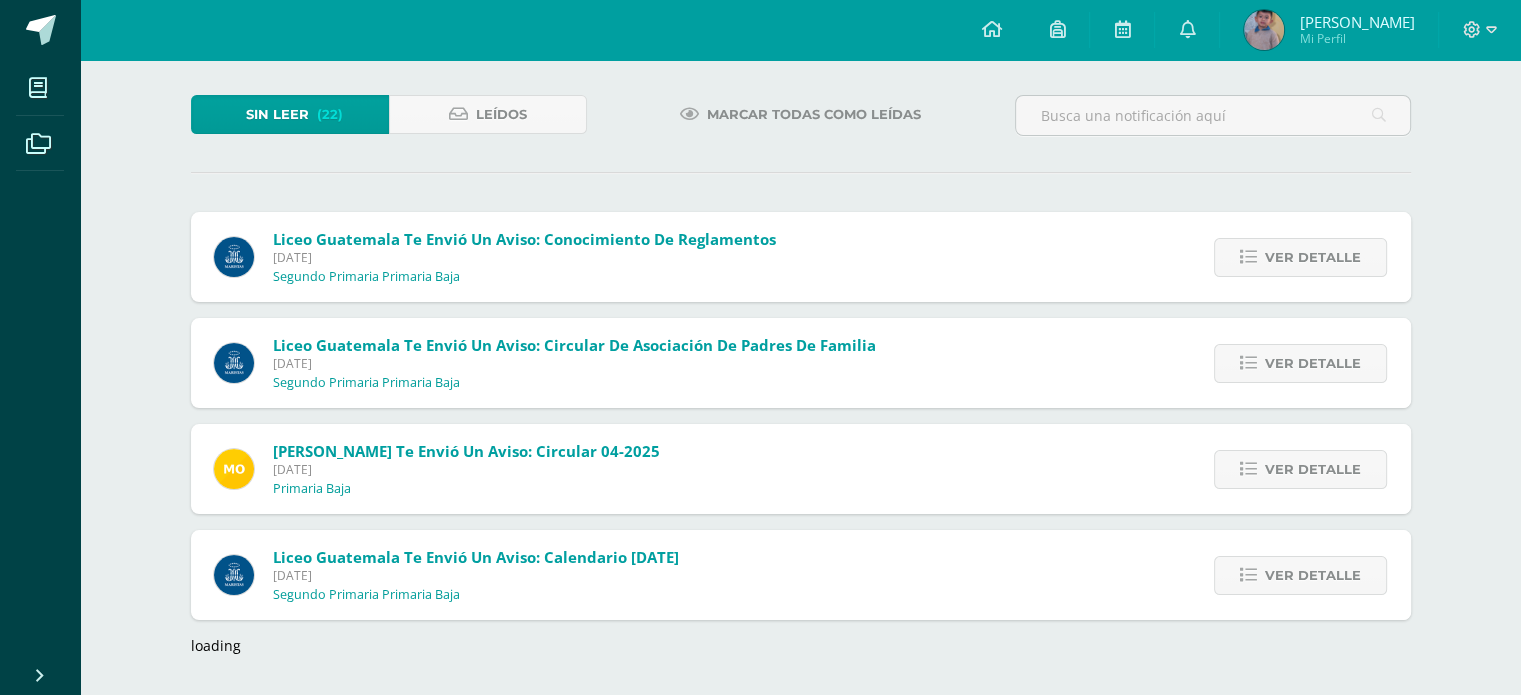 click on "Sin leer (22) Leídos Marcar todas como leídas
Liceo Guatemala te envió un aviso: Conocimiento de reglamentos
Viernes 07 de Febrero de 2025
Segundo Primaria Primaria Baja
Ver detalle
Estimadas familias maristas, Les compartimos el Reglamento de Convivencia, Reglamento de Evaluación, Reglamento de Uso de Dispositivos y el formato de conocimiento. Agradecemos su apoyo y compromiso.
Archivo Adjunto" at bounding box center (801, 375) 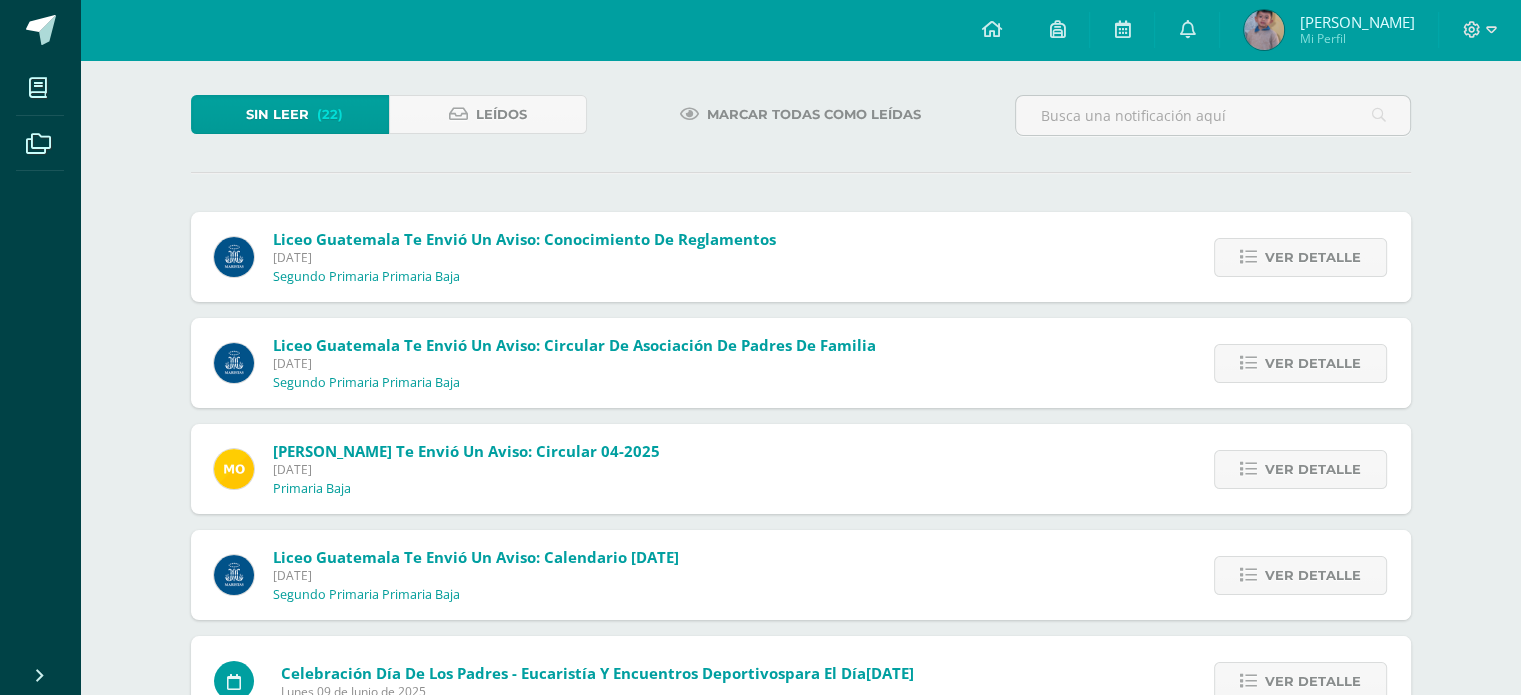 scroll, scrollTop: 200, scrollLeft: 0, axis: vertical 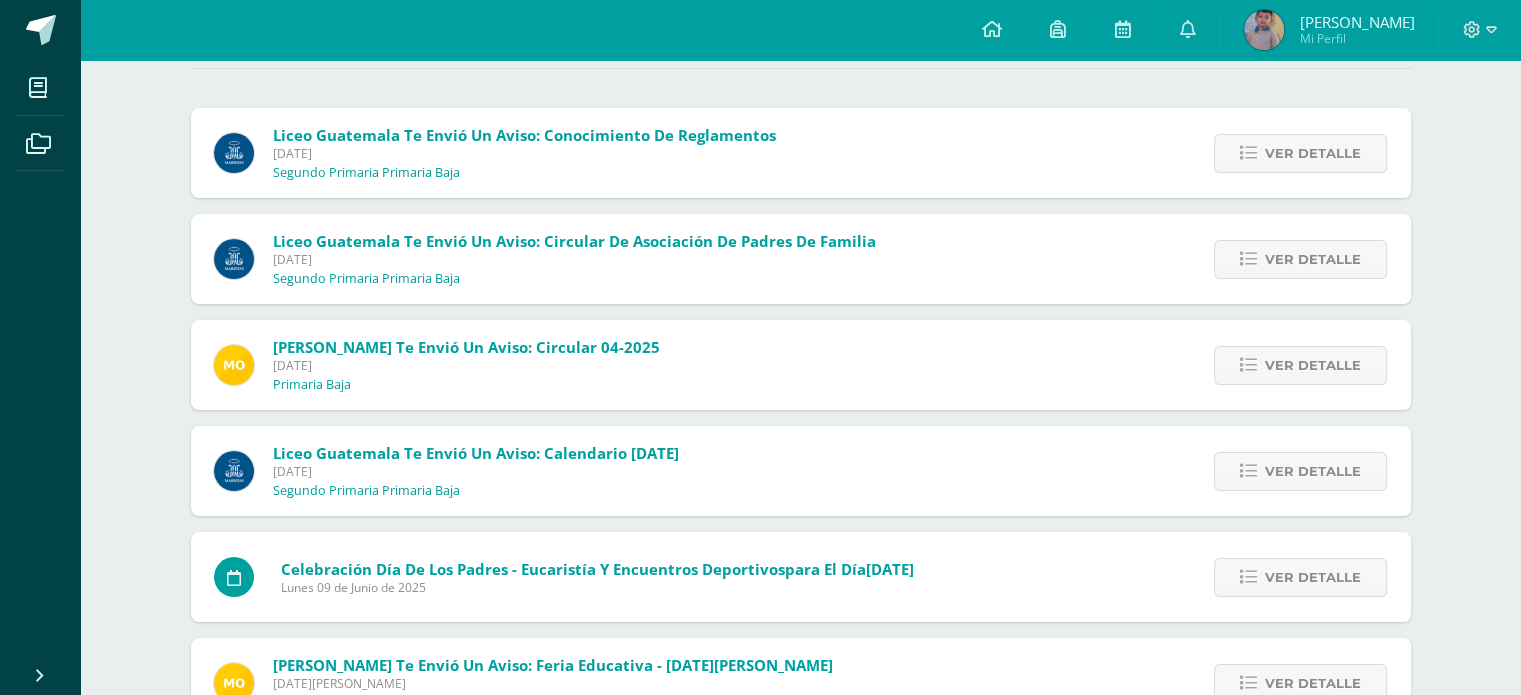 click on "Ver detalle" at bounding box center [1313, 153] 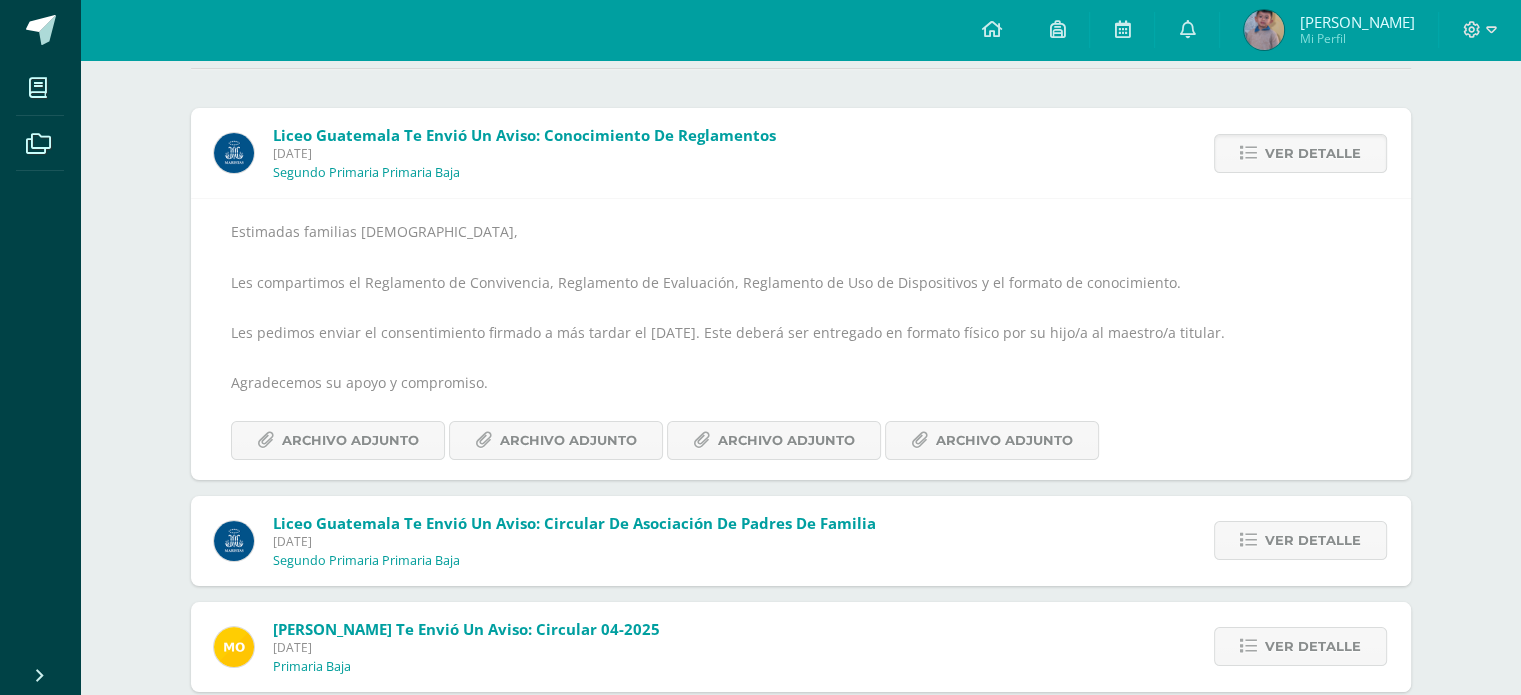 click on "Ver detalle" at bounding box center (1313, 153) 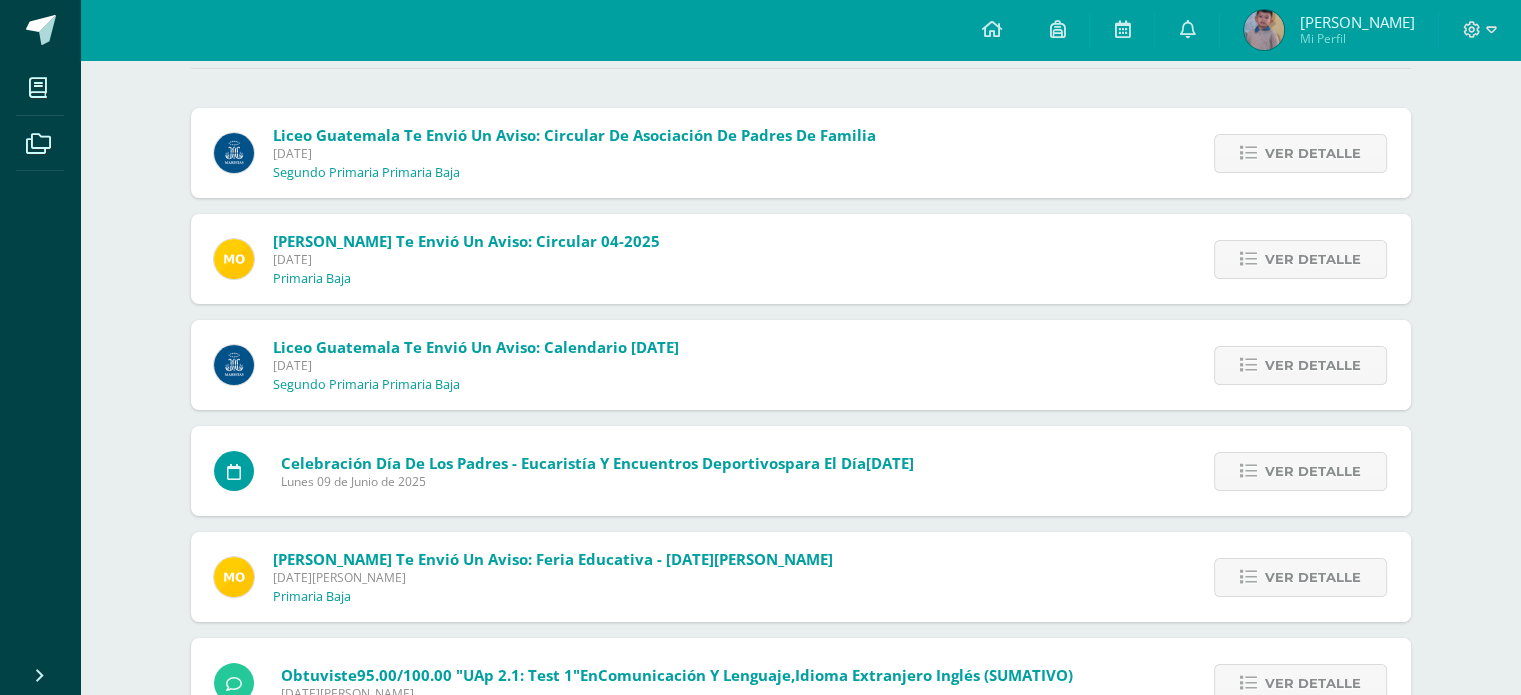 click on "Ver detalle" at bounding box center (1313, 153) 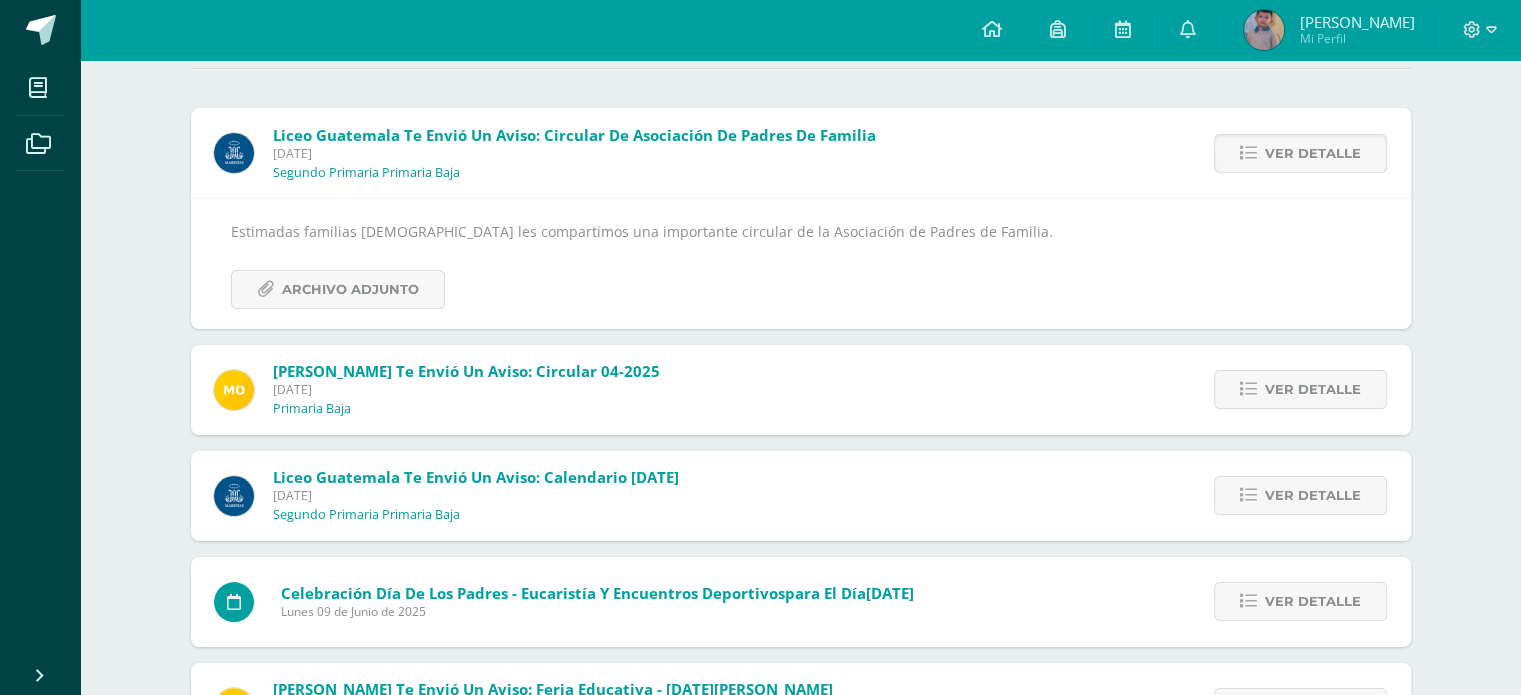 click on "Ver detalle" at bounding box center [1313, 153] 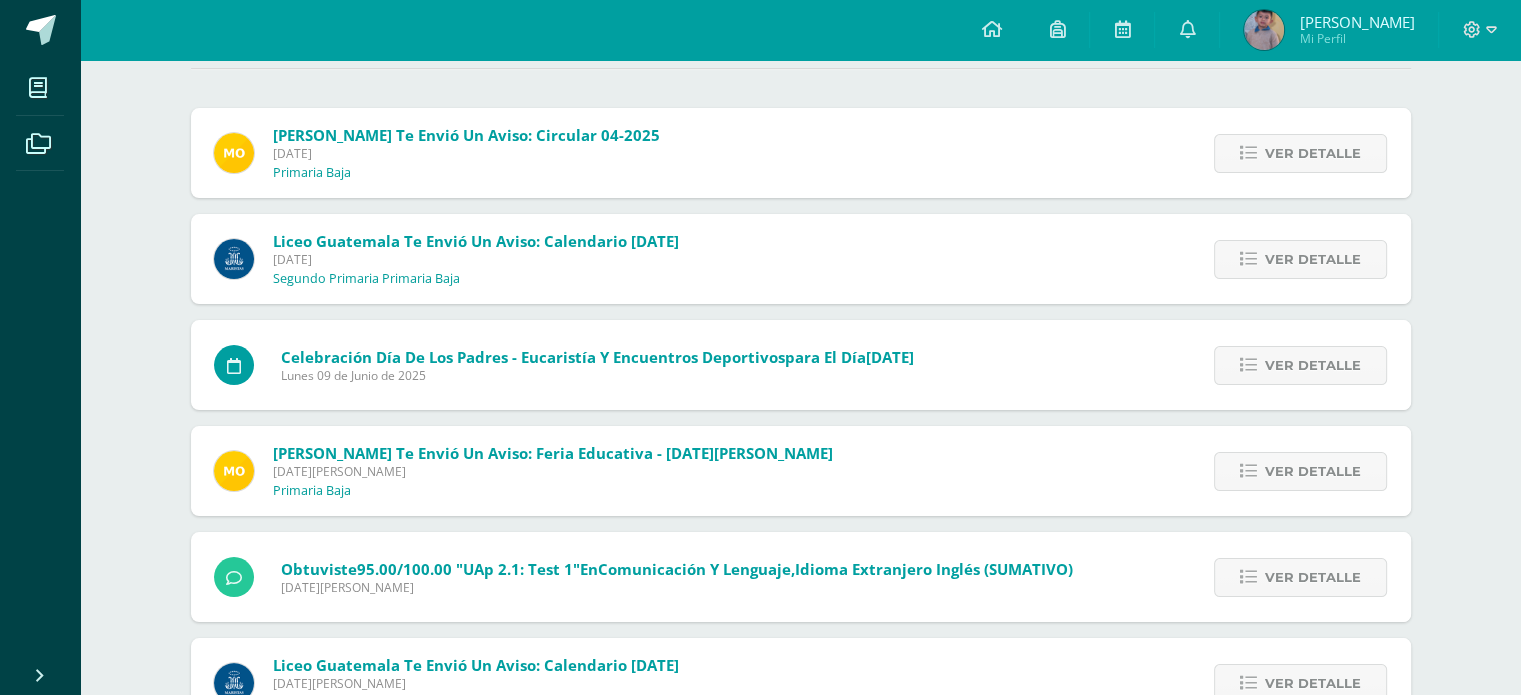 click on "Ver detalle" at bounding box center [1313, 153] 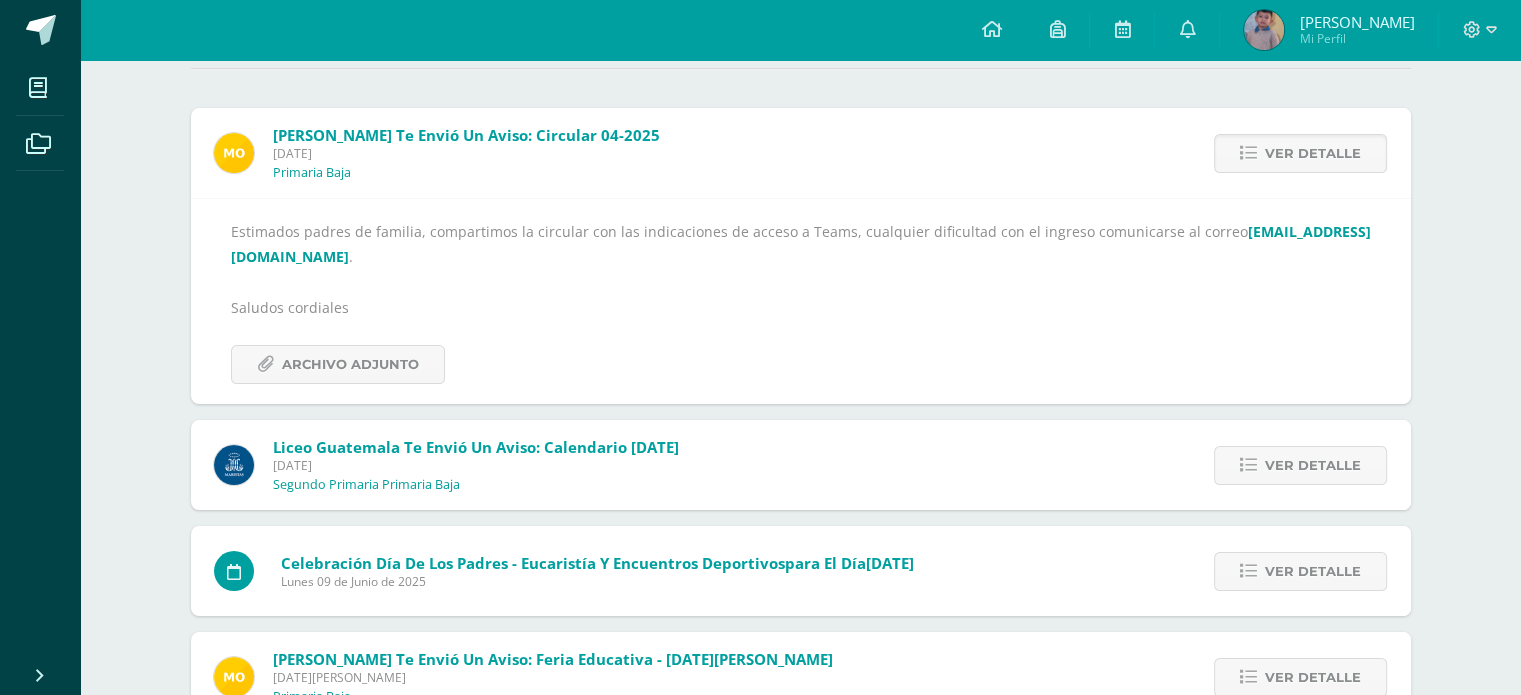 click on "Ver detalle" at bounding box center (1313, 153) 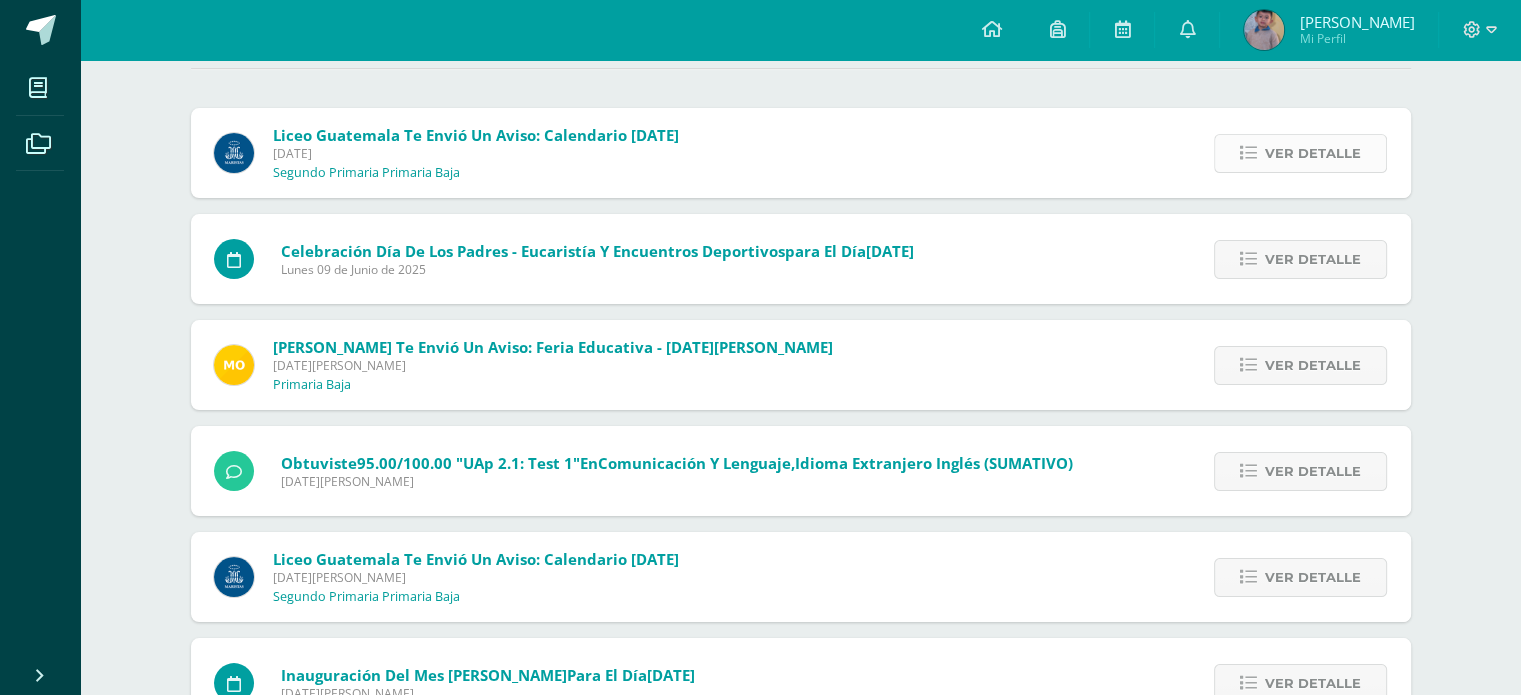 click on "Ver detalle" at bounding box center (1313, 153) 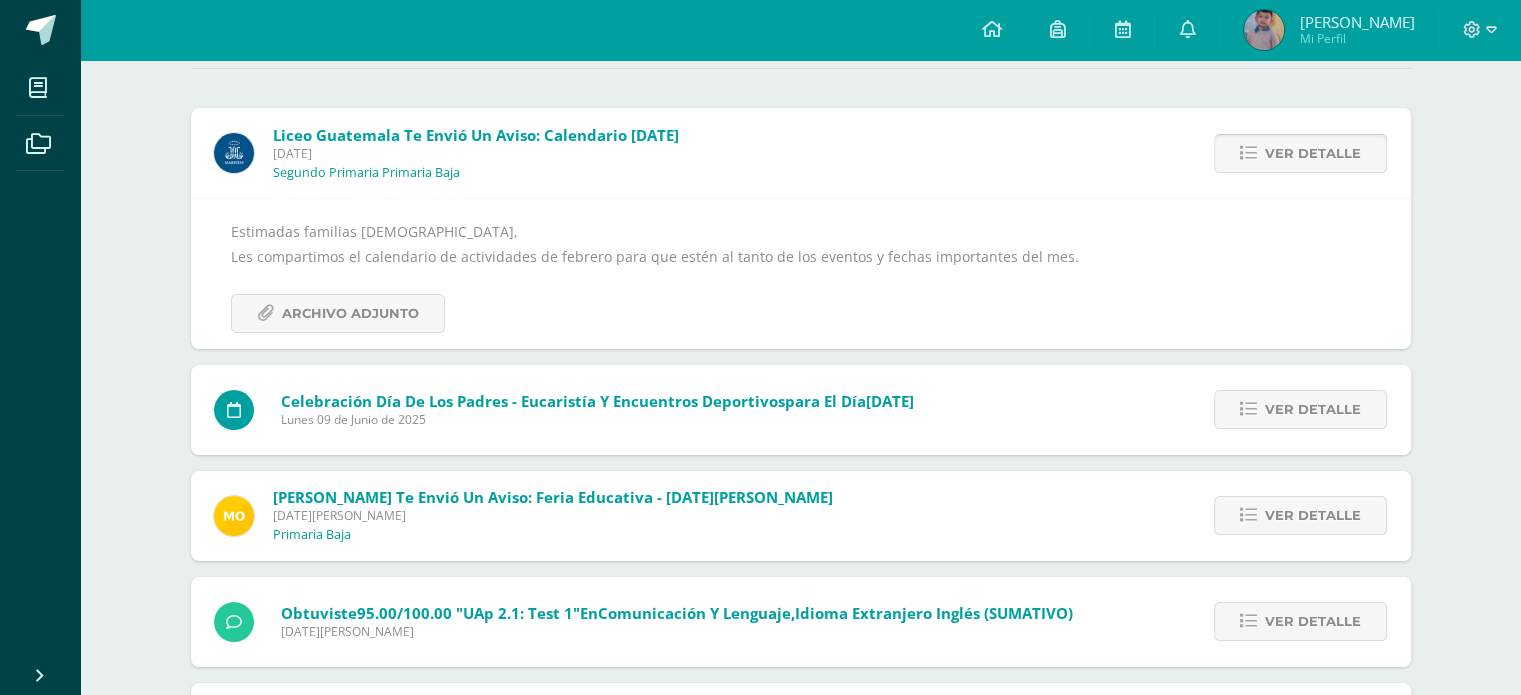 click on "Ver detalle" at bounding box center (1313, 153) 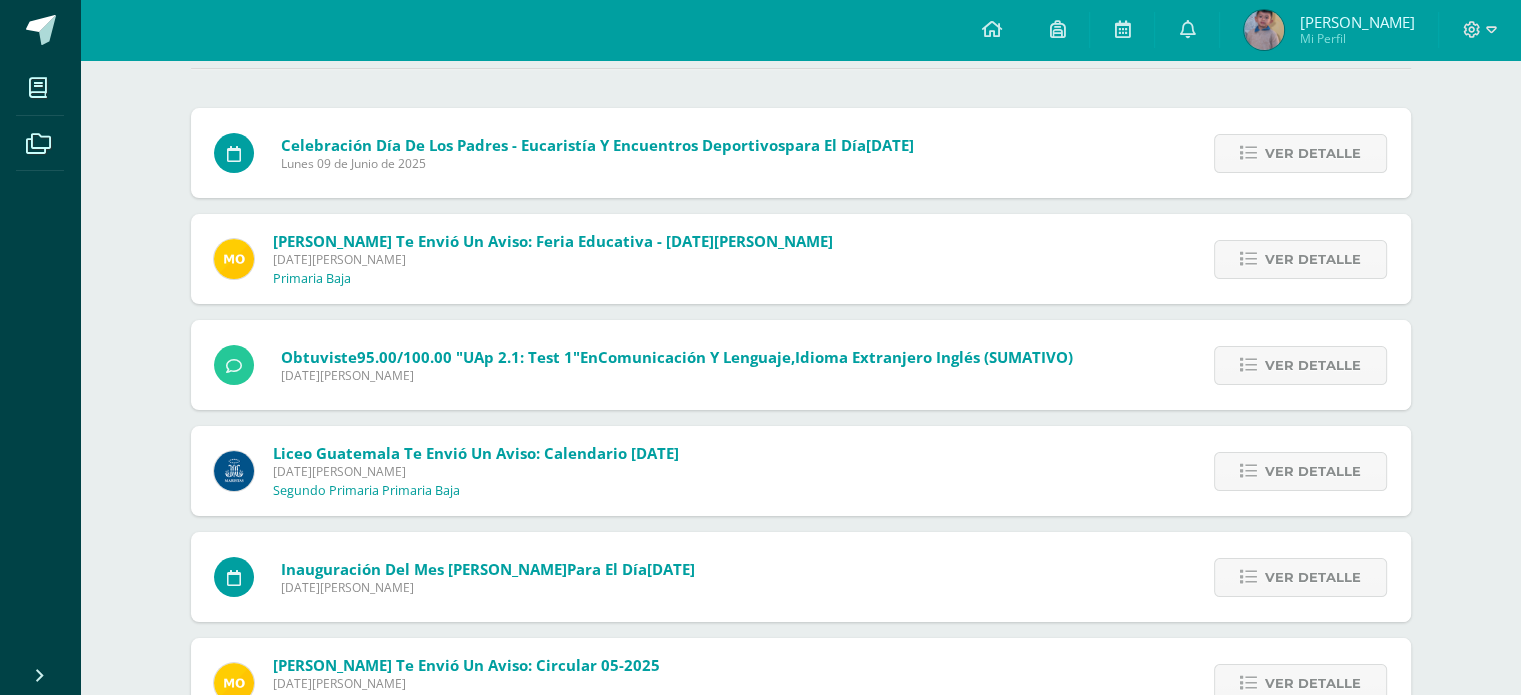 click on "Ver detalle" at bounding box center [1313, 153] 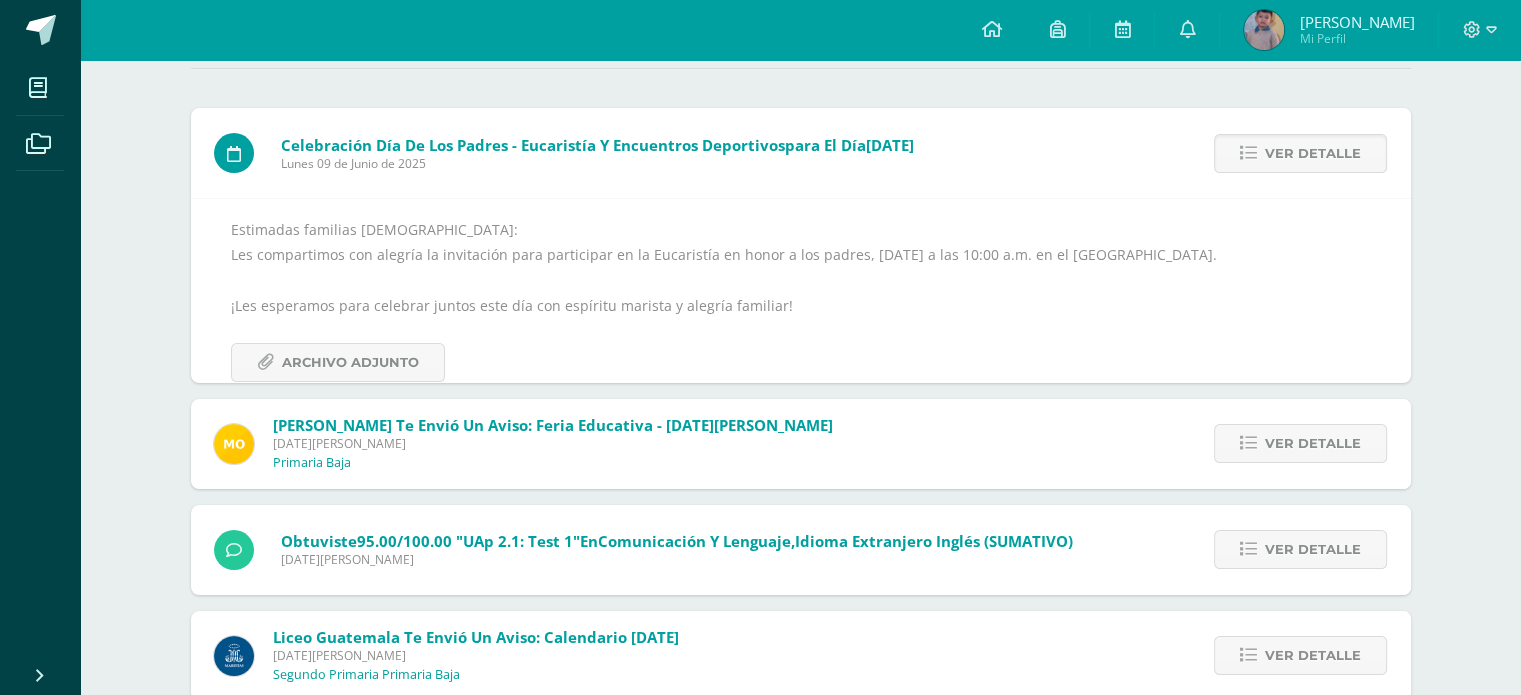click on "Ver detalle" at bounding box center [1313, 153] 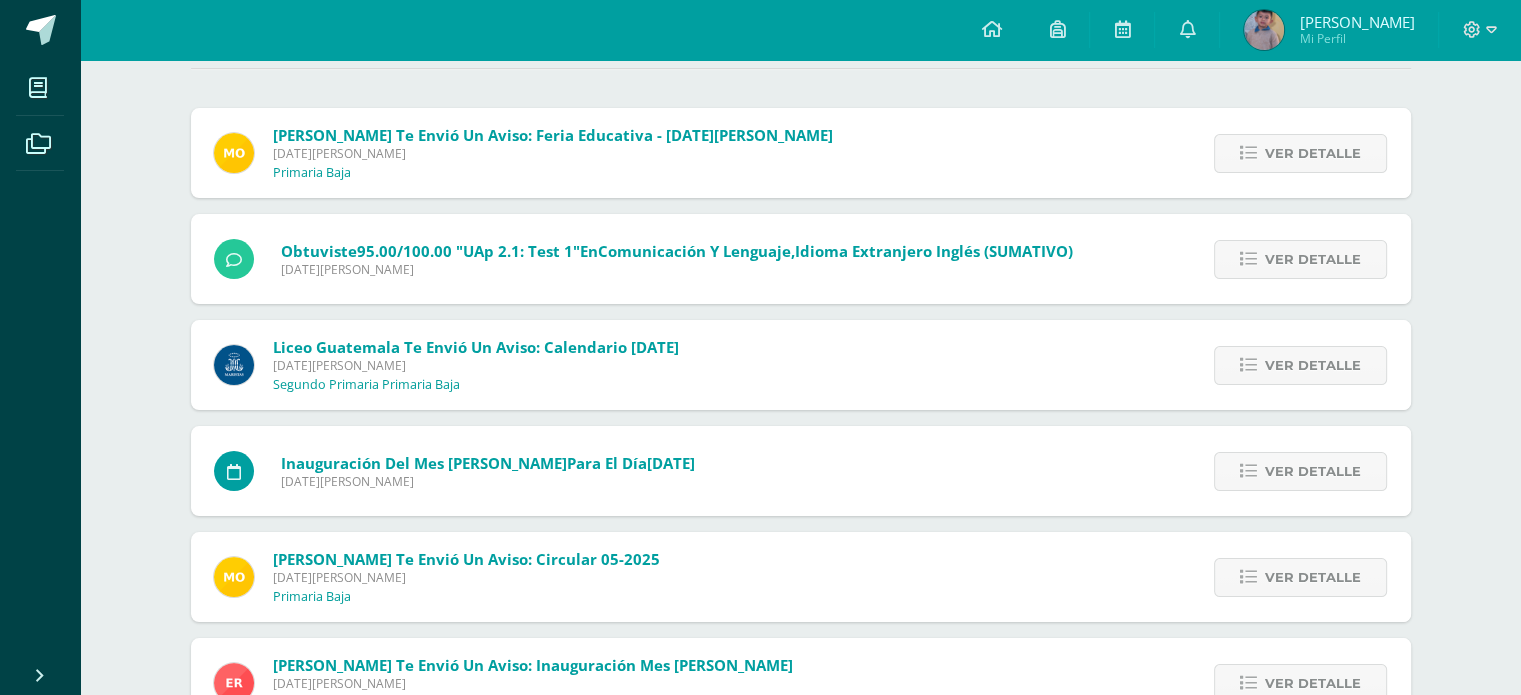 click on "Celebración Día de los Padres - Eucaristía y encuentros deportivos  para el día  15/06/25
Lunes 09 de Junio de 2025
Ver detalle
Estimadas familias maristas: Les compartimos con alegría la invitación para participar en la Eucaristía en honor a los padres, este domingo a las 10:00 a.m. en el Liceo Guatemala. ¡Les esperamos para celebrar juntos este día con espíritu marista y alegría familiar!
Archivo Adjunto" at bounding box center (801, 594) 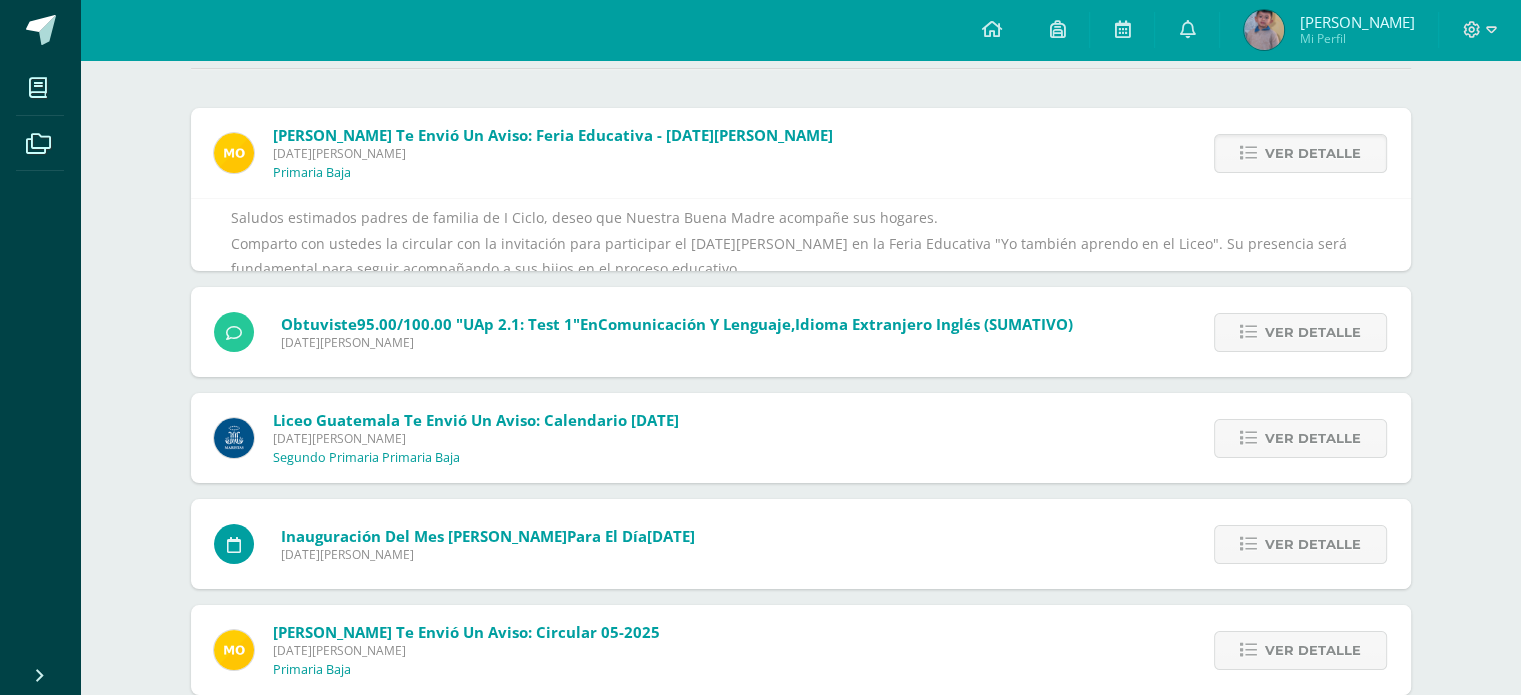 click on "Ver detalle" at bounding box center (1313, 153) 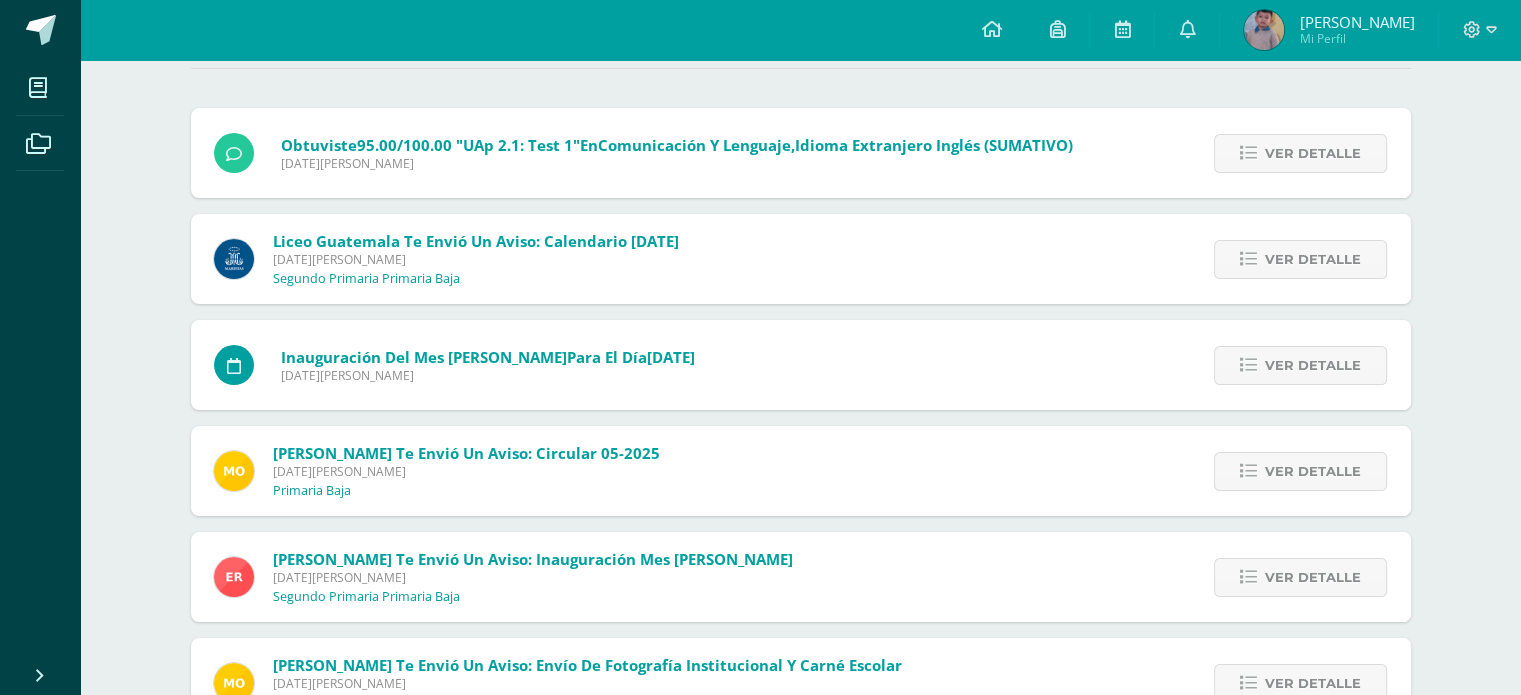 click on "Mariana Ortíz te envió un aviso: Feria Educativa - lunes 23 de junio
Jueves 05 de Junio de 2025
Primaria Baja
Ver detalle
Saludos estimados padres de familia de I Ciclo, deseo que Nuestra Buena Madre acompañe sus hogares.  Comparto con ustedes la circular con la invitación para participar el lunes 23 de junio  en la Feria Educativa "Yo también aprendo en el Liceo". Su presencia será fundamental para seguir acompañando a sus hijos en el proceso educativo." at bounding box center [801, 541] 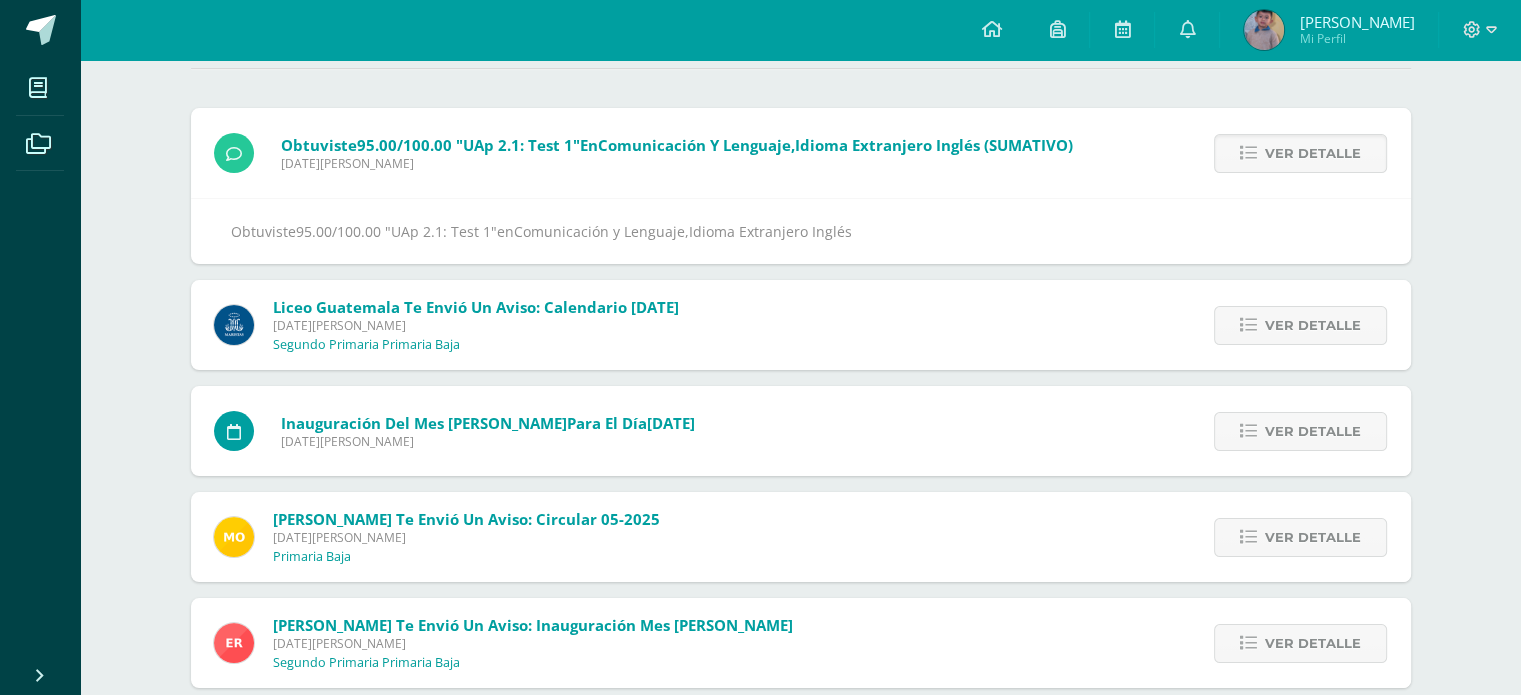 click on "Ver detalle" at bounding box center [1313, 153] 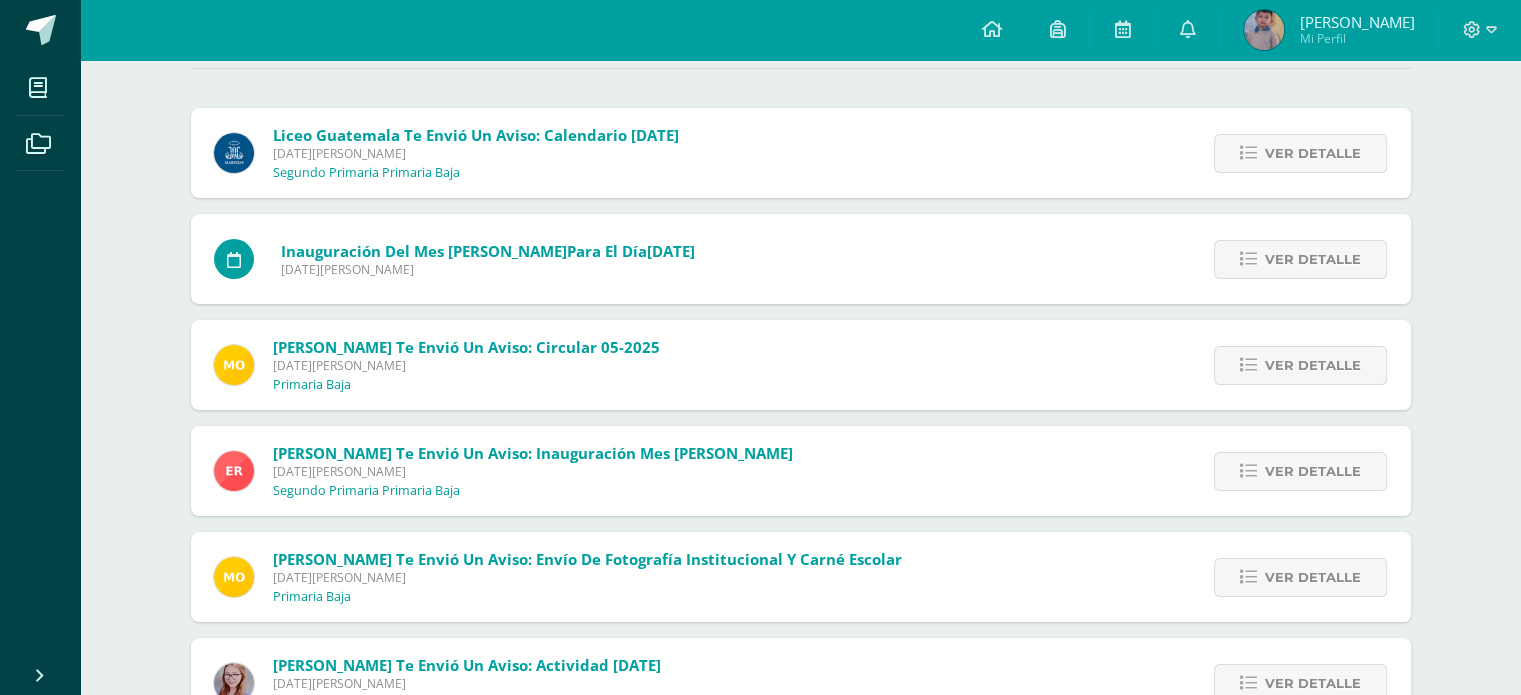 click on "Ver detalle" at bounding box center [1313, 153] 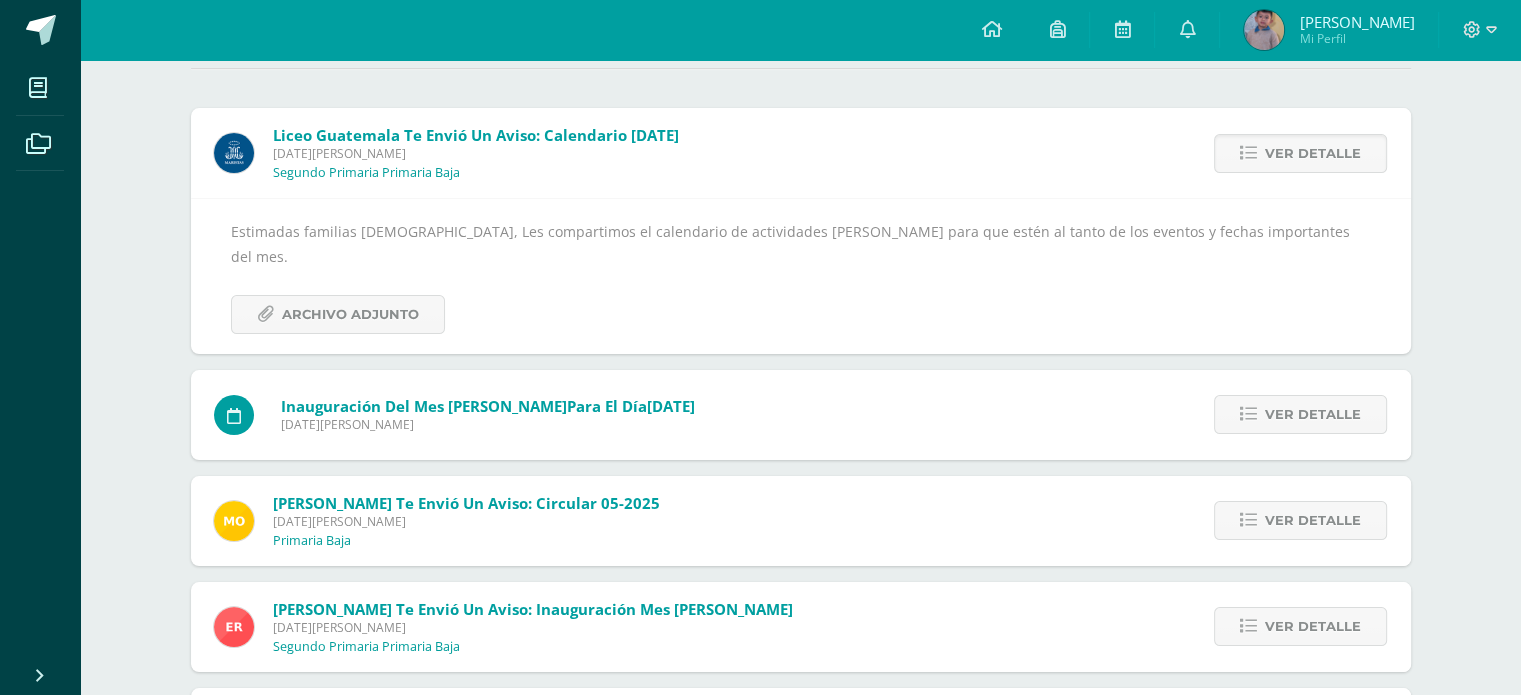 click on "Ver detalle" at bounding box center (1313, 153) 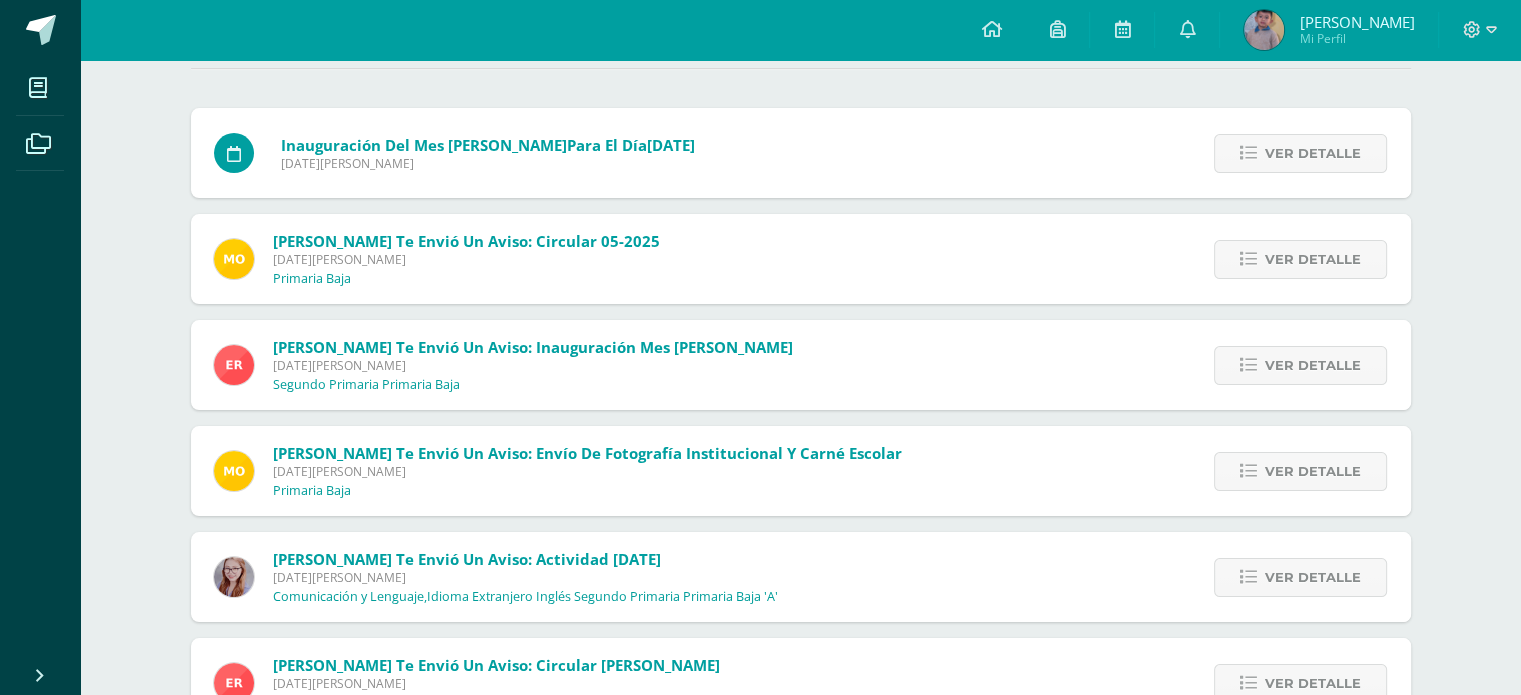 click on "Ver detalle" at bounding box center (1313, 153) 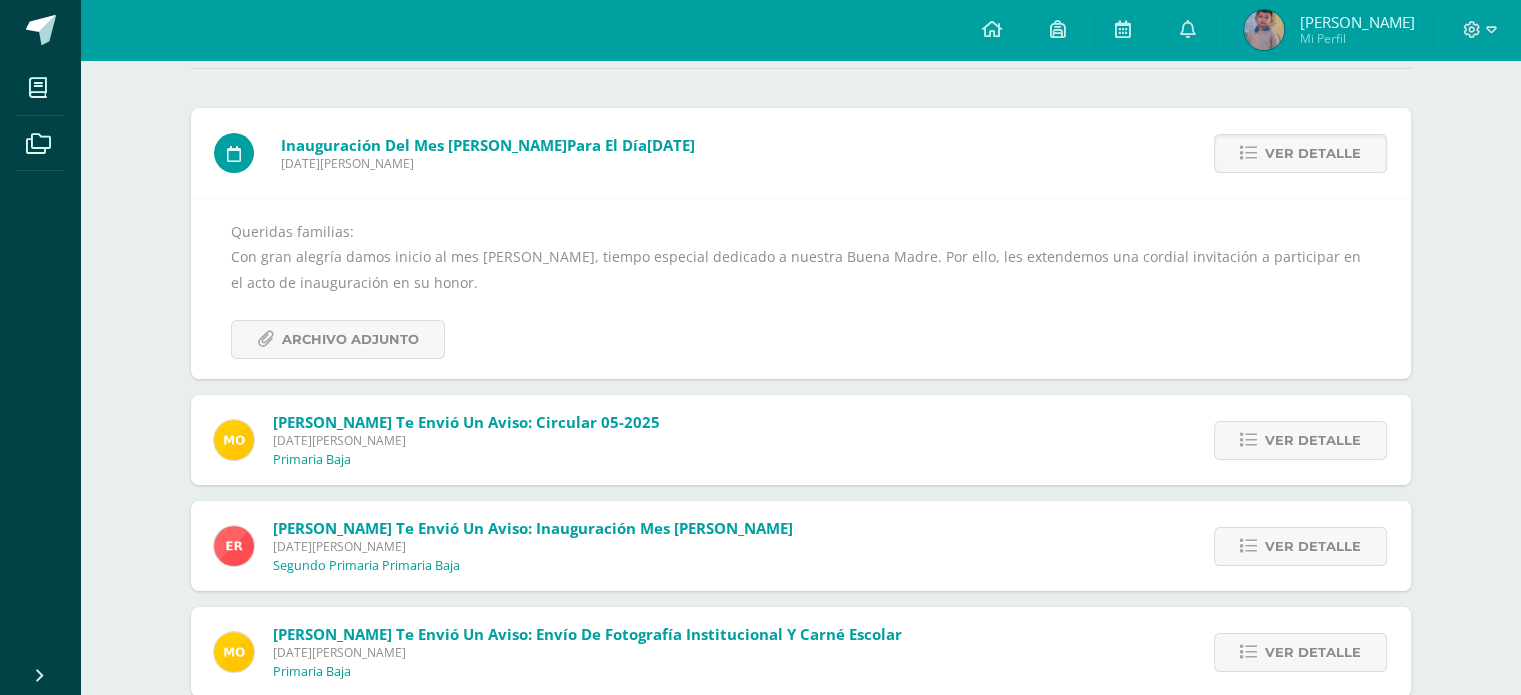 click on "Ver detalle" at bounding box center [1313, 153] 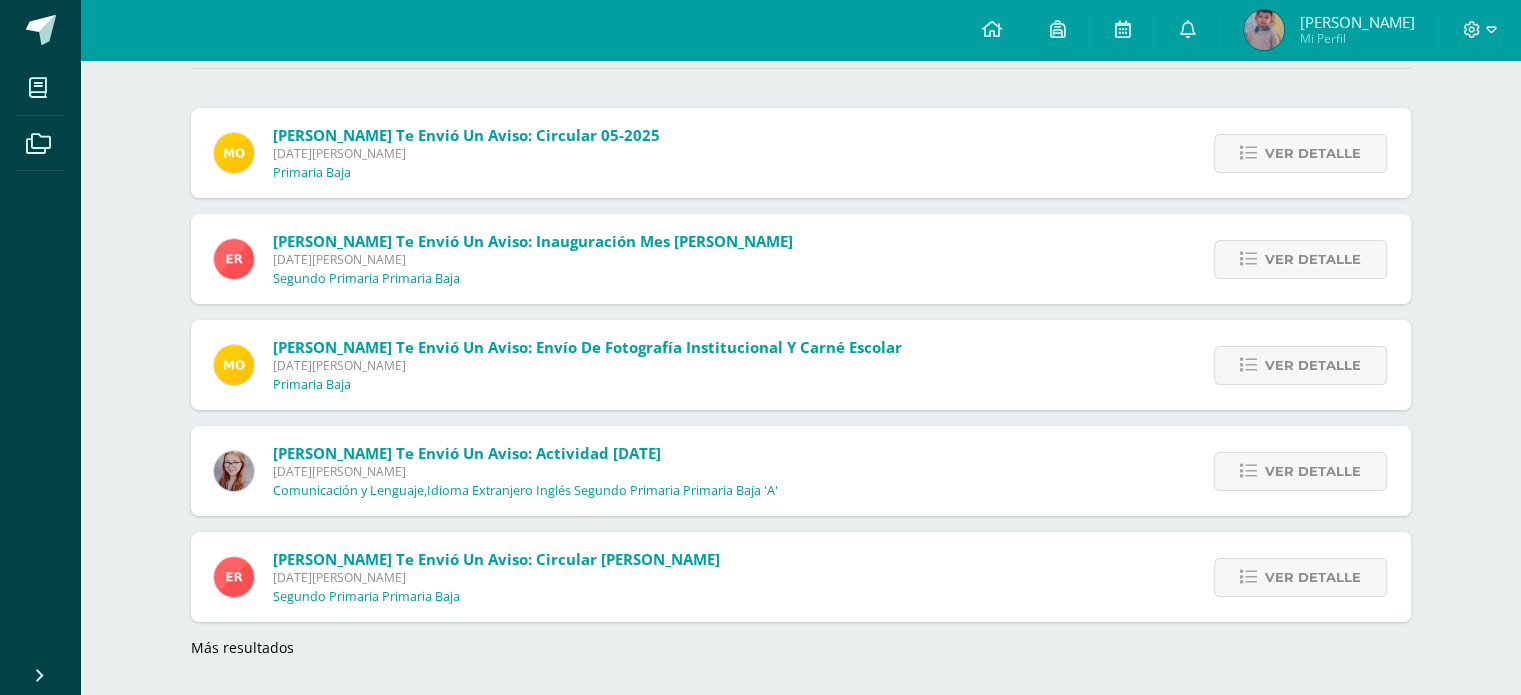 click on "Ver detalle" at bounding box center (1313, 153) 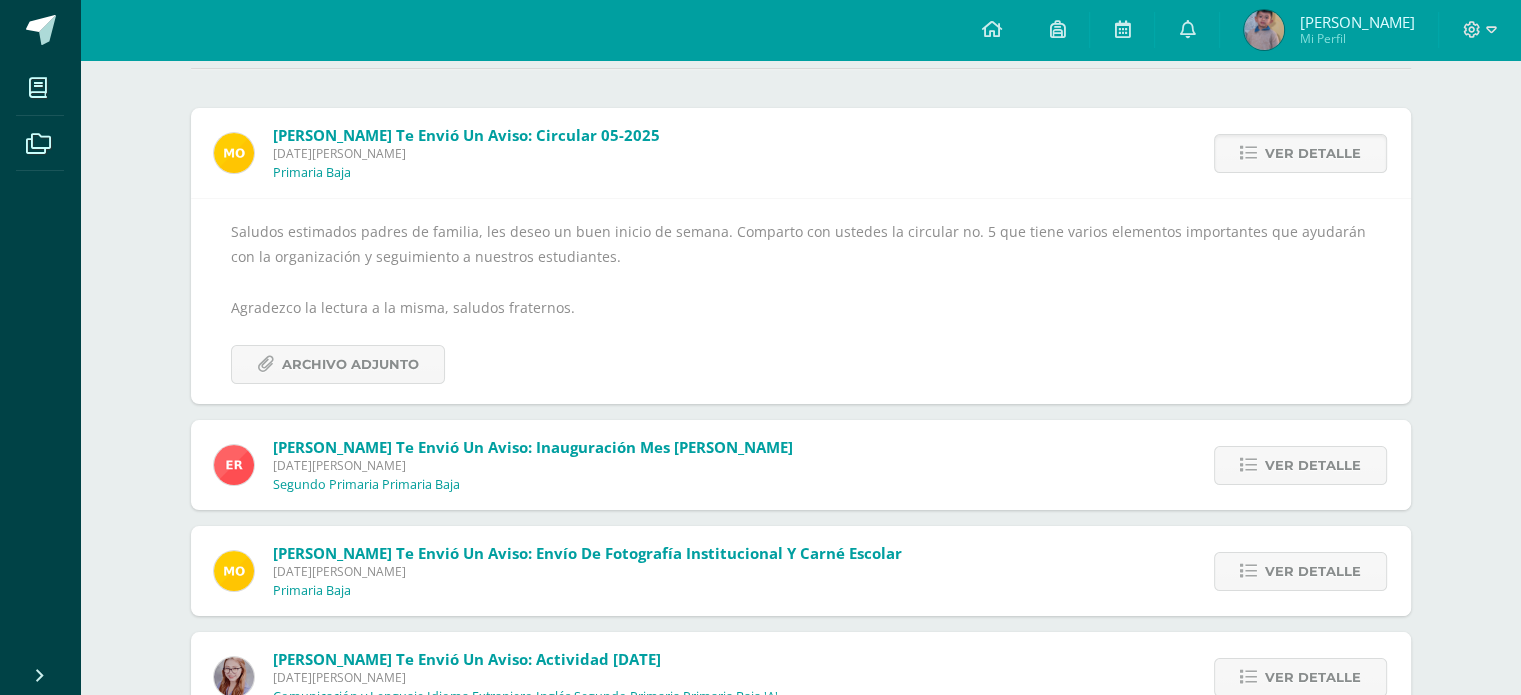 click on "Ver detalle" at bounding box center [1313, 153] 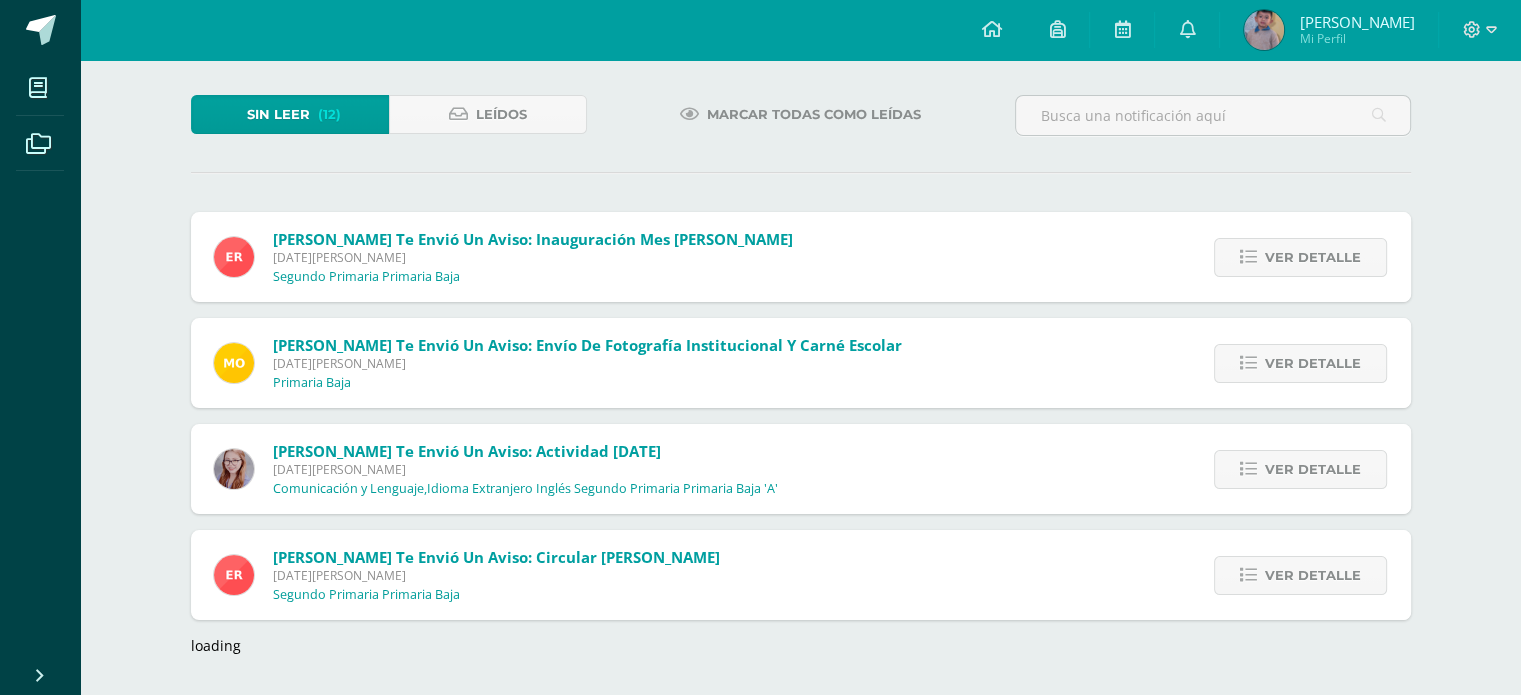 click at bounding box center [1213, 124] 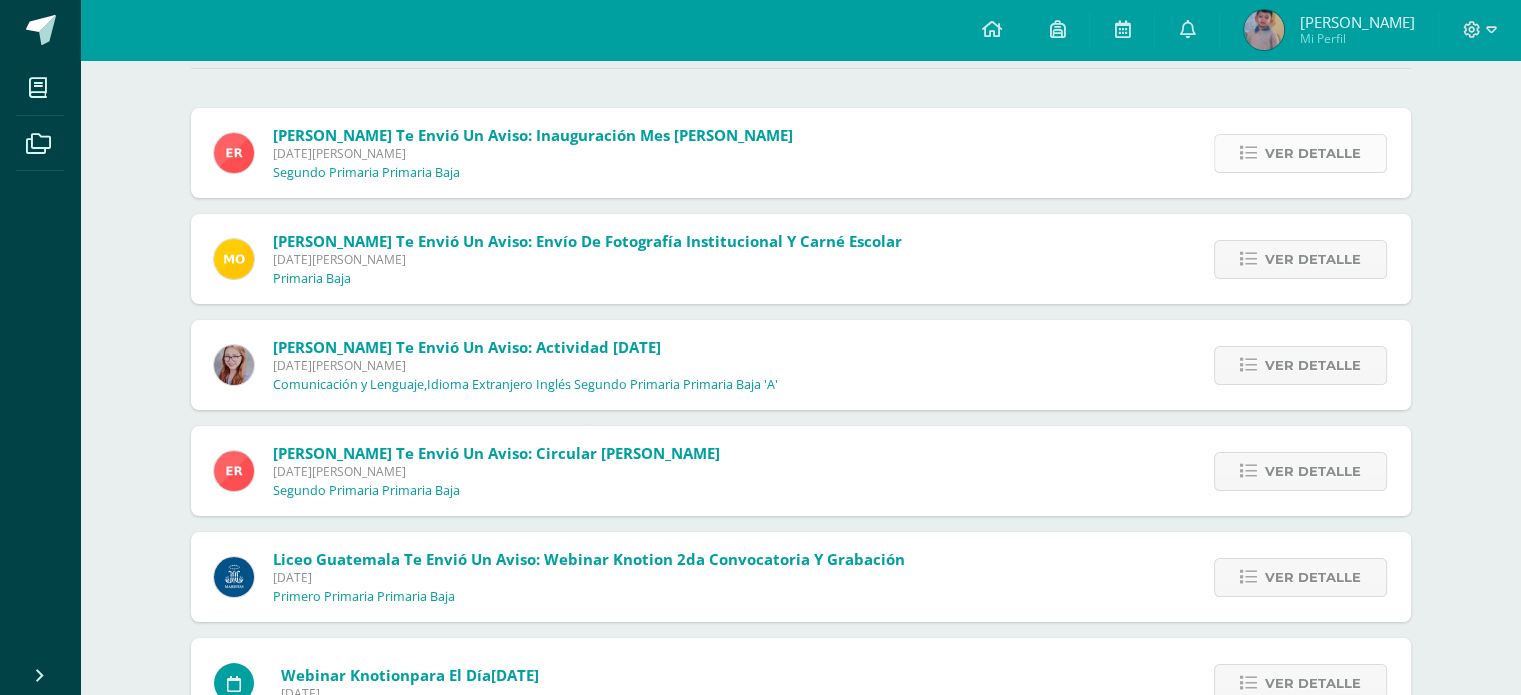 click on "Ver detalle" at bounding box center (1313, 153) 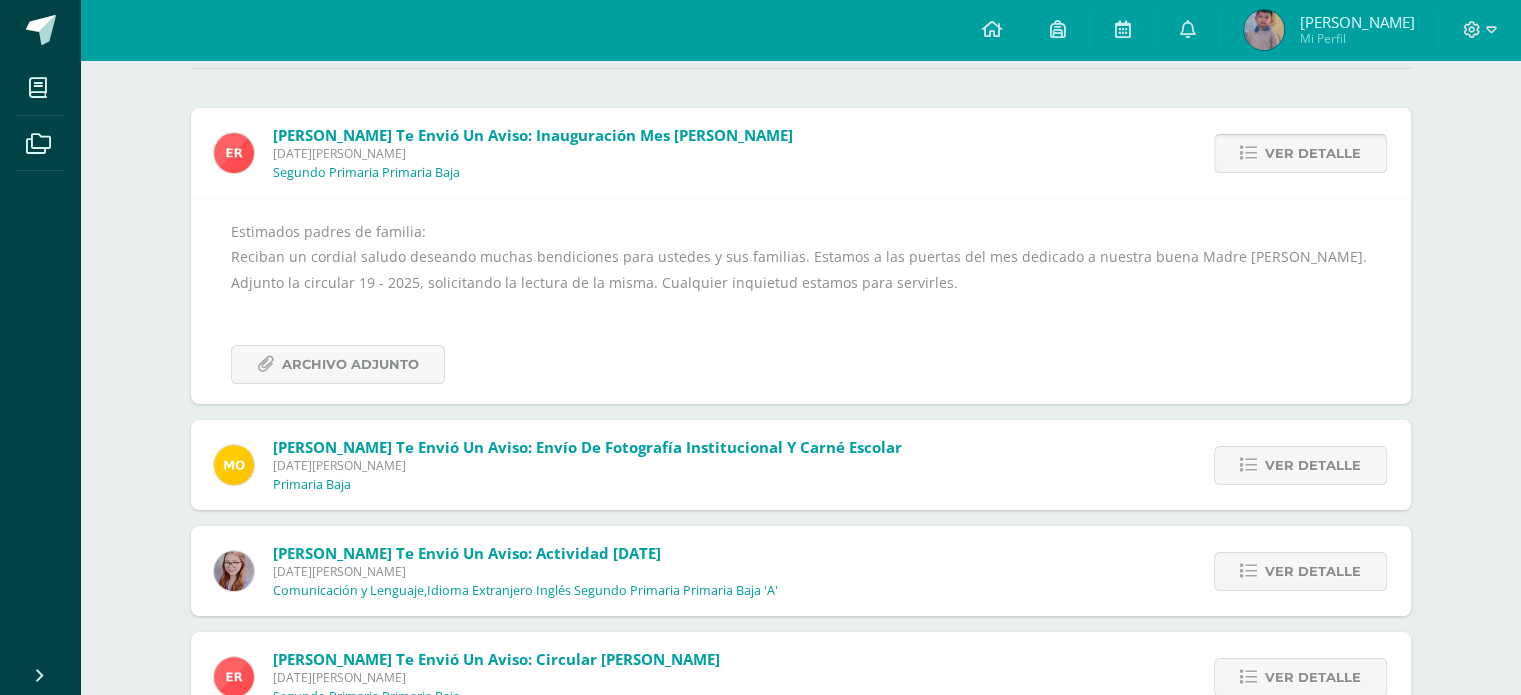 click on "Ver detalle" at bounding box center (1313, 153) 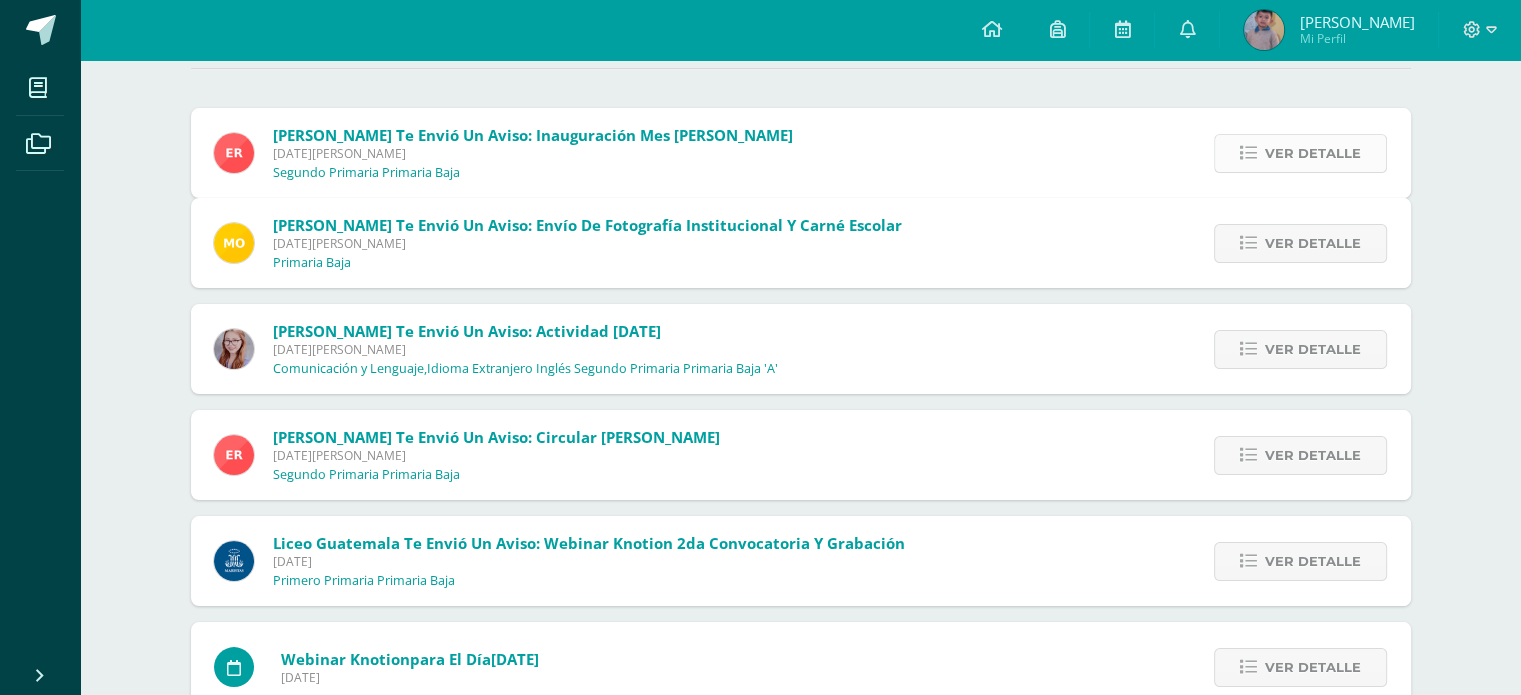 scroll, scrollTop: 167, scrollLeft: 0, axis: vertical 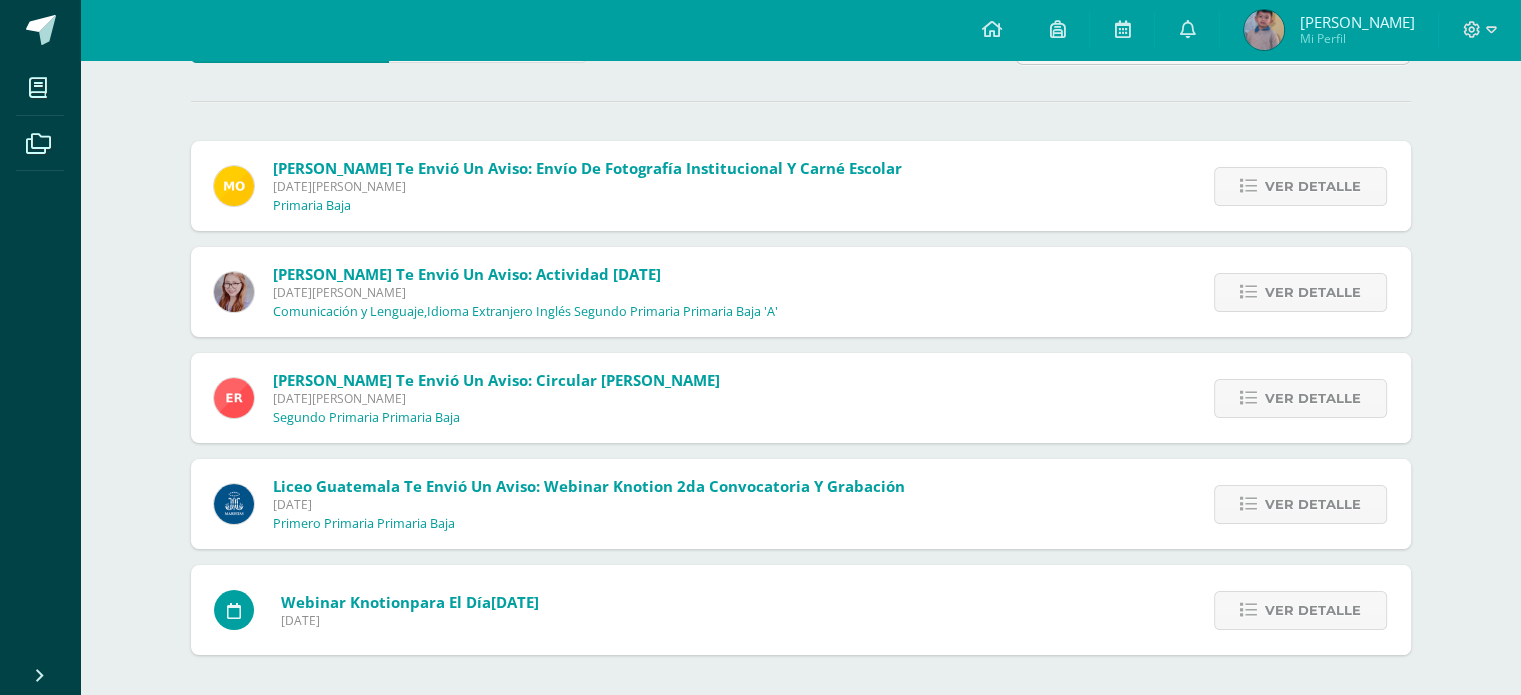 click on "Ver detalle" at bounding box center (1297, 186) 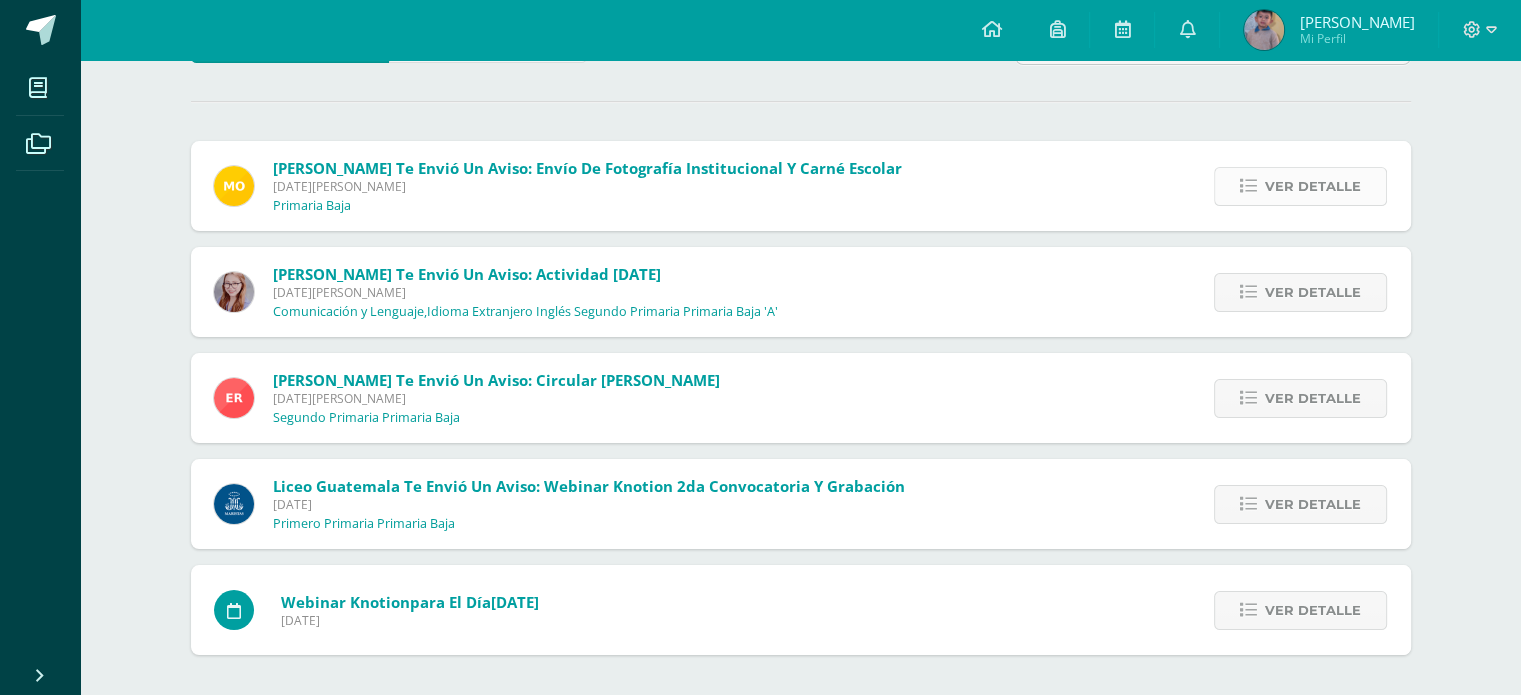 click on "Ver detalle" at bounding box center (1313, 186) 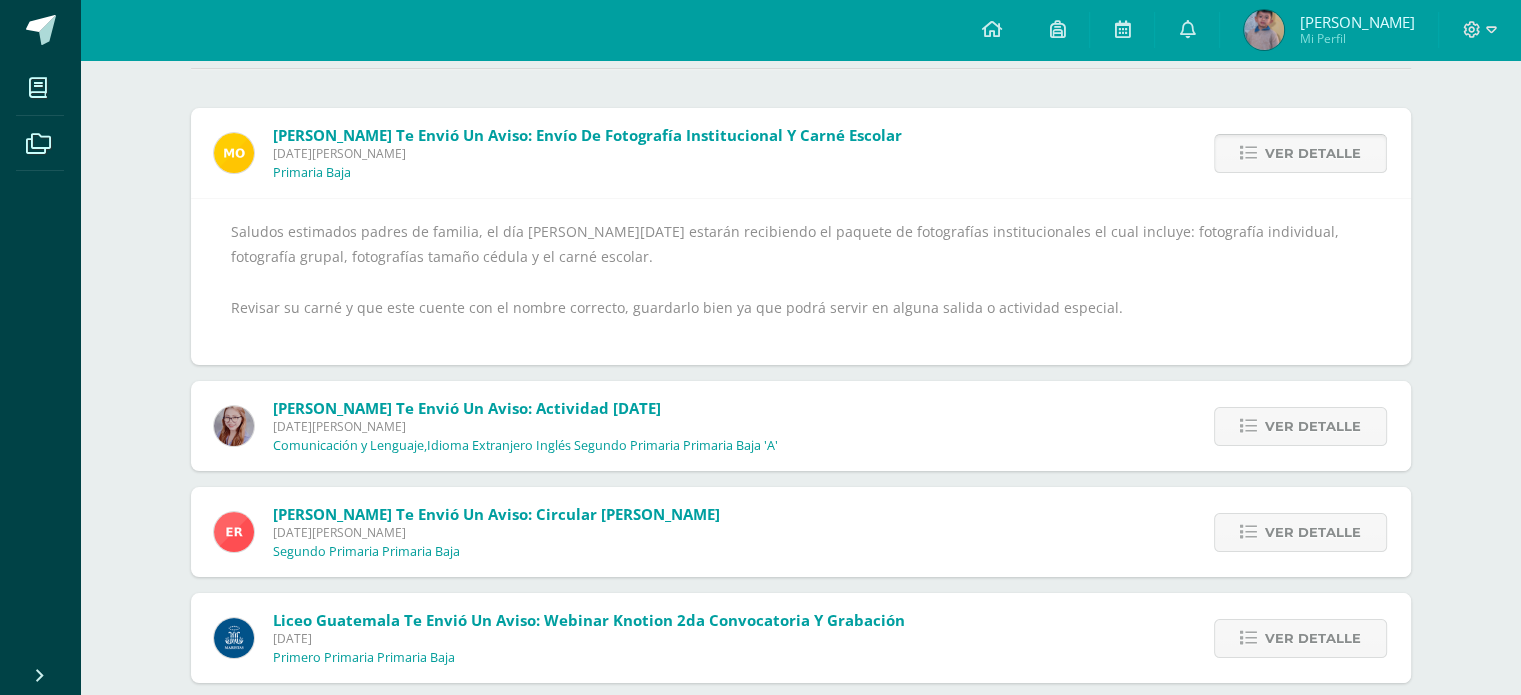 click on "Ver detalle" at bounding box center (1313, 153) 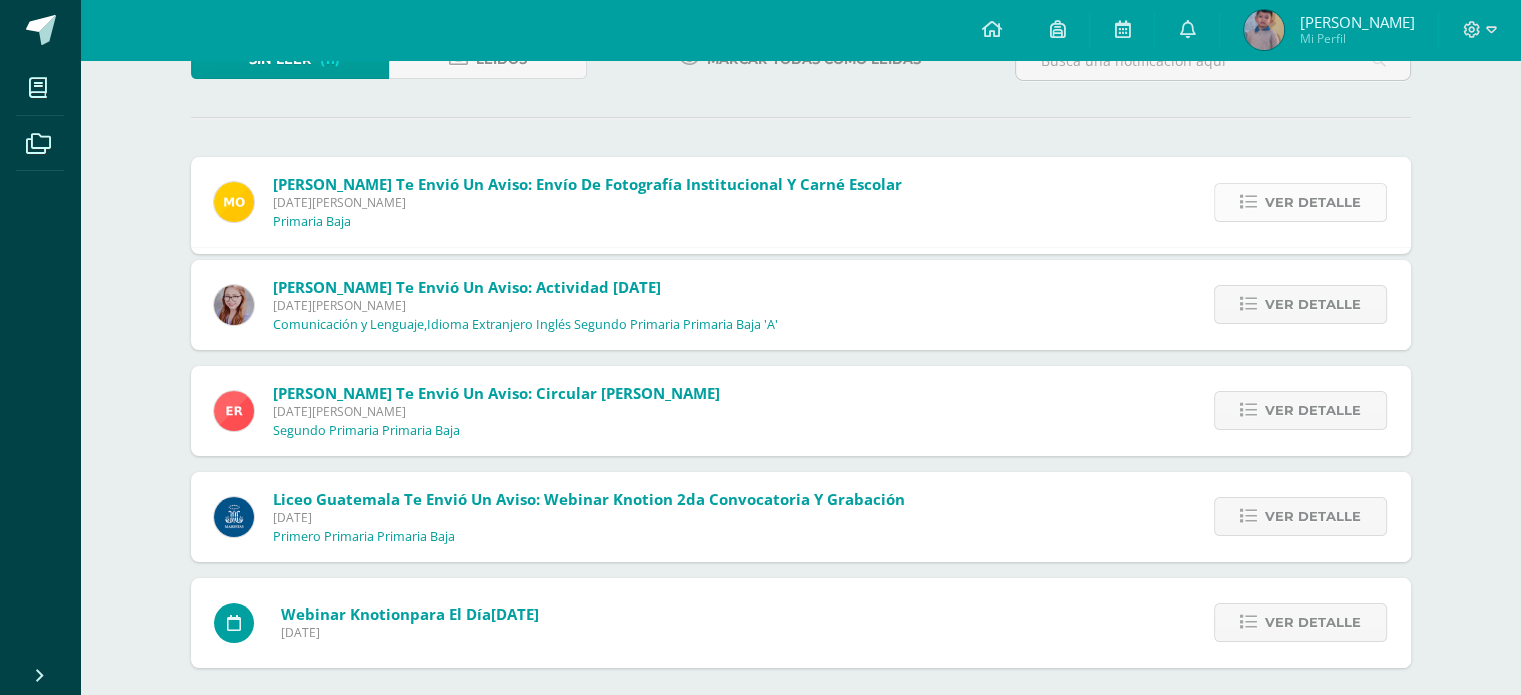 scroll, scrollTop: 61, scrollLeft: 0, axis: vertical 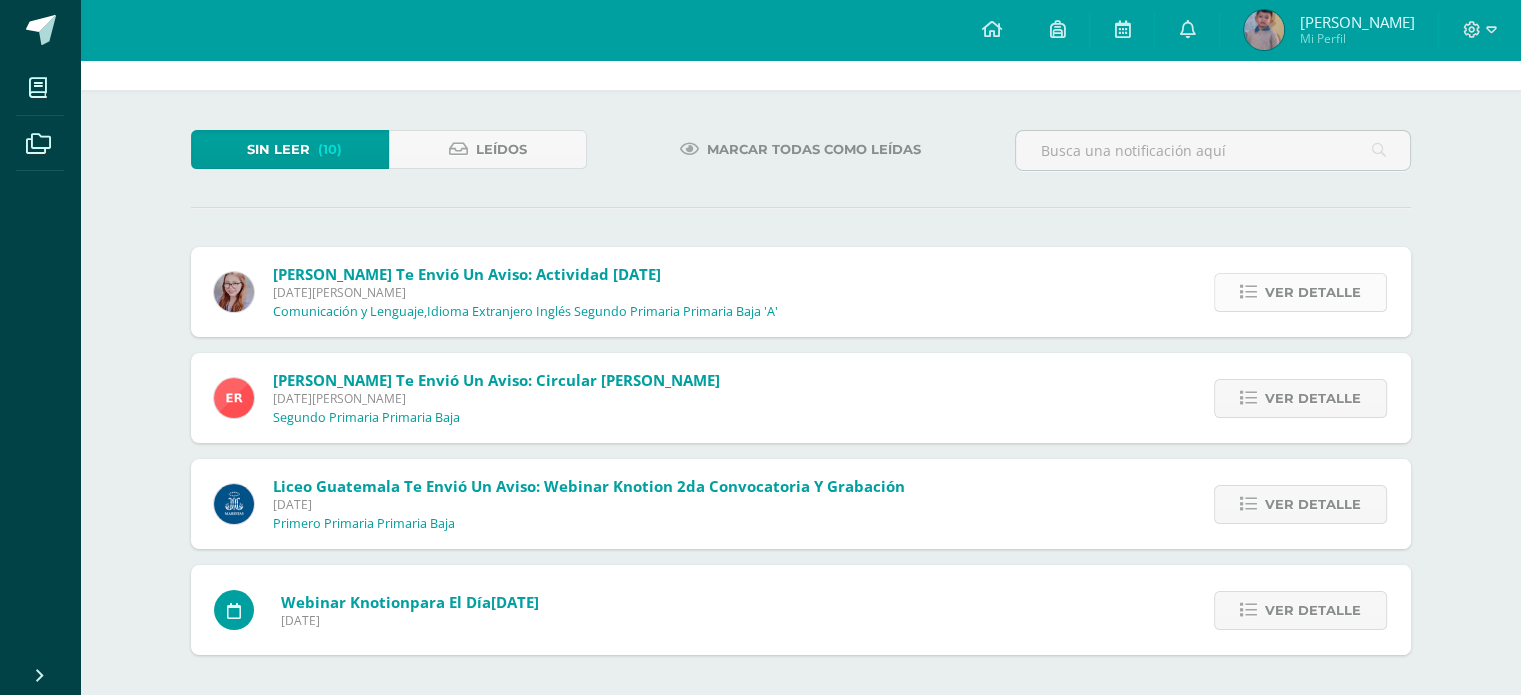 drag, startPoint x: 1300, startPoint y: 286, endPoint x: 1289, endPoint y: 291, distance: 12.083046 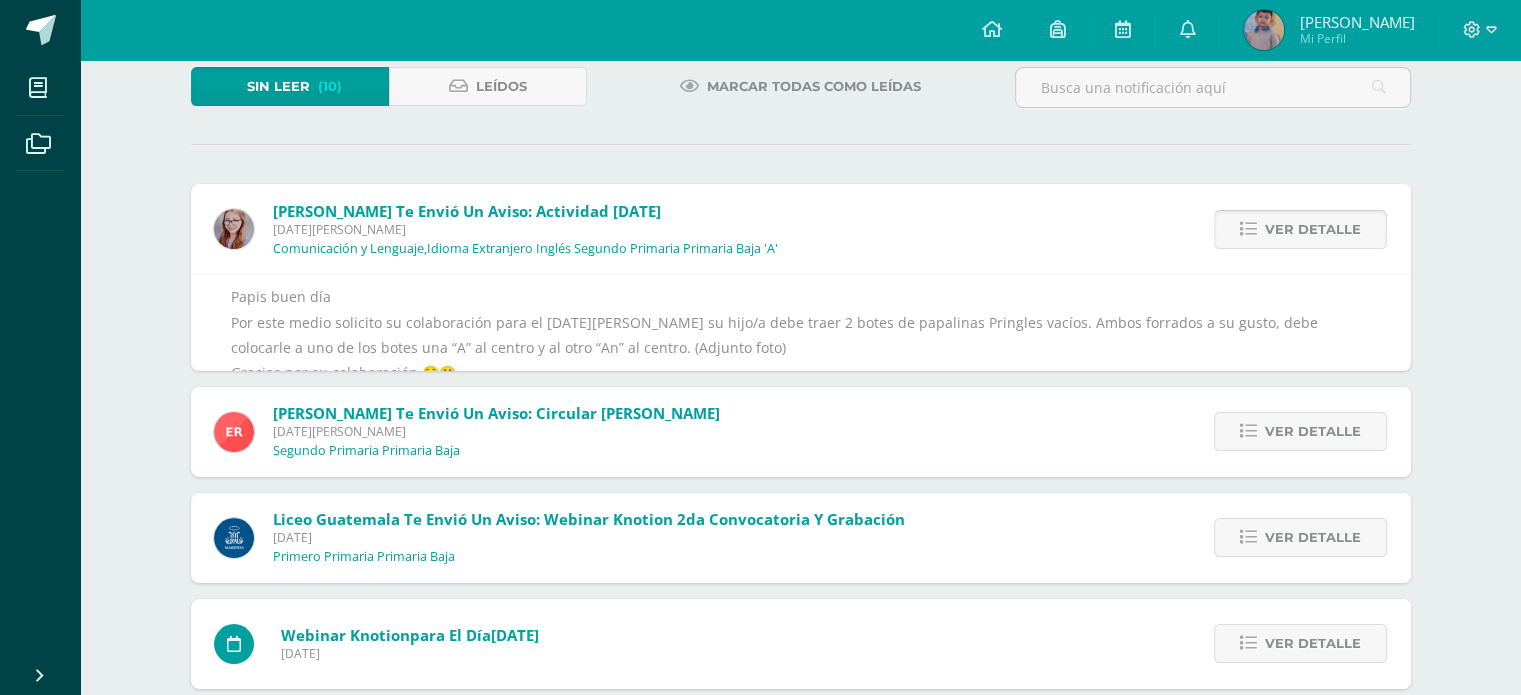 scroll, scrollTop: 200, scrollLeft: 0, axis: vertical 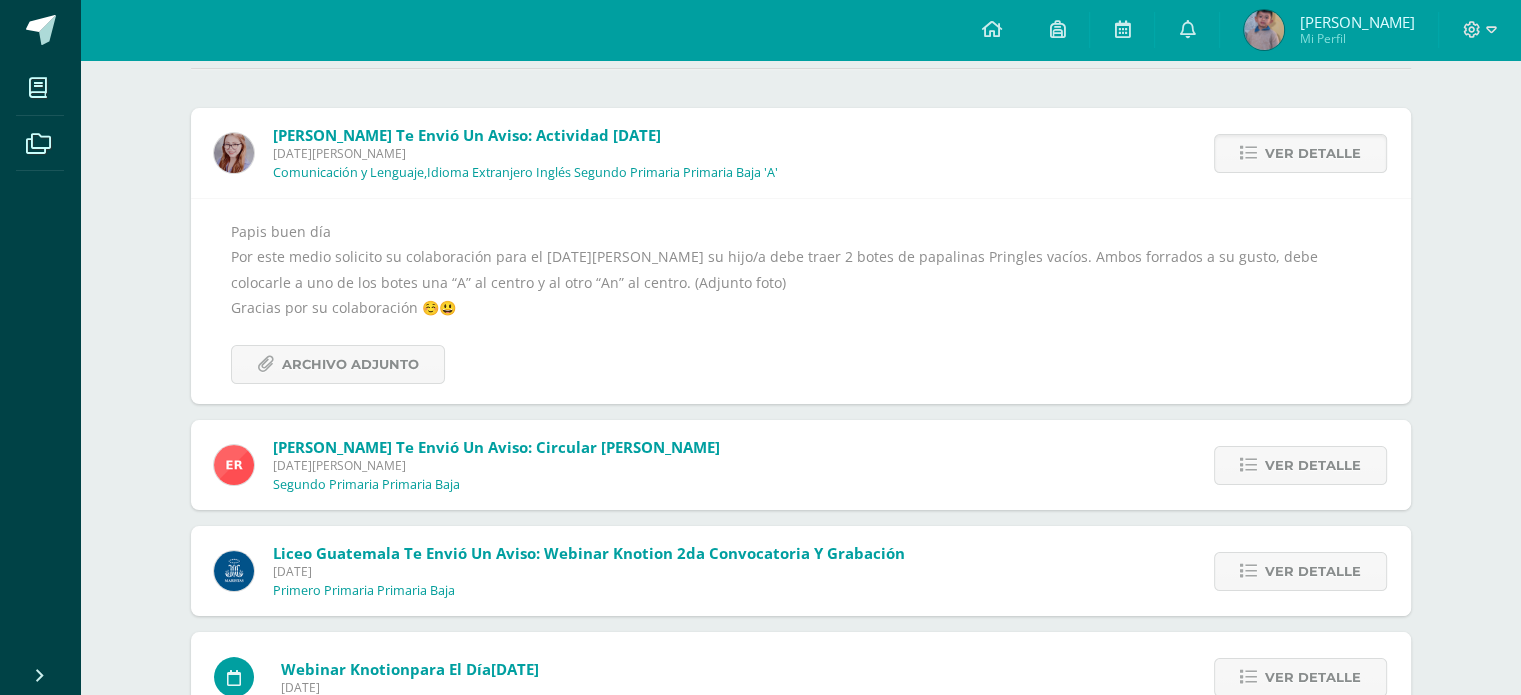 drag, startPoint x: 1294, startPoint y: 459, endPoint x: 1293, endPoint y: 477, distance: 18.027756 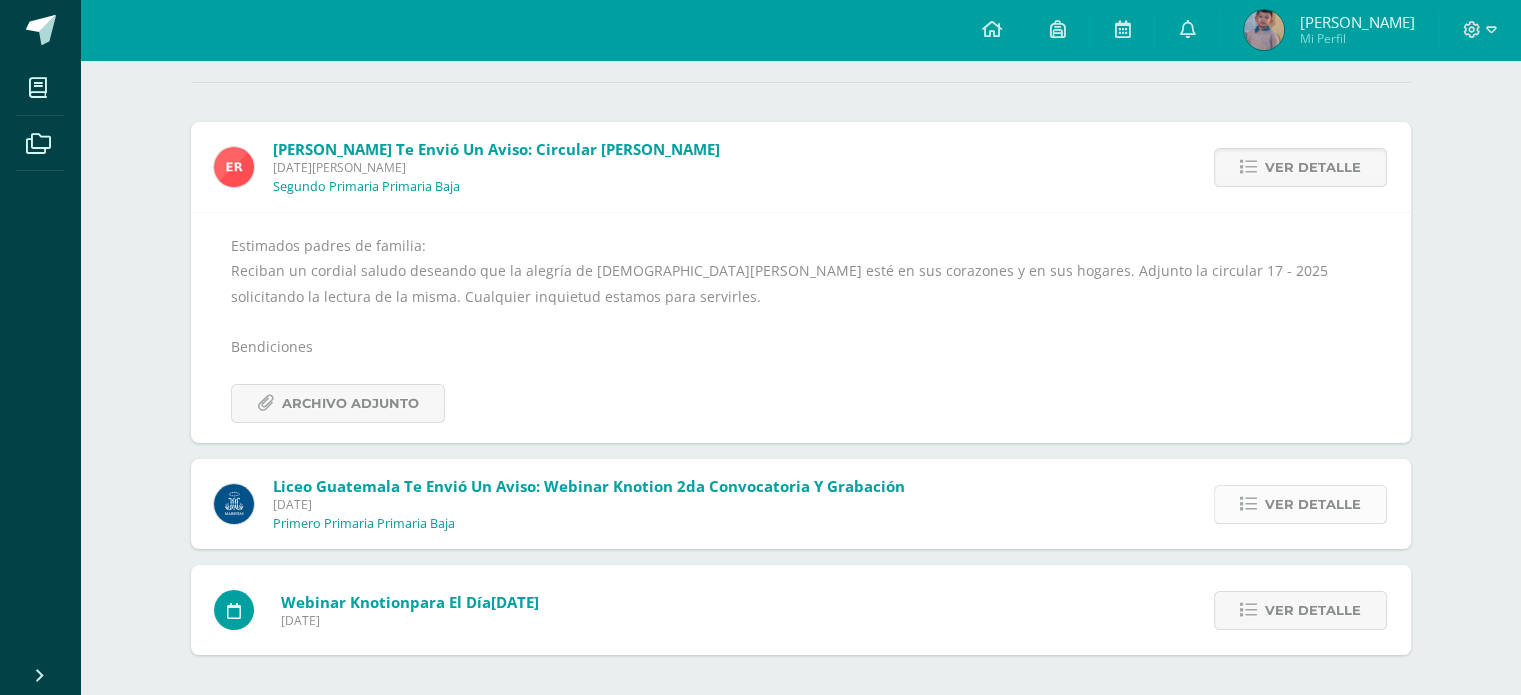 click on "Ver detalle" at bounding box center (1313, 504) 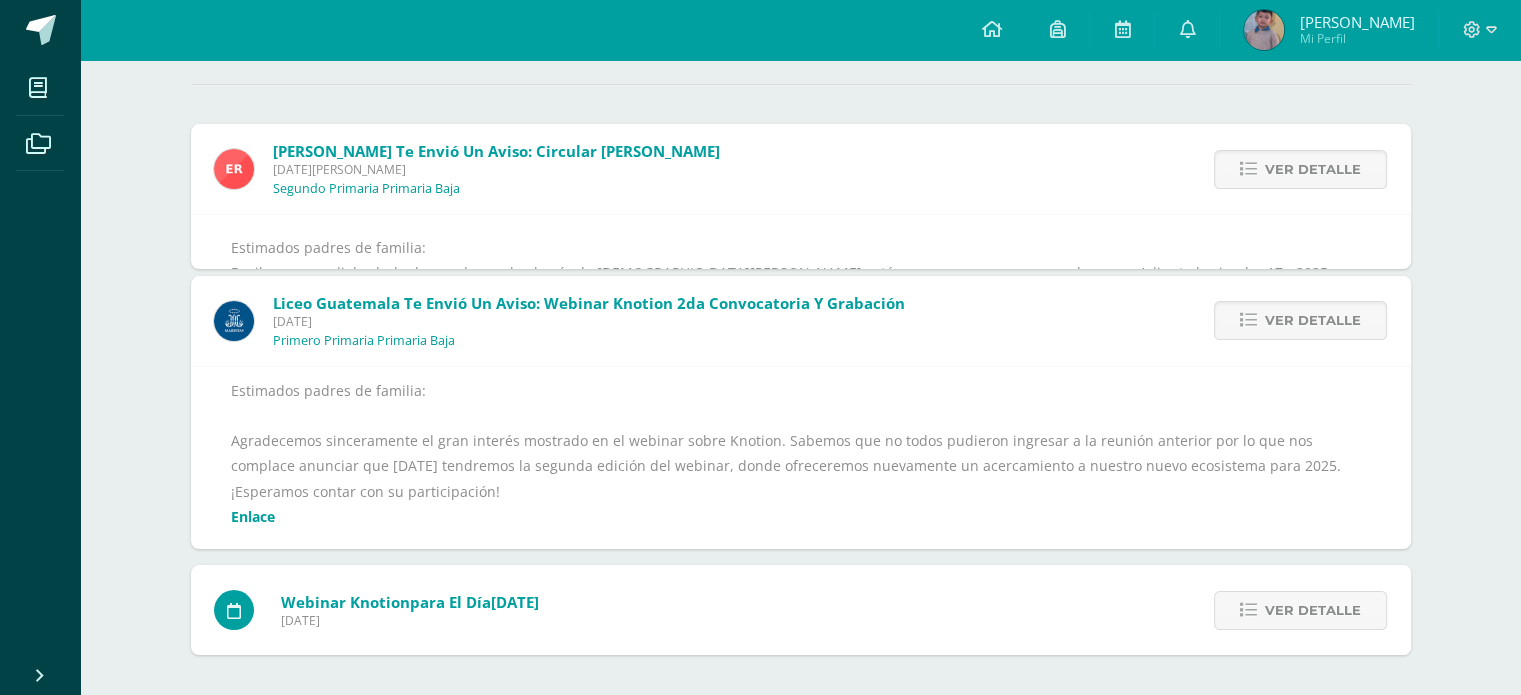 scroll, scrollTop: 180, scrollLeft: 0, axis: vertical 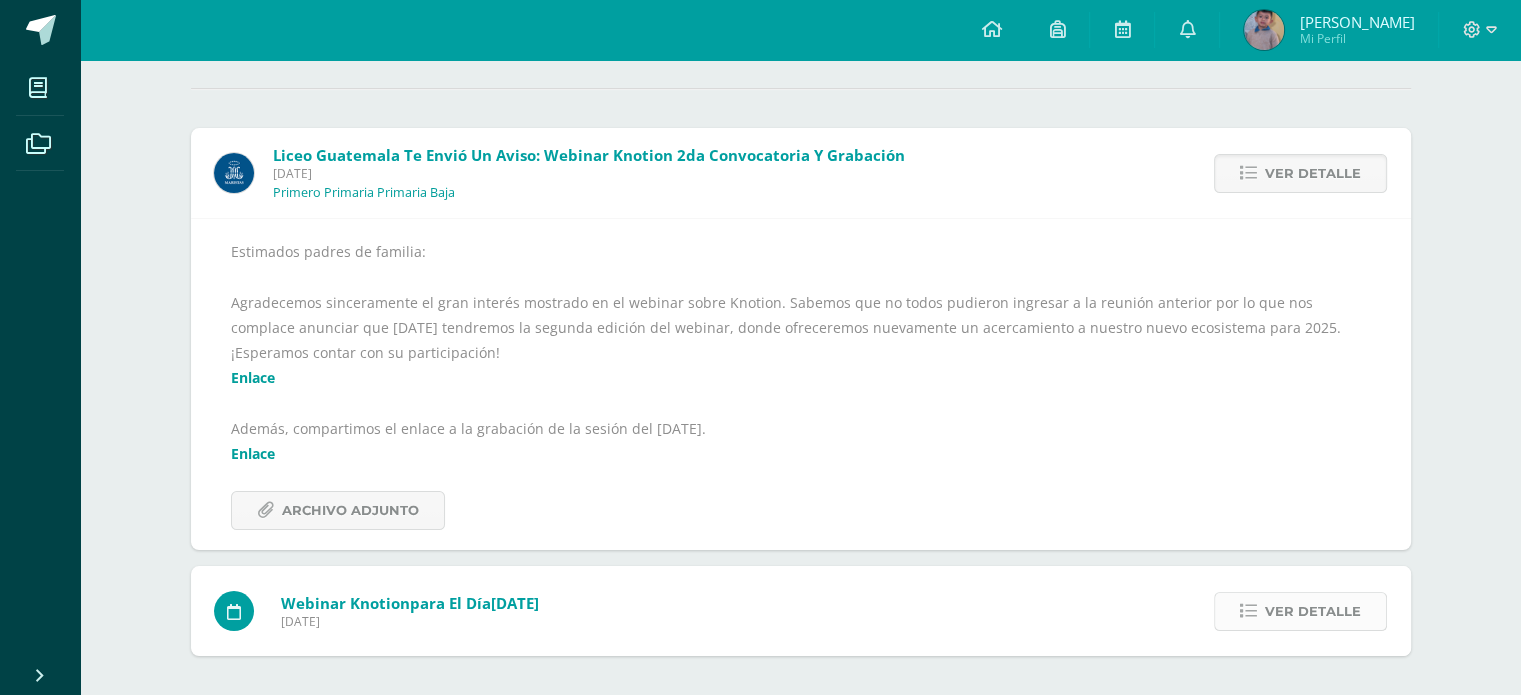click on "Ver detalle" at bounding box center (1313, 611) 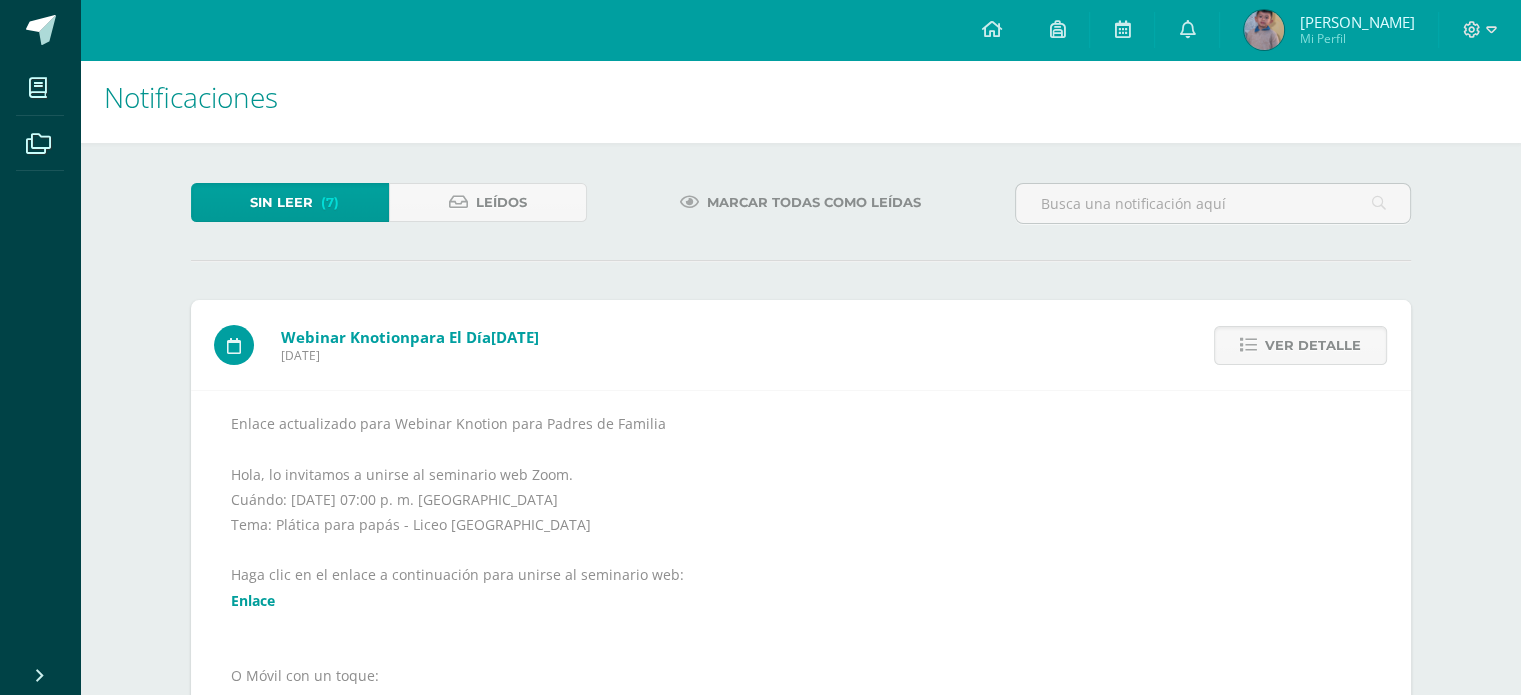 scroll, scrollTop: 4, scrollLeft: 0, axis: vertical 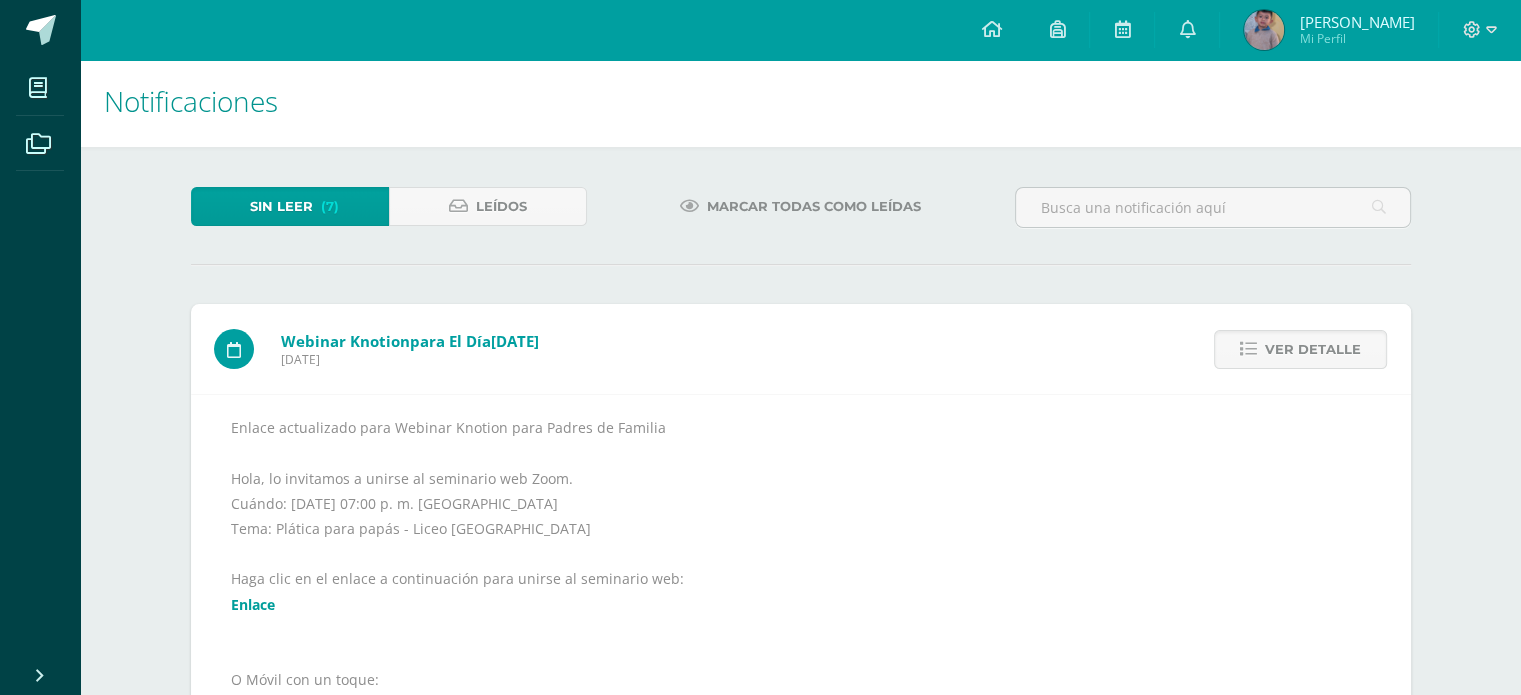 click on "Sin leer (7)" at bounding box center (290, 206) 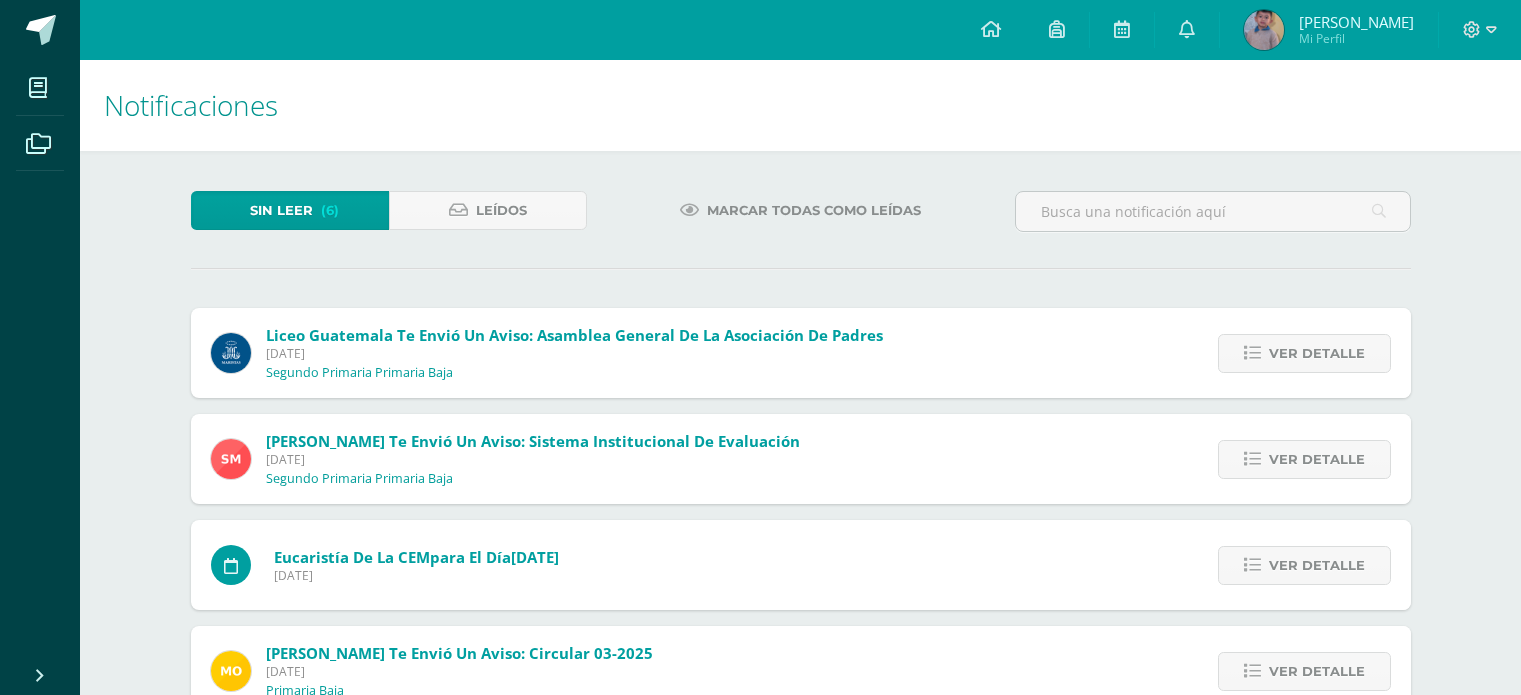 scroll, scrollTop: 0, scrollLeft: 0, axis: both 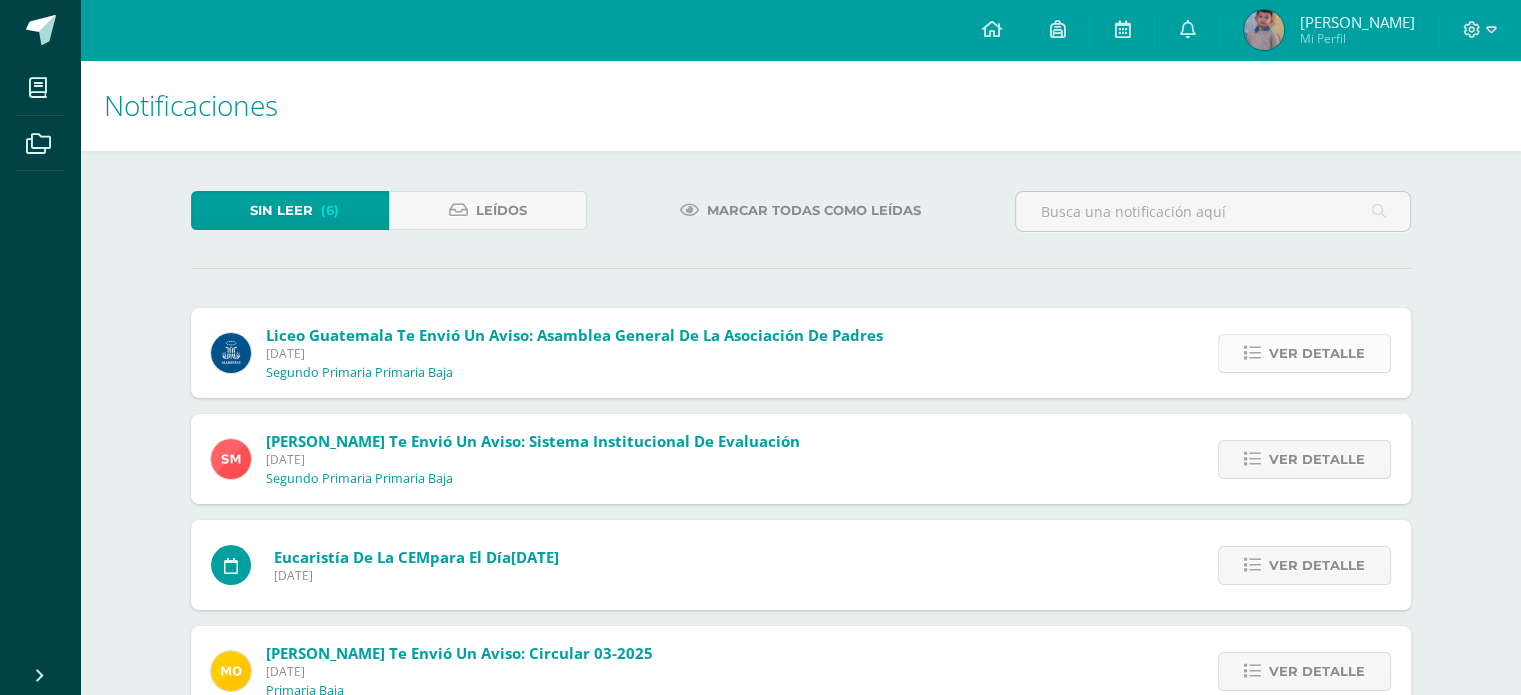 click on "Ver detalle" at bounding box center (1317, 353) 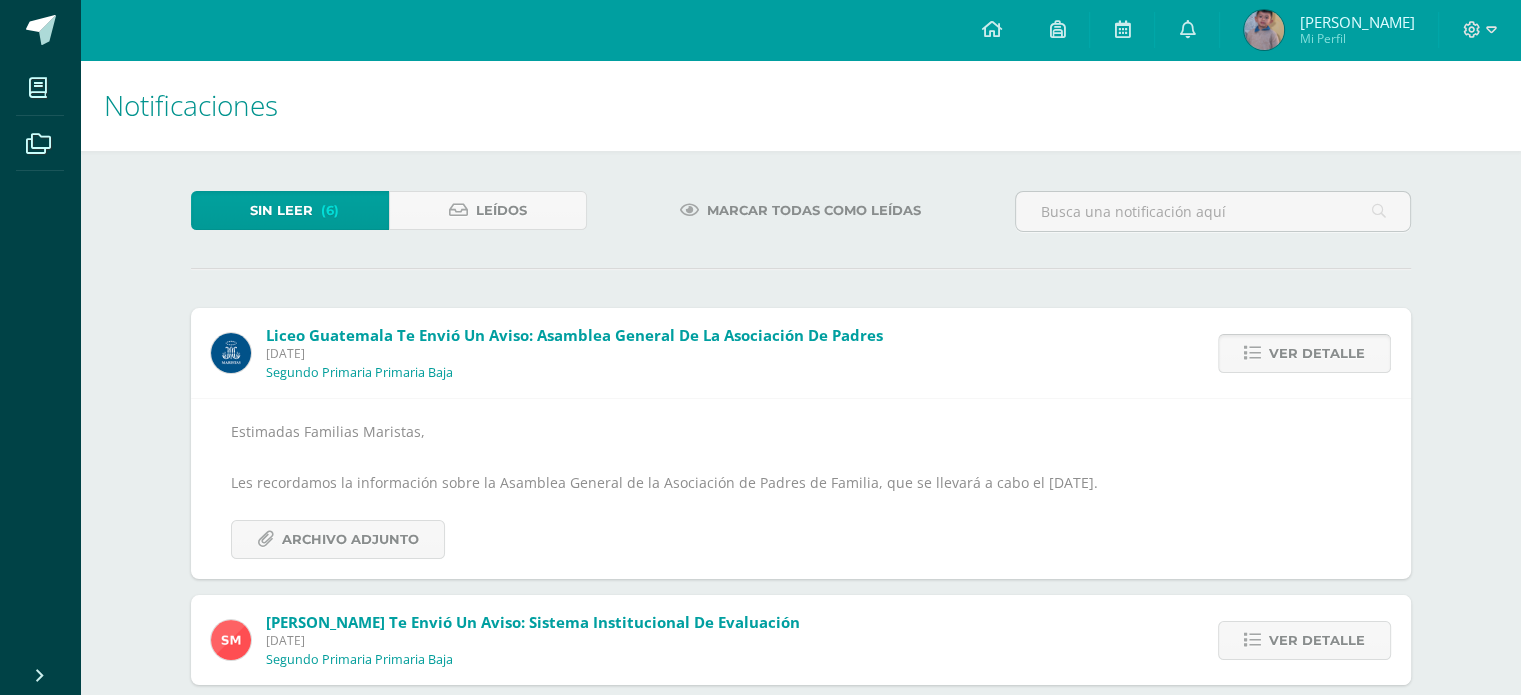 click on "Ver detalle" at bounding box center [1317, 353] 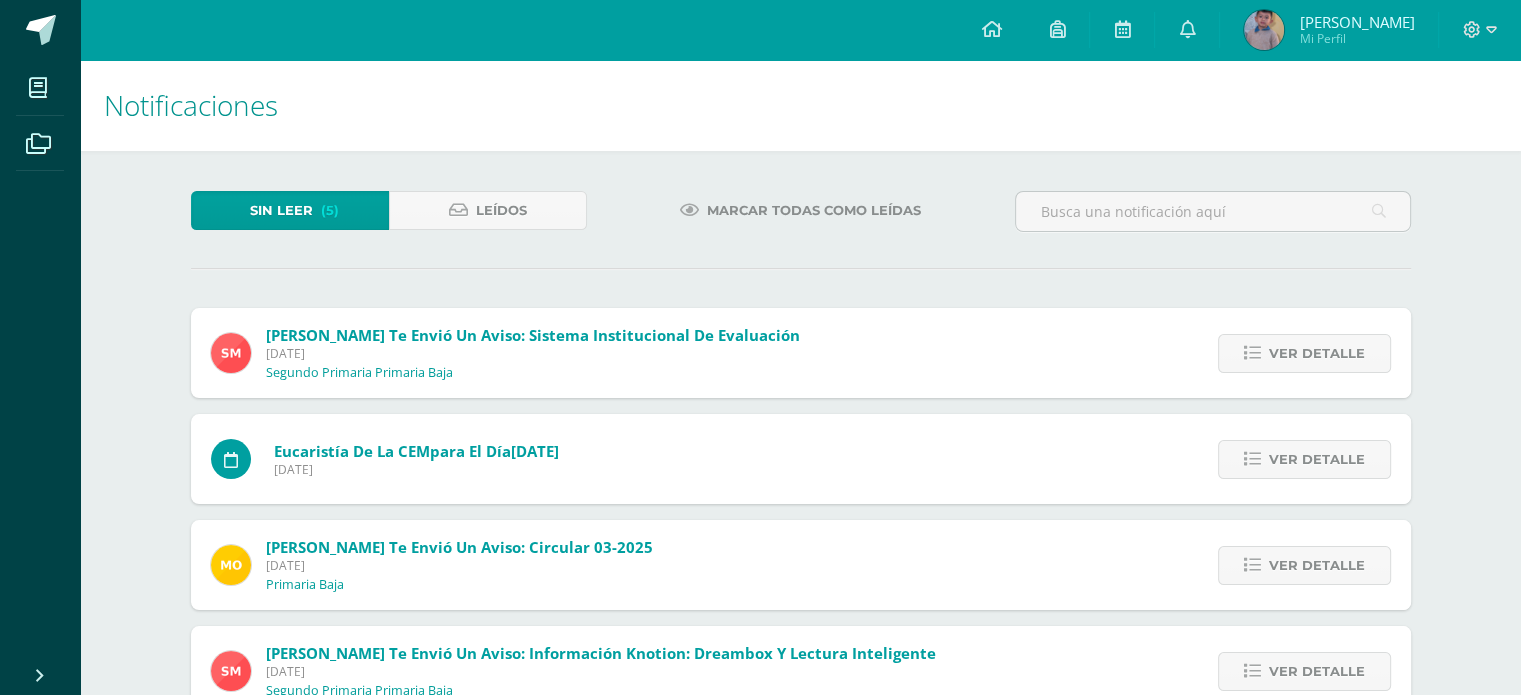 click on "Ver detalle" at bounding box center (1317, 353) 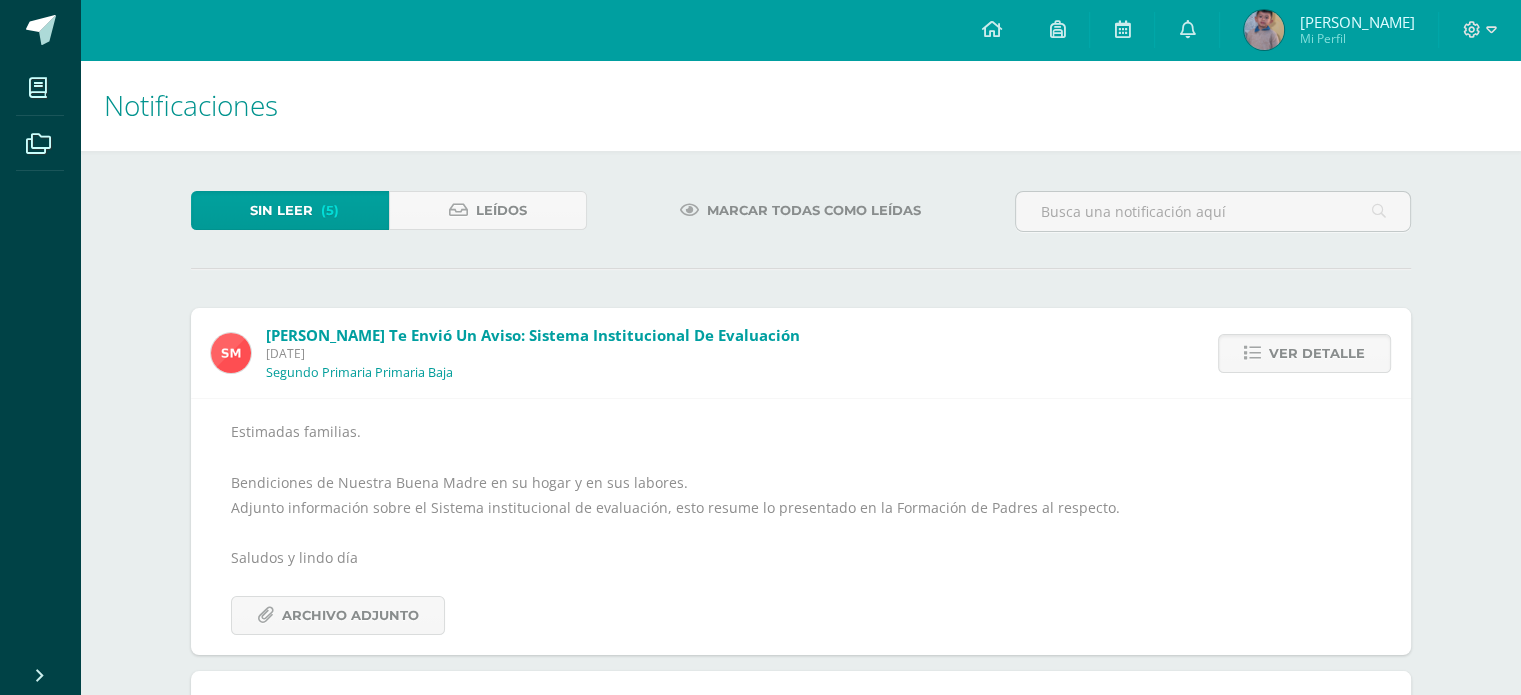 click on "Ver detalle" at bounding box center [1317, 353] 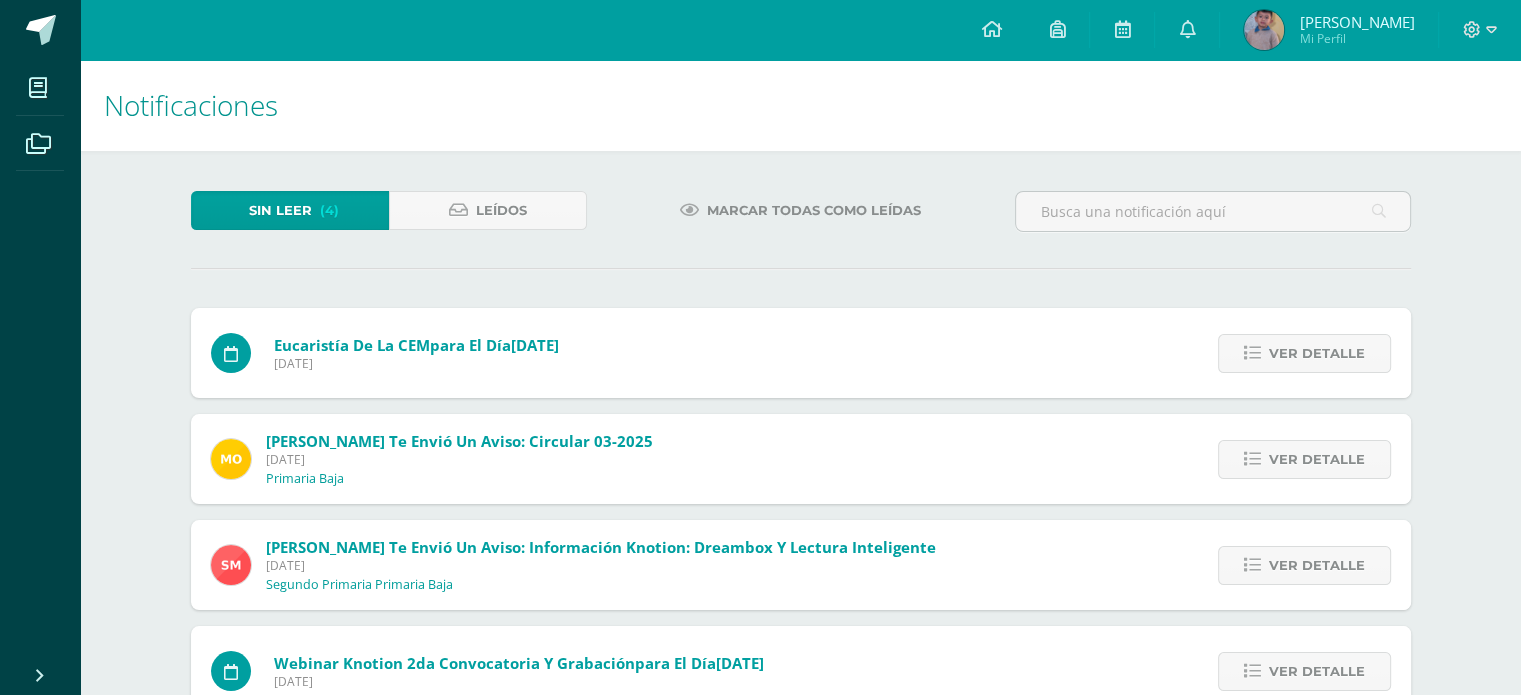 click on "Ver detalle" at bounding box center [1317, 353] 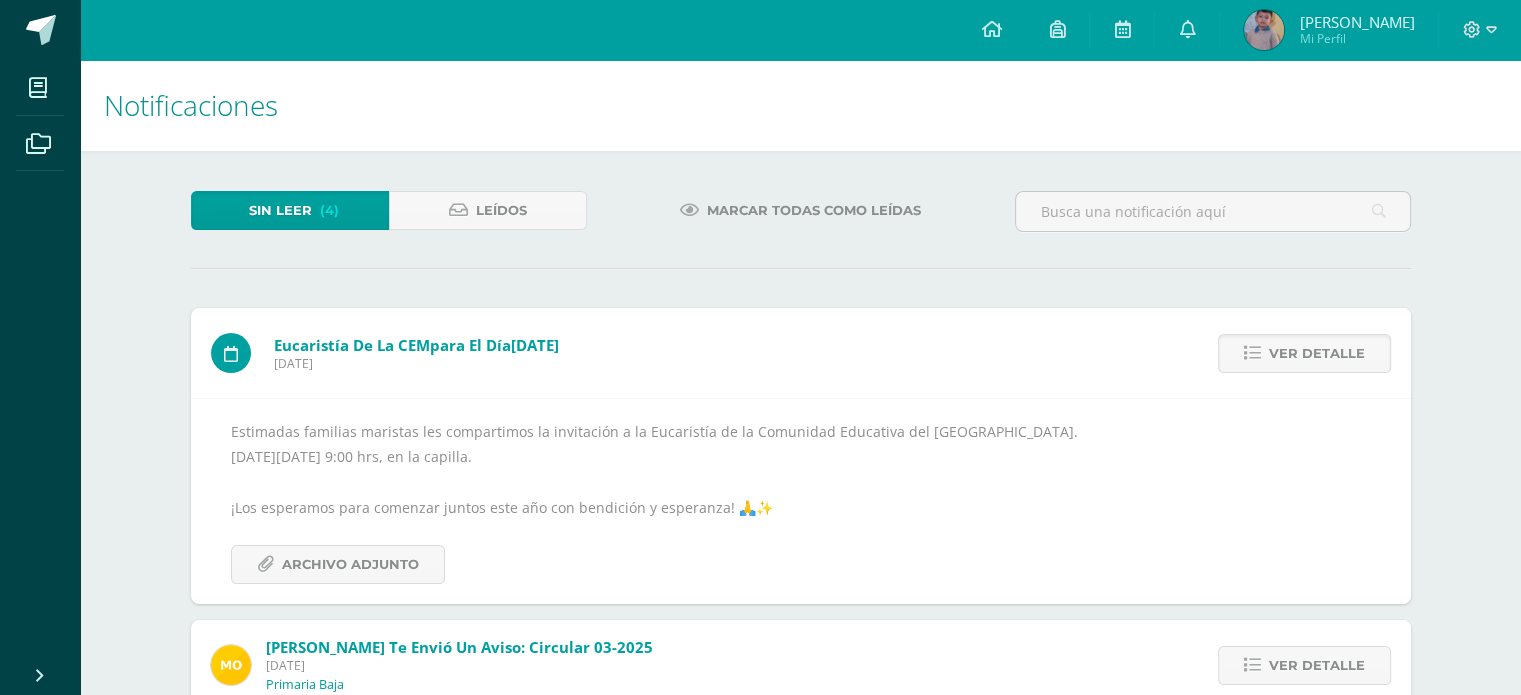 click on "Ver detalle" at bounding box center (1317, 353) 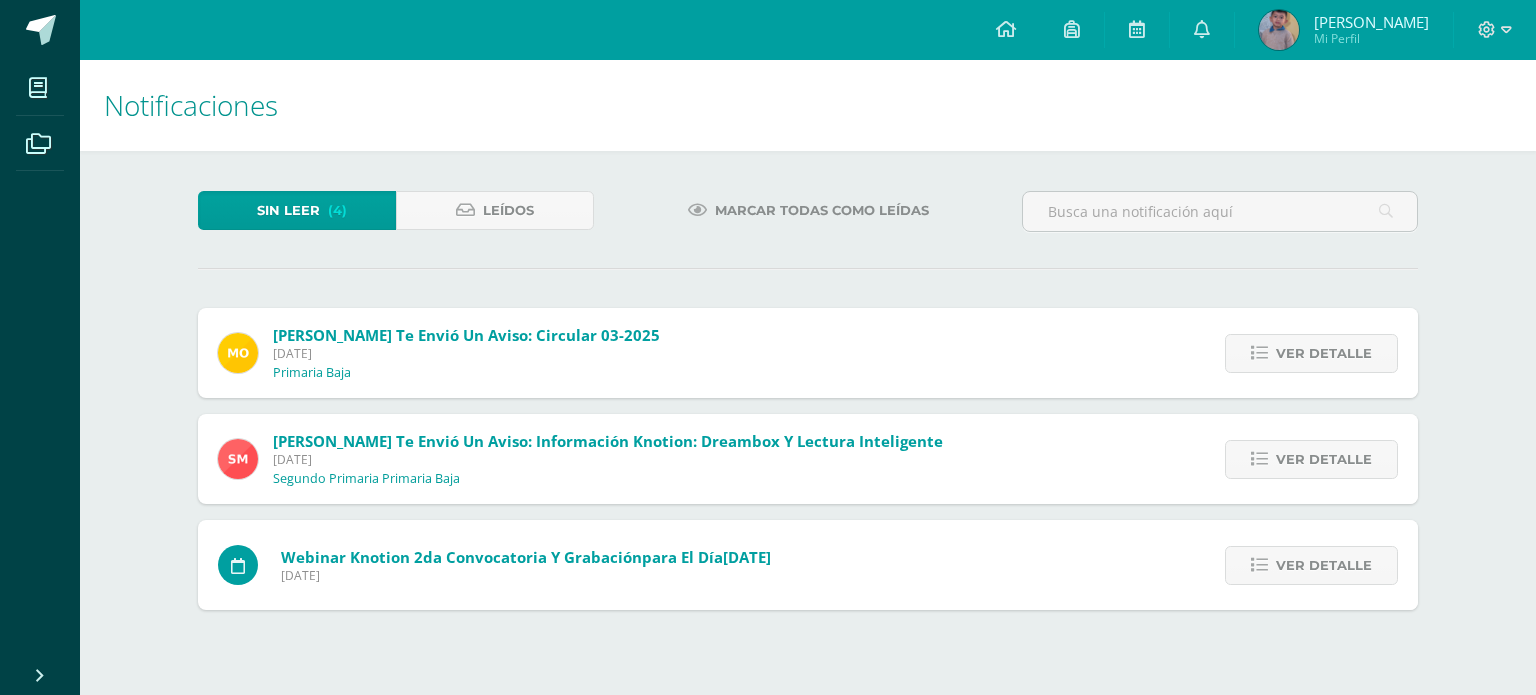 click on "Ver detalle" at bounding box center (1324, 353) 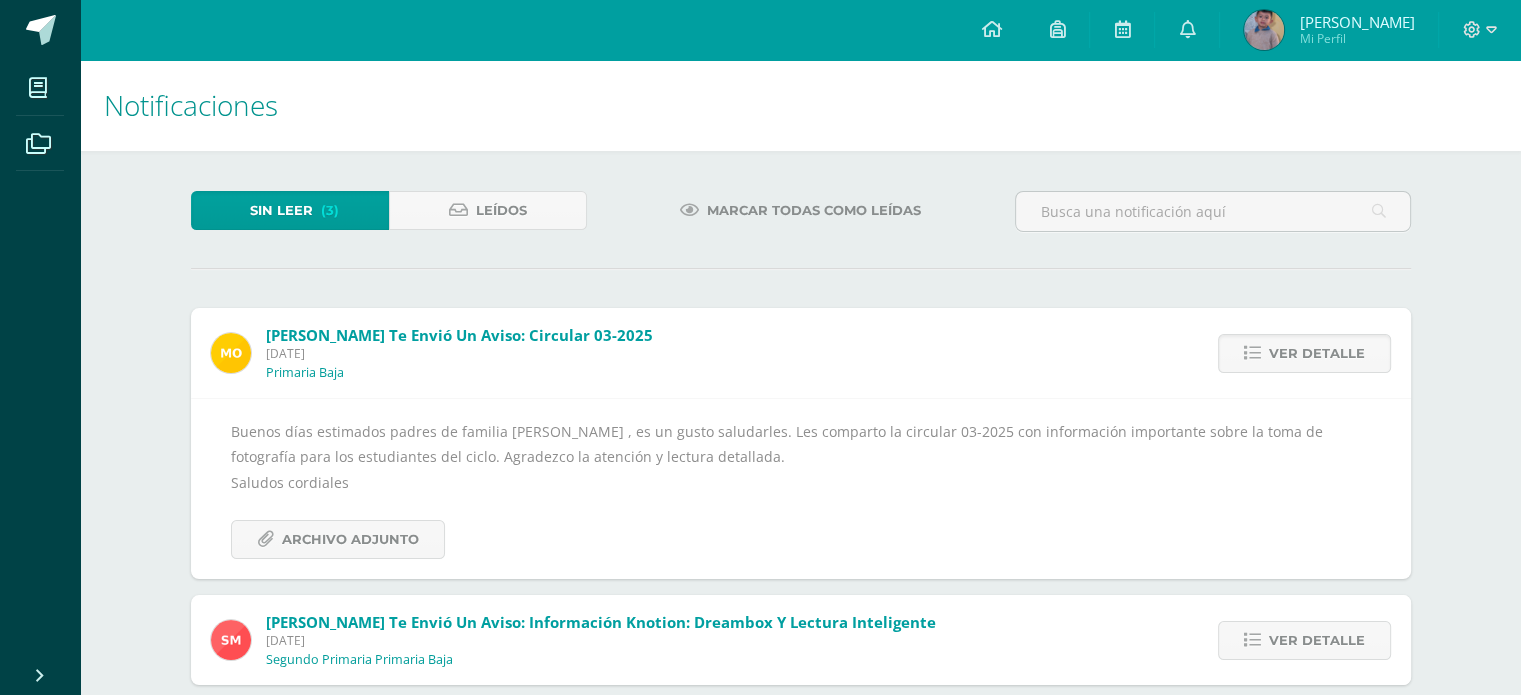 click on "Ver detalle" at bounding box center (1317, 353) 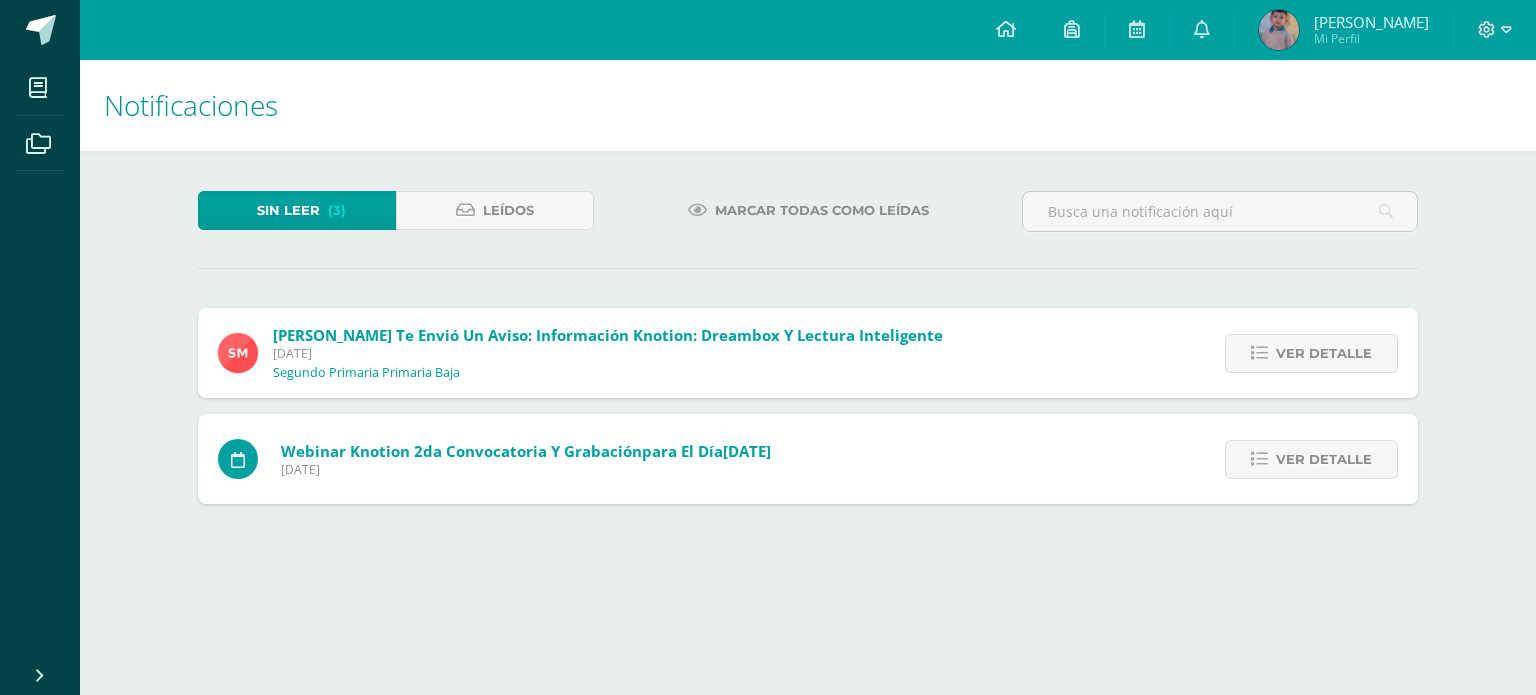 click on "Ver detalle" at bounding box center [1324, 353] 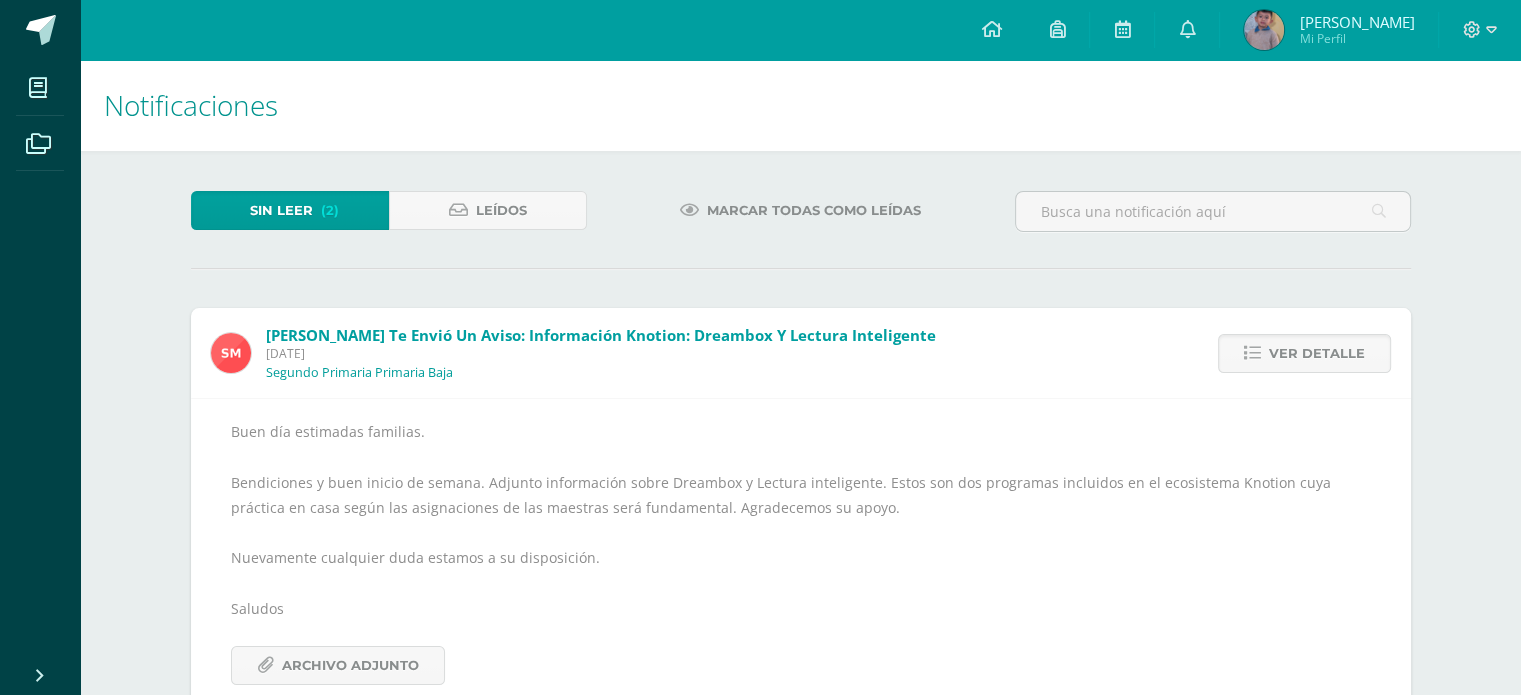 click on "Ver detalle" at bounding box center [1317, 353] 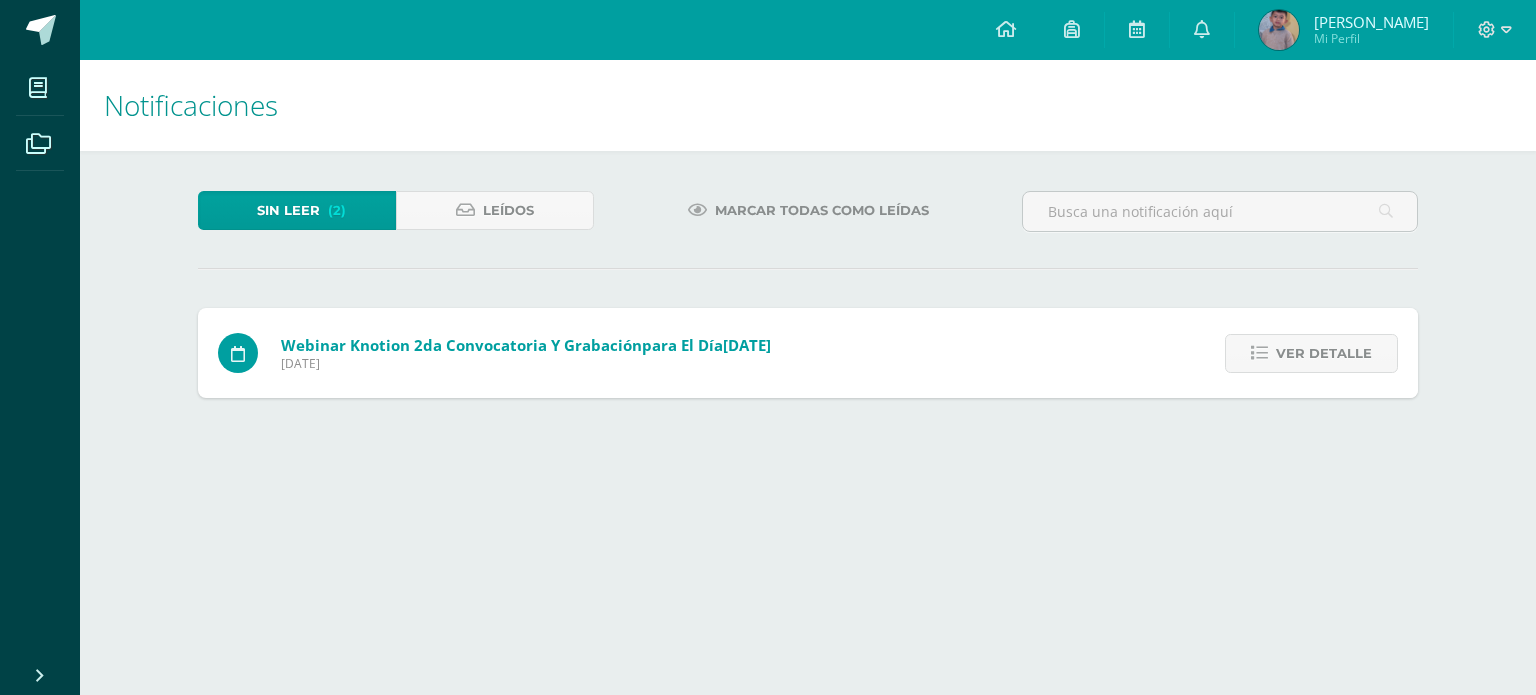 click on "Ver detalle" at bounding box center (1324, 353) 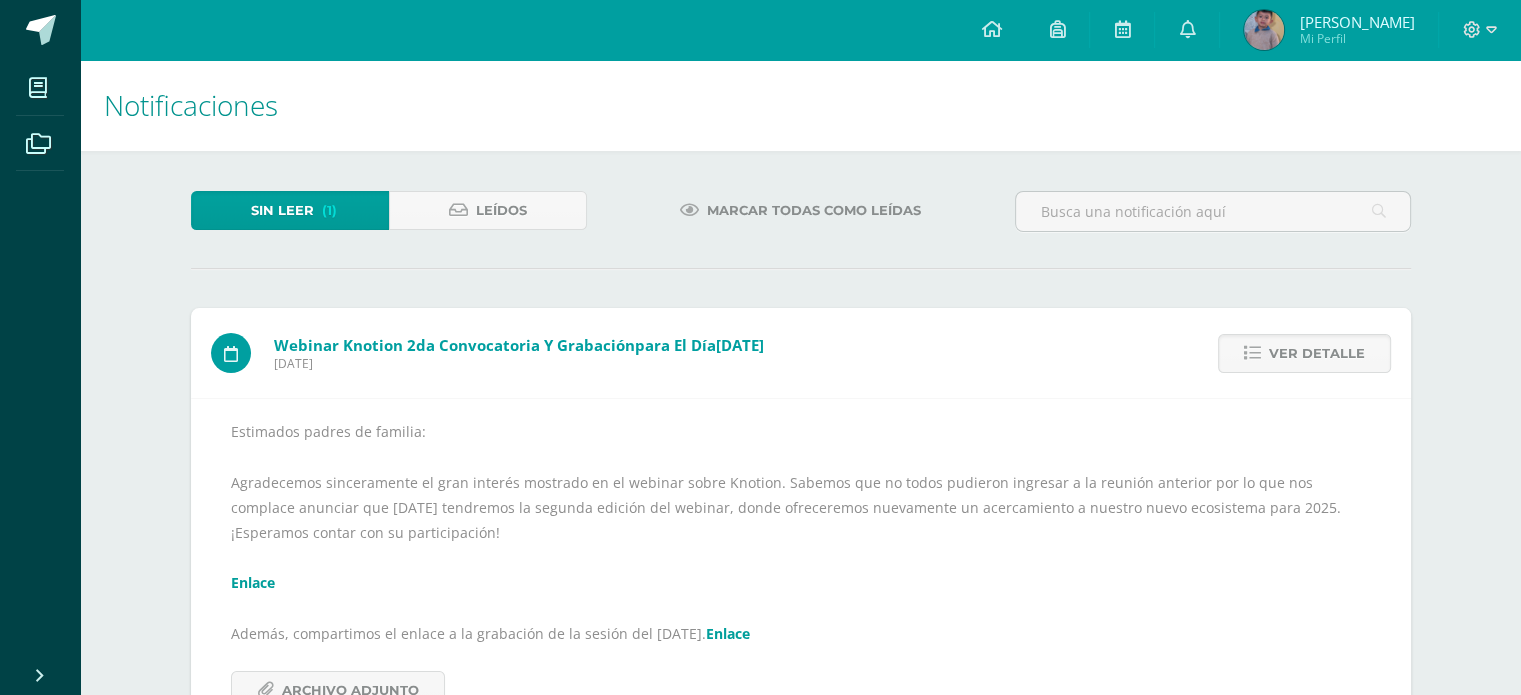 click on "Ver detalle" at bounding box center [1317, 353] 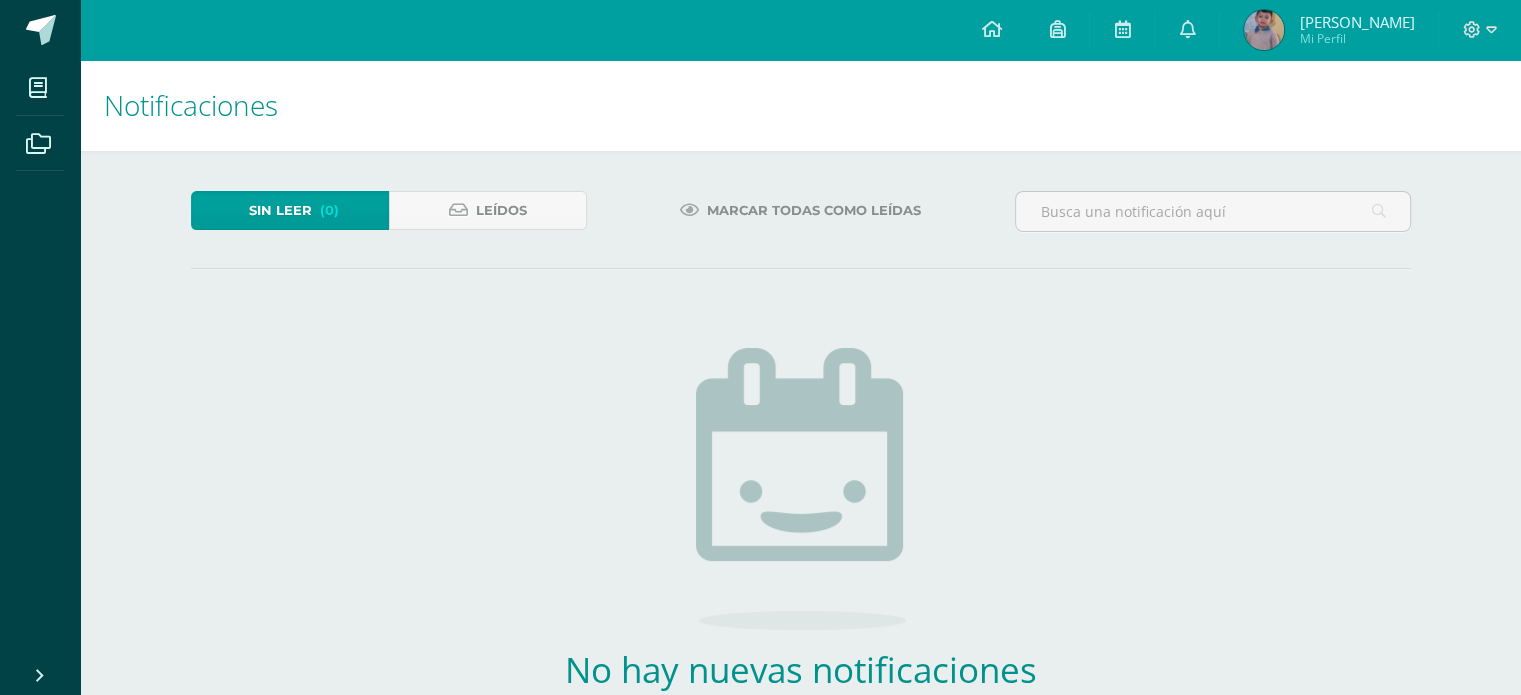 click on "Sin leer (0) Leídos Marcar todas como leídas No hay nuevas notificaciones ¡Felicidades! no hay nuevas notificaciones, puedes revisar antiguas notificaciones en la sección de leídos." at bounding box center [801, 504] 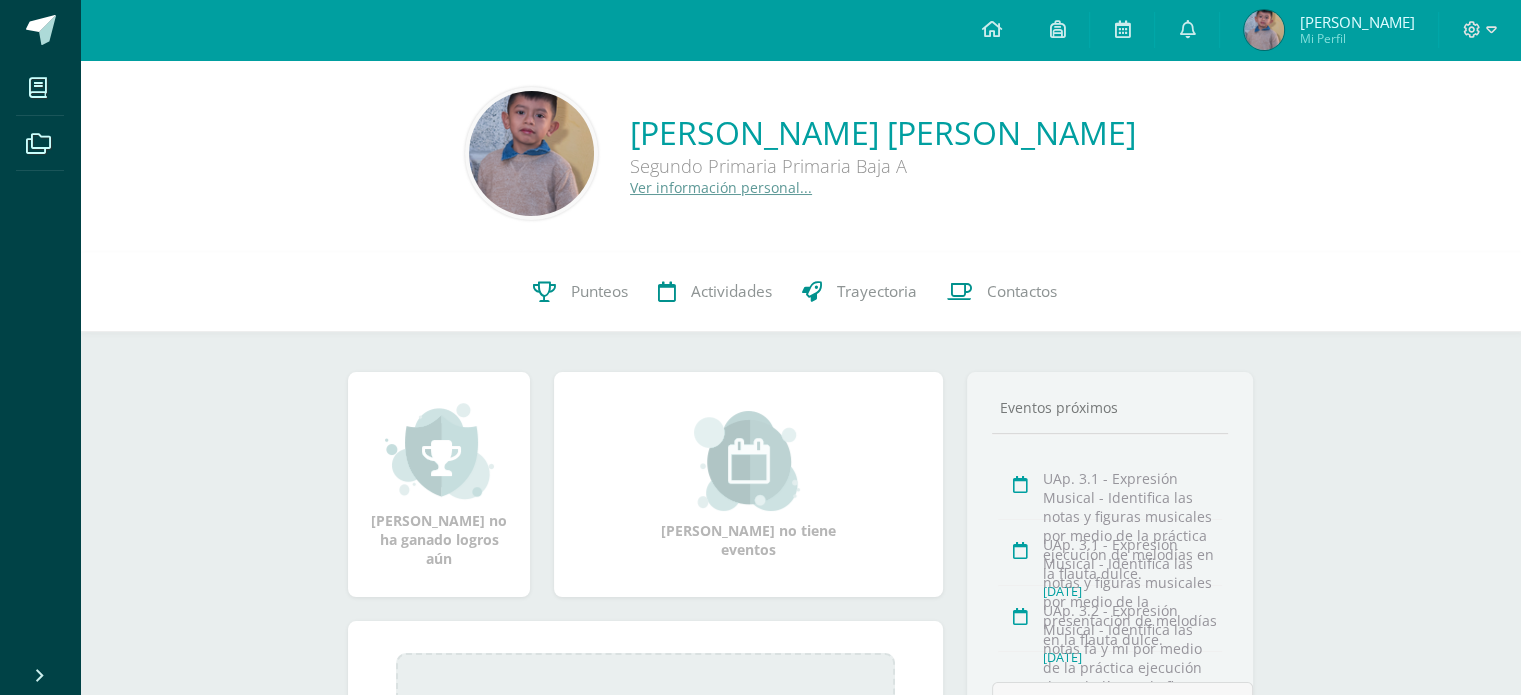 scroll, scrollTop: 0, scrollLeft: 0, axis: both 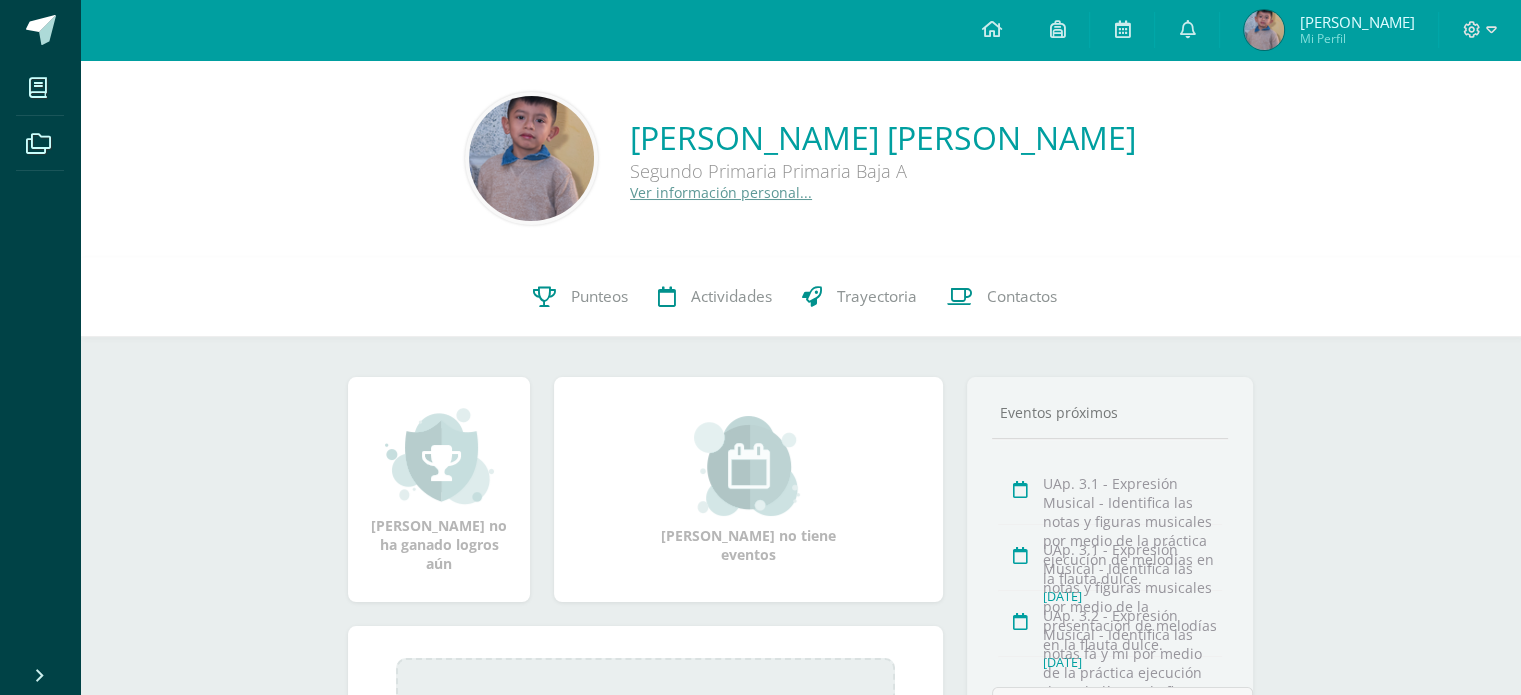 click on "Mi Perfil" at bounding box center [1356, 38] 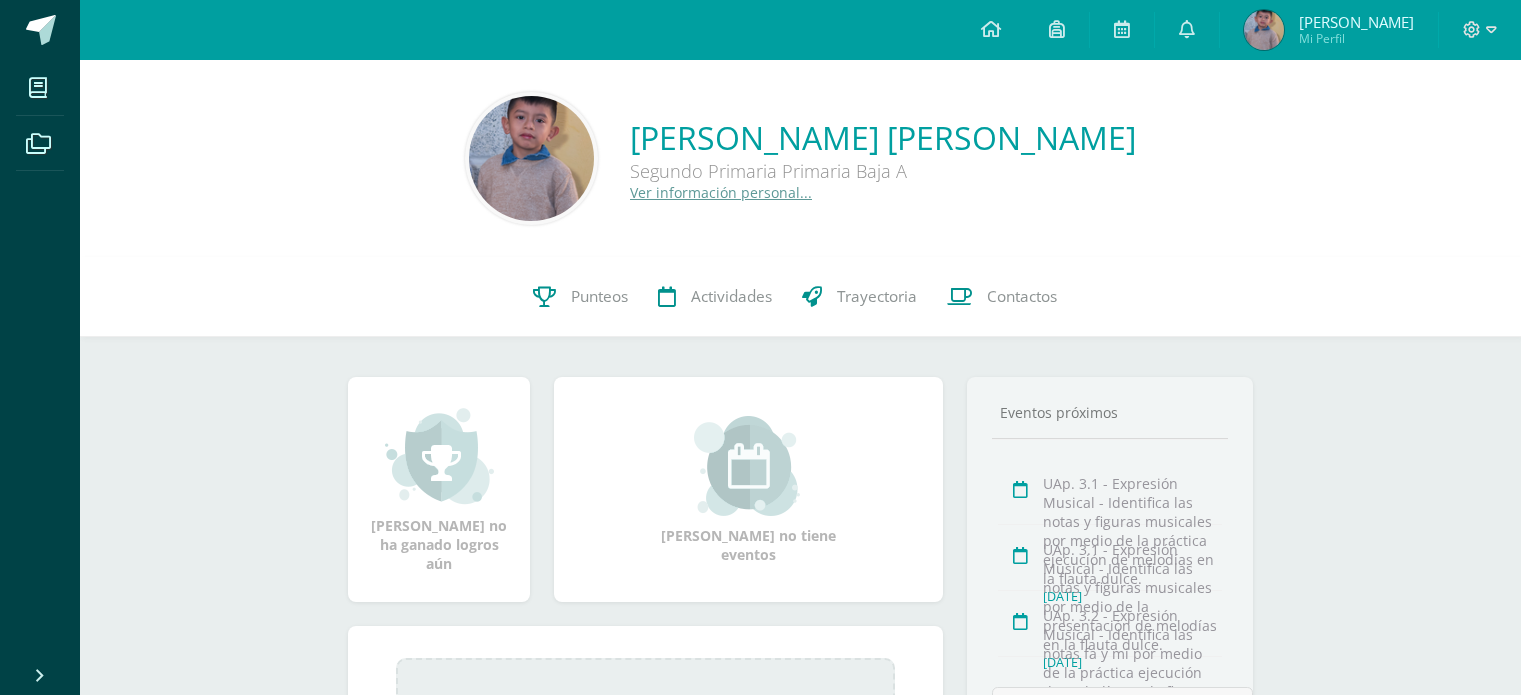 scroll, scrollTop: 0, scrollLeft: 0, axis: both 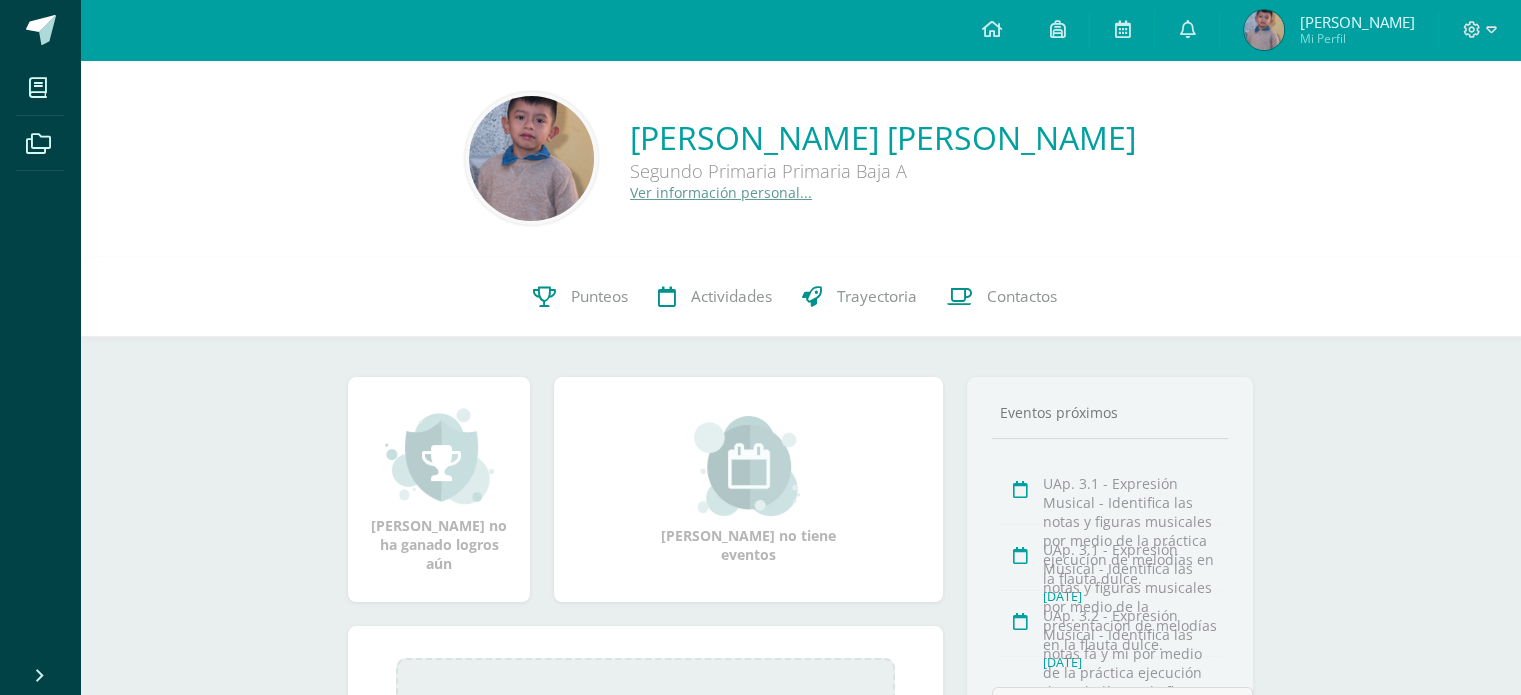 click 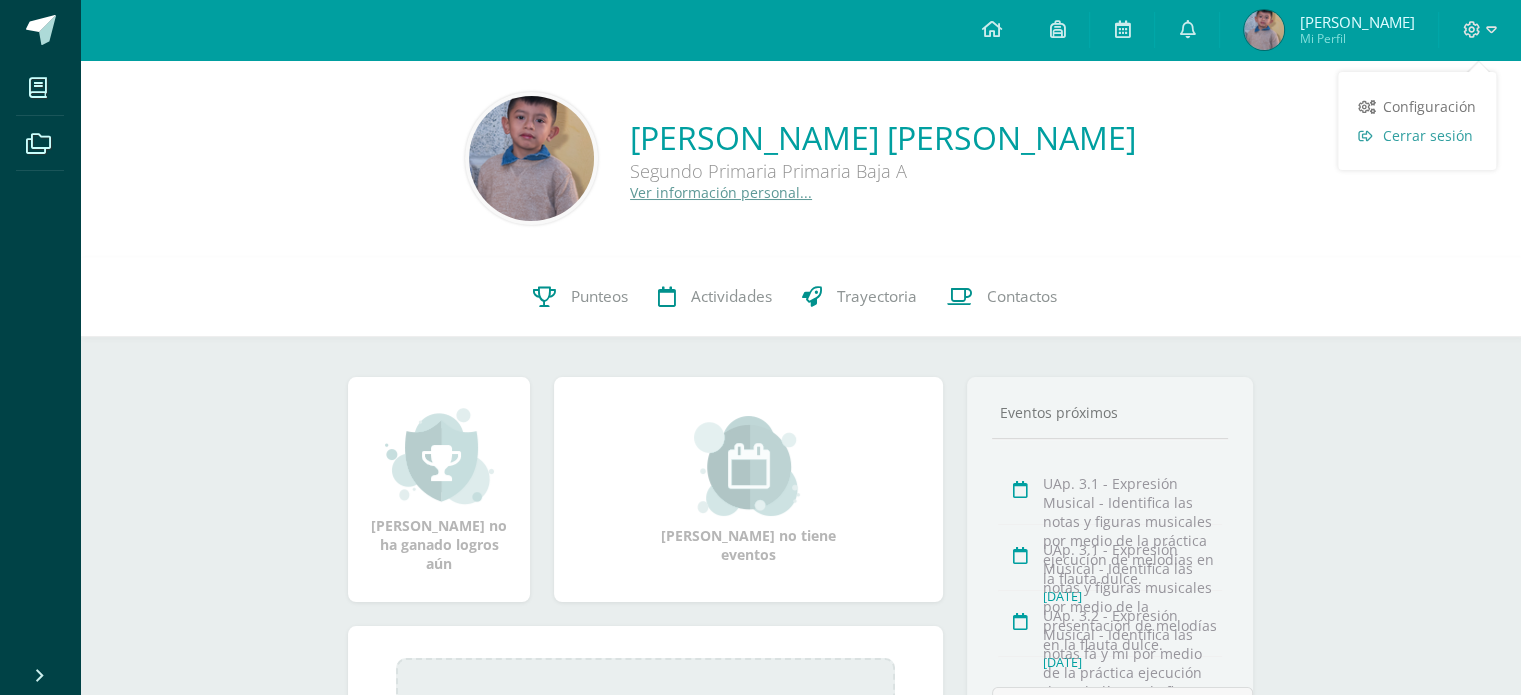 click on "Cerrar sesión" at bounding box center [1428, 135] 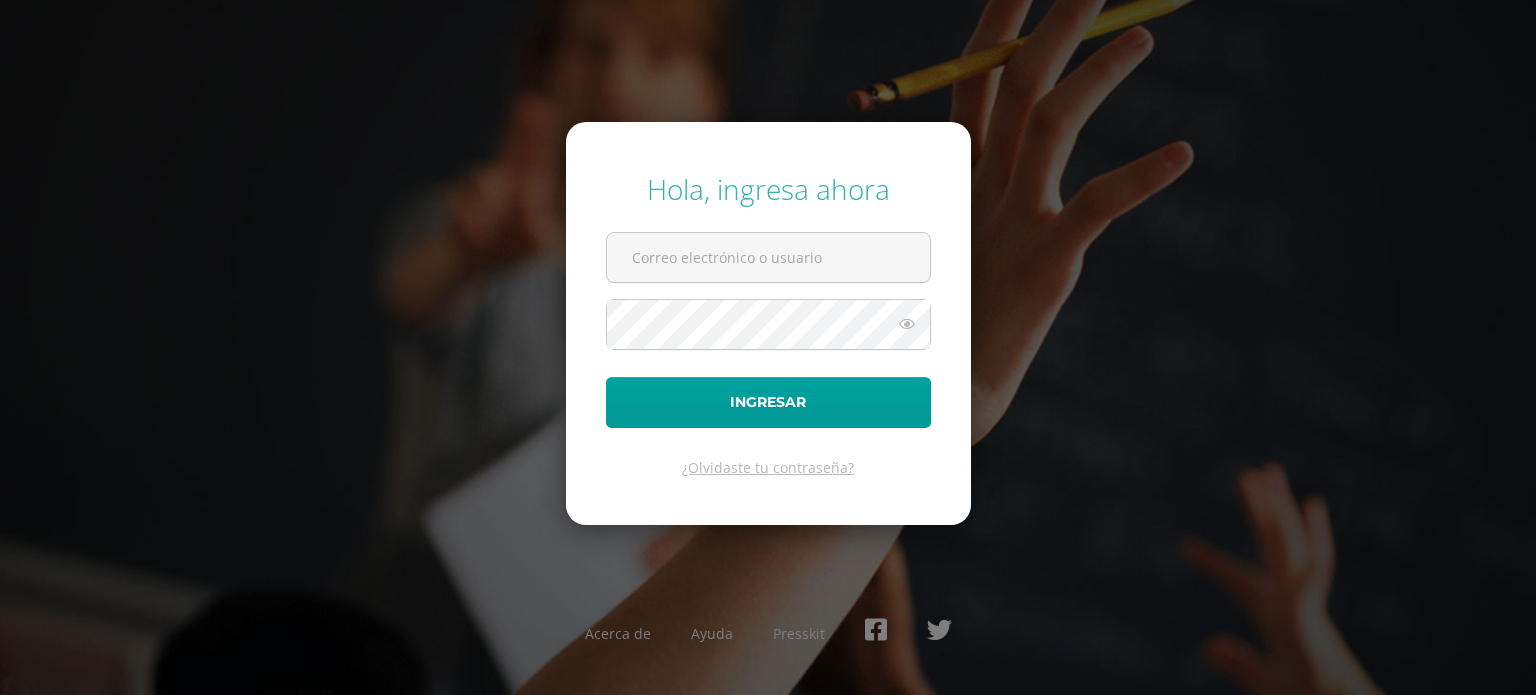 scroll, scrollTop: 0, scrollLeft: 0, axis: both 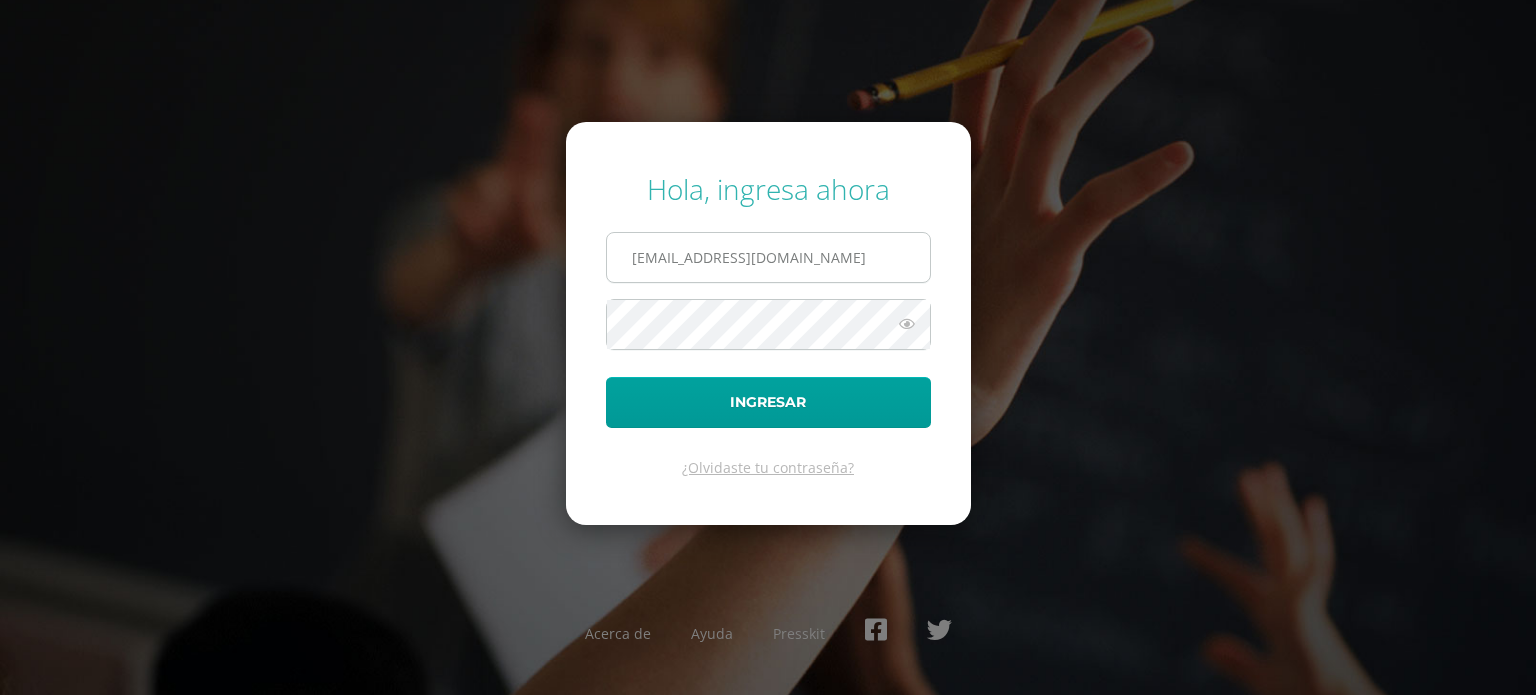 click on "[EMAIL_ADDRESS][DOMAIN_NAME]" at bounding box center [768, 257] 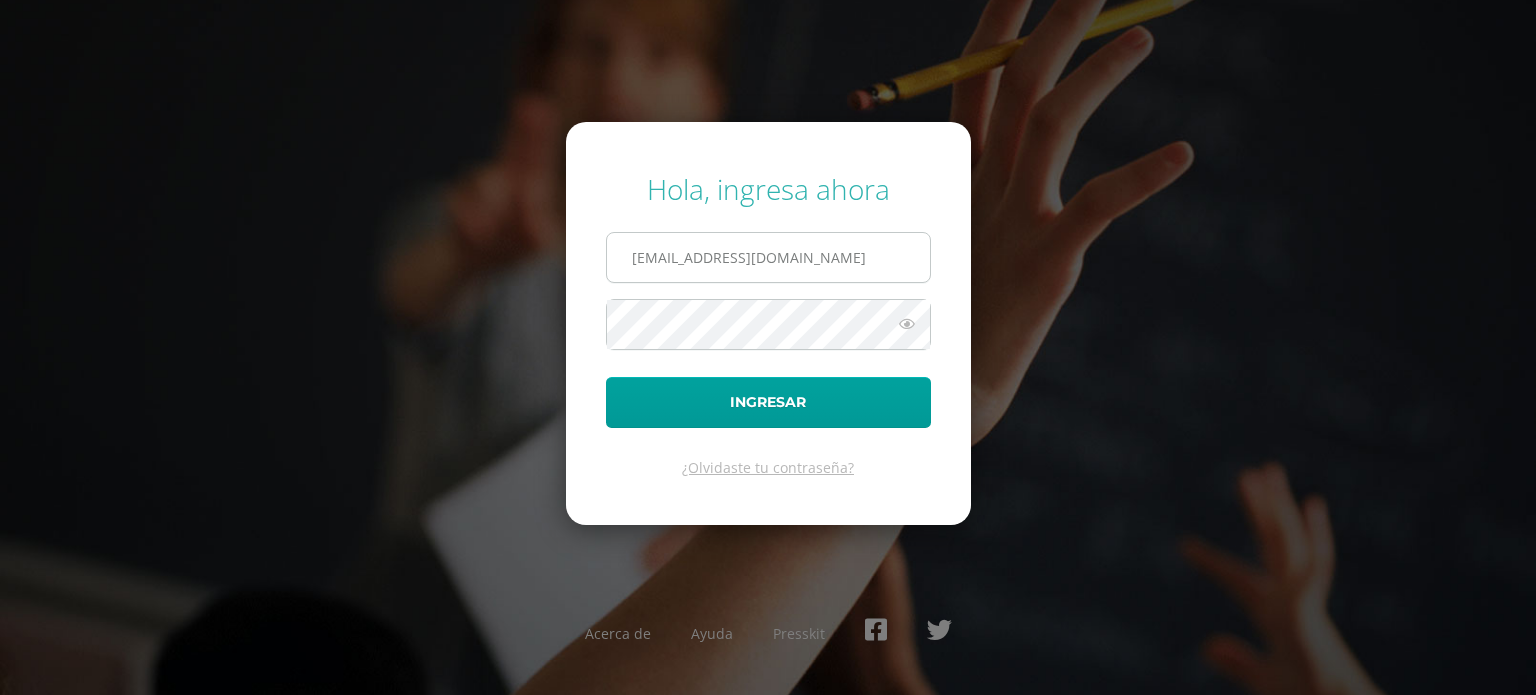type on "20230173" 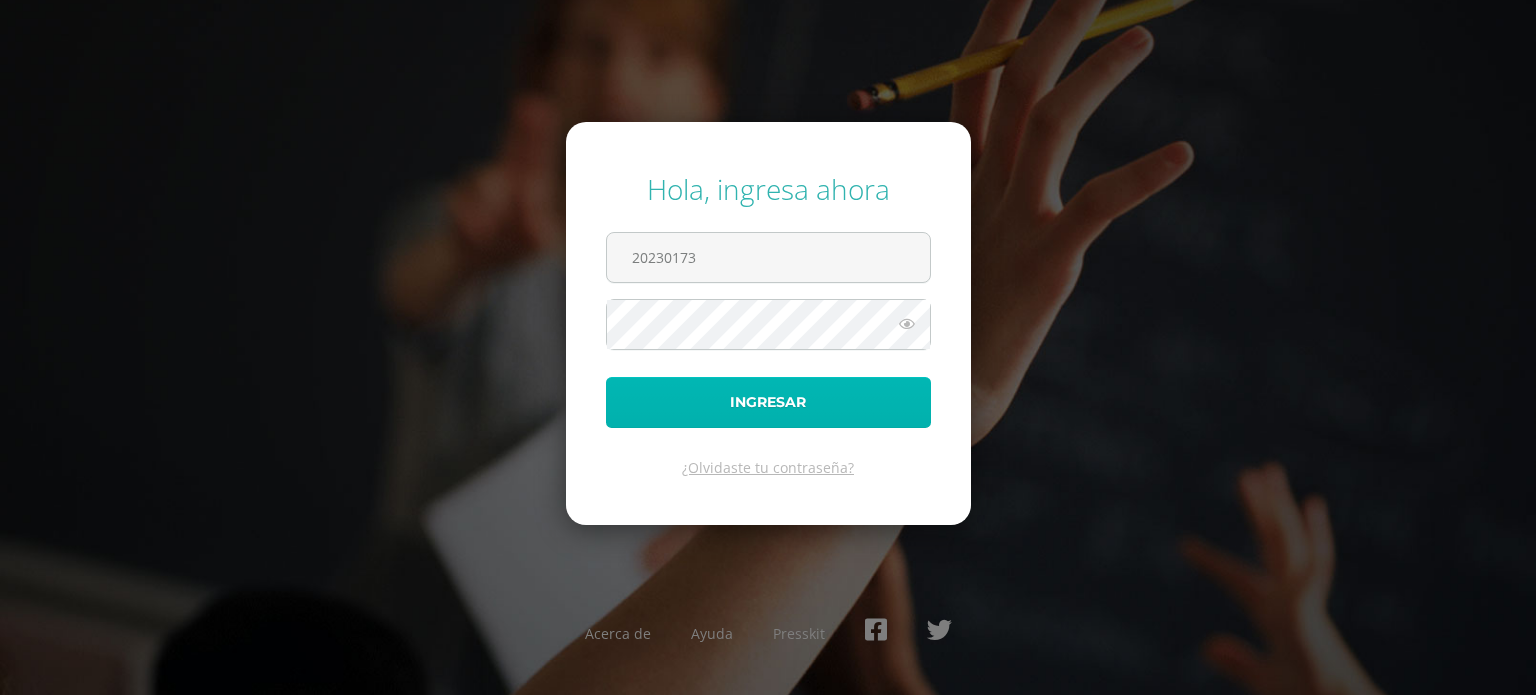 click on "Ingresar" at bounding box center [768, 402] 